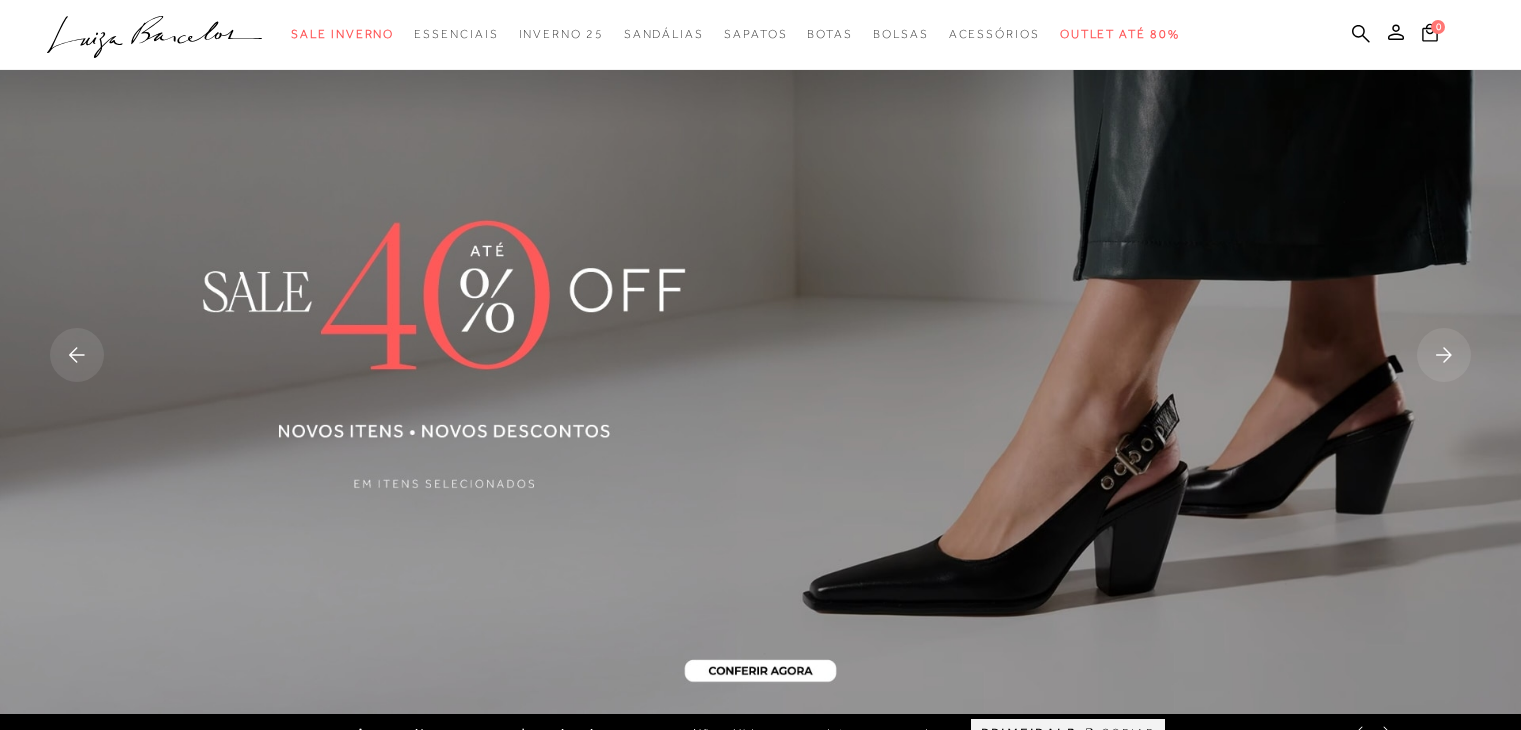 scroll, scrollTop: 0, scrollLeft: 0, axis: both 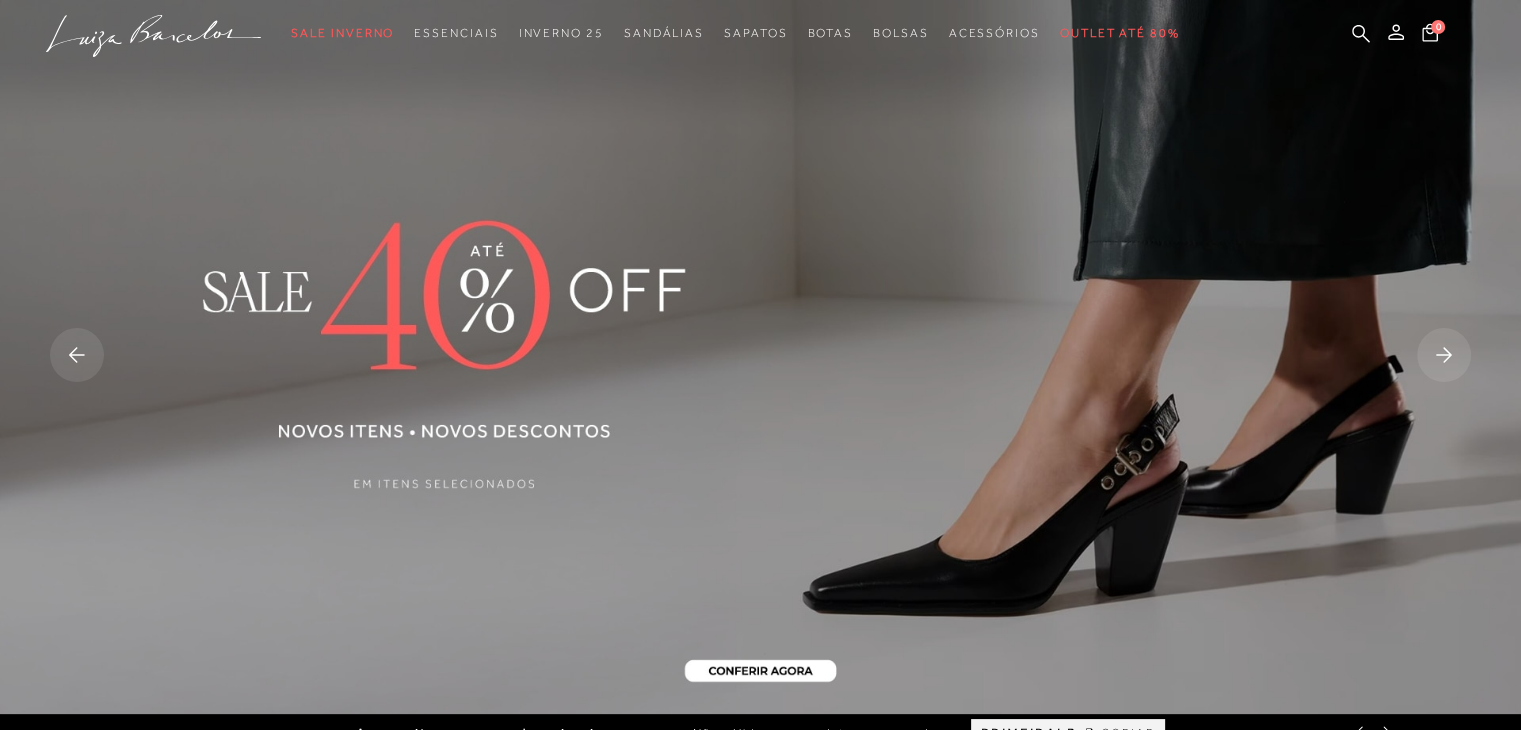 click at bounding box center (760, 357) 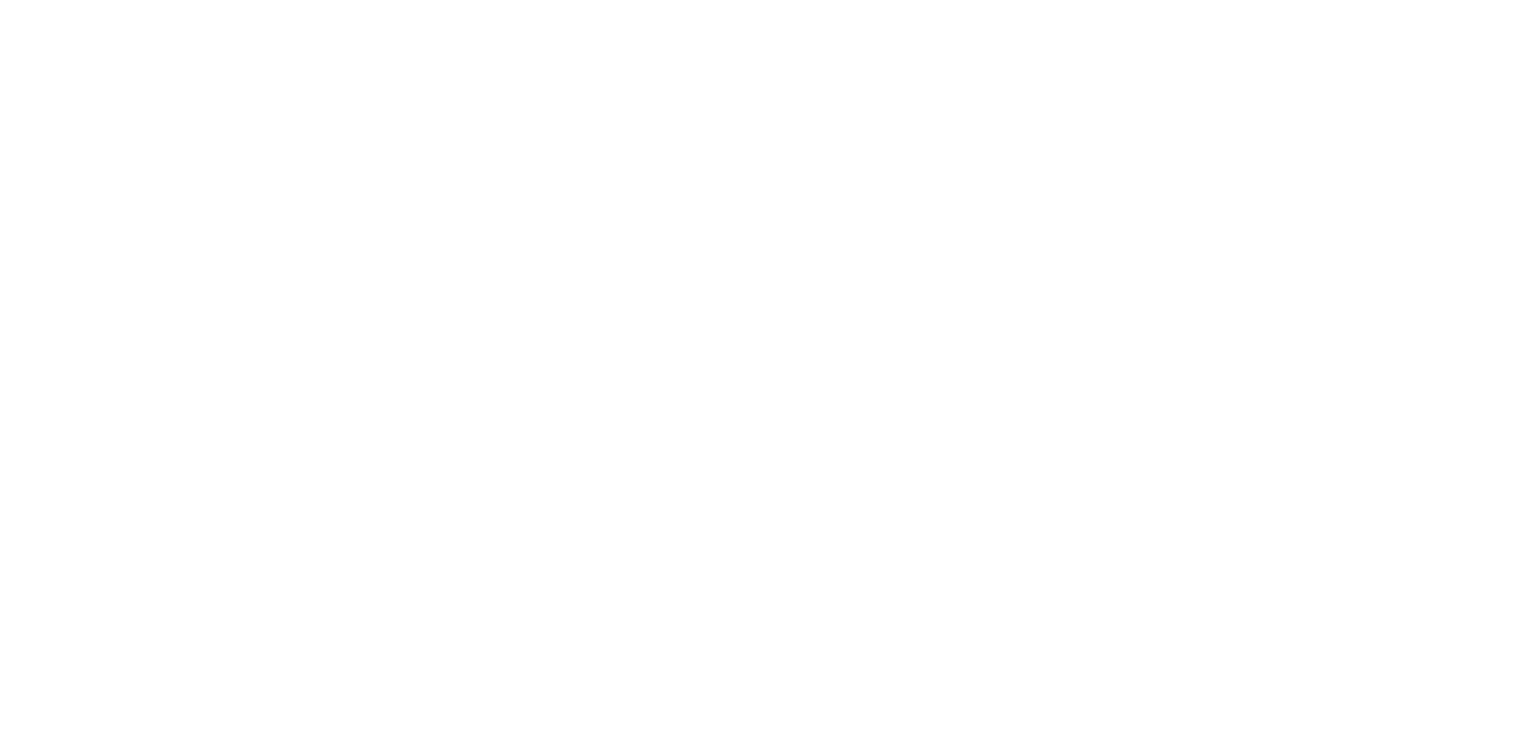 scroll, scrollTop: 0, scrollLeft: 0, axis: both 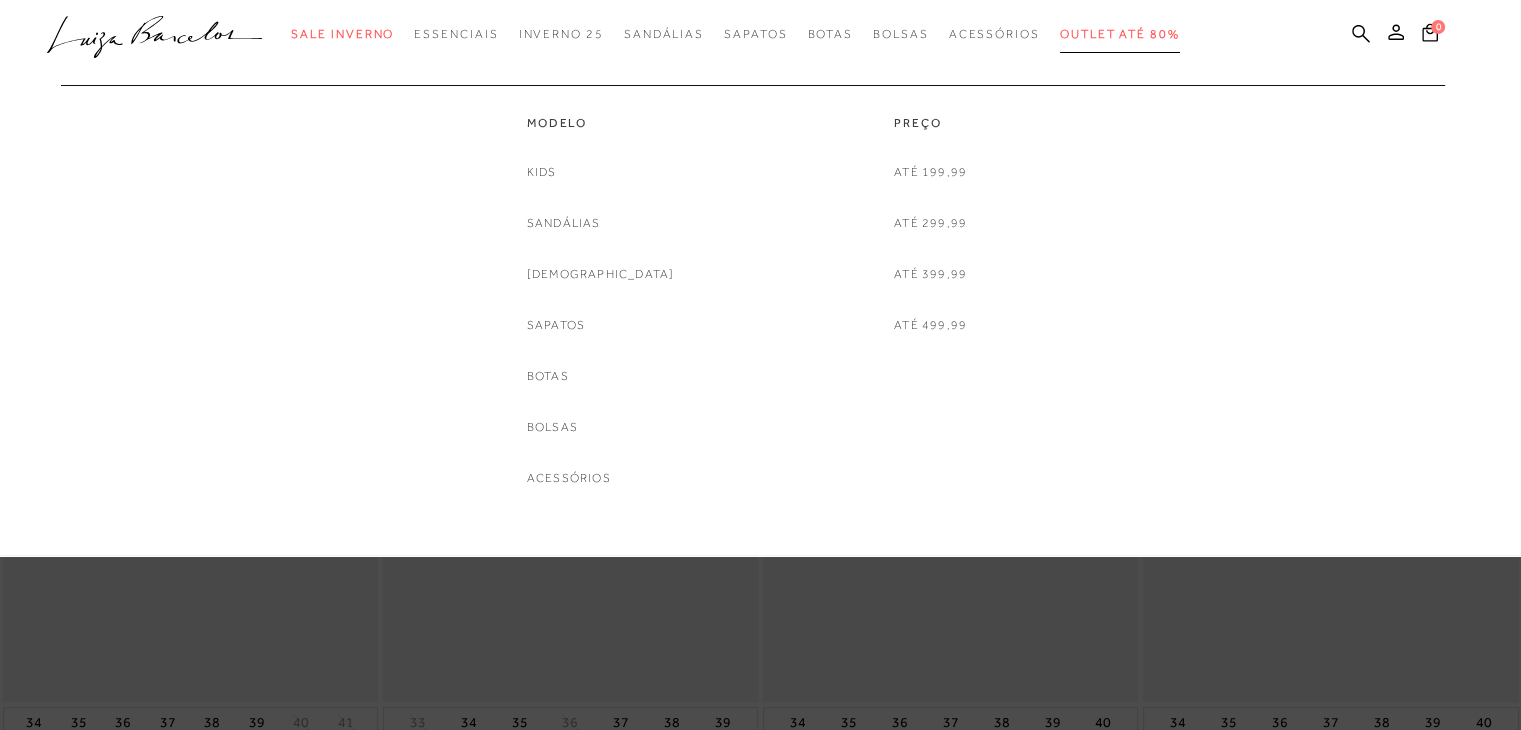 click on "Outlet até 80%" at bounding box center [1120, 34] 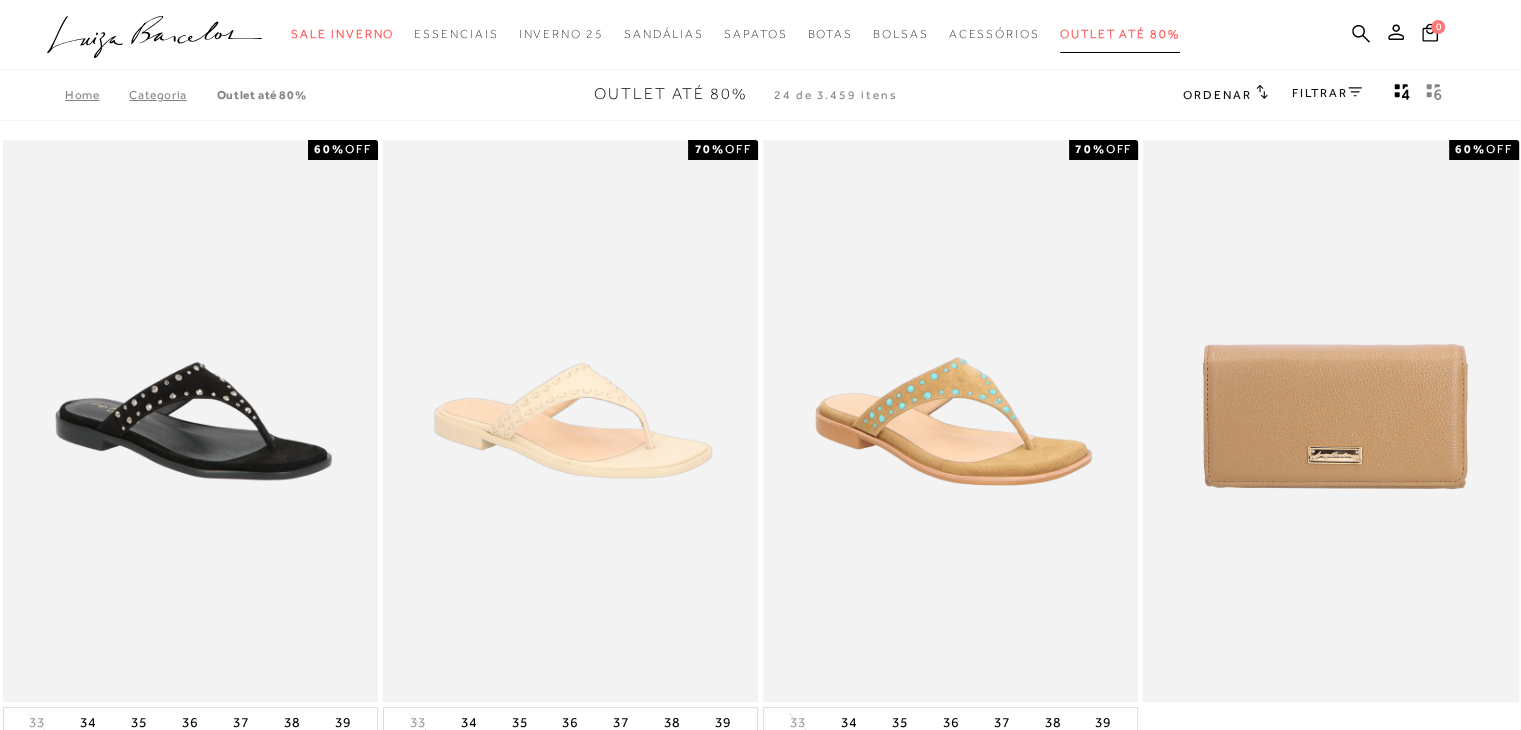 click on "Outlet até 80%" at bounding box center (1120, 34) 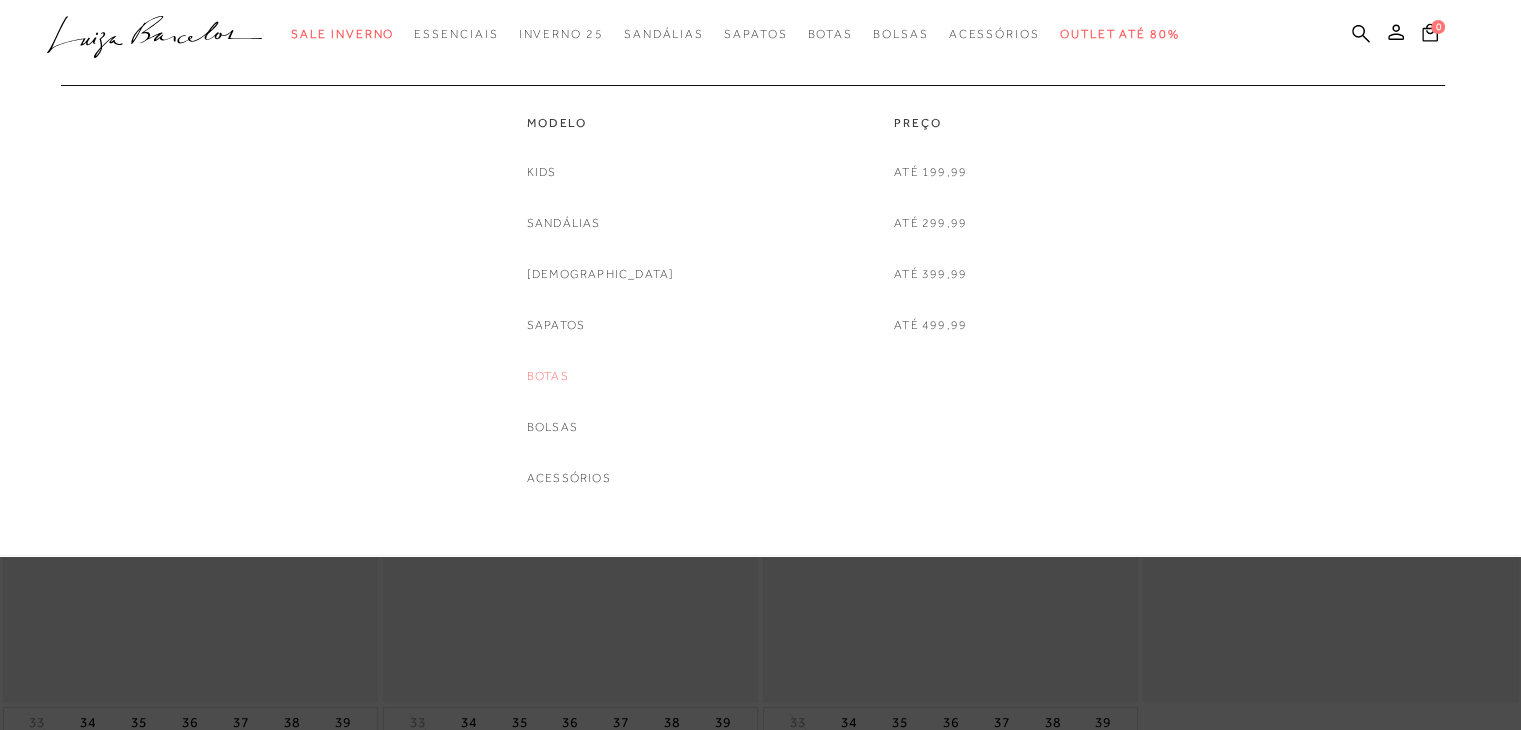 click on "Botas" at bounding box center [548, 376] 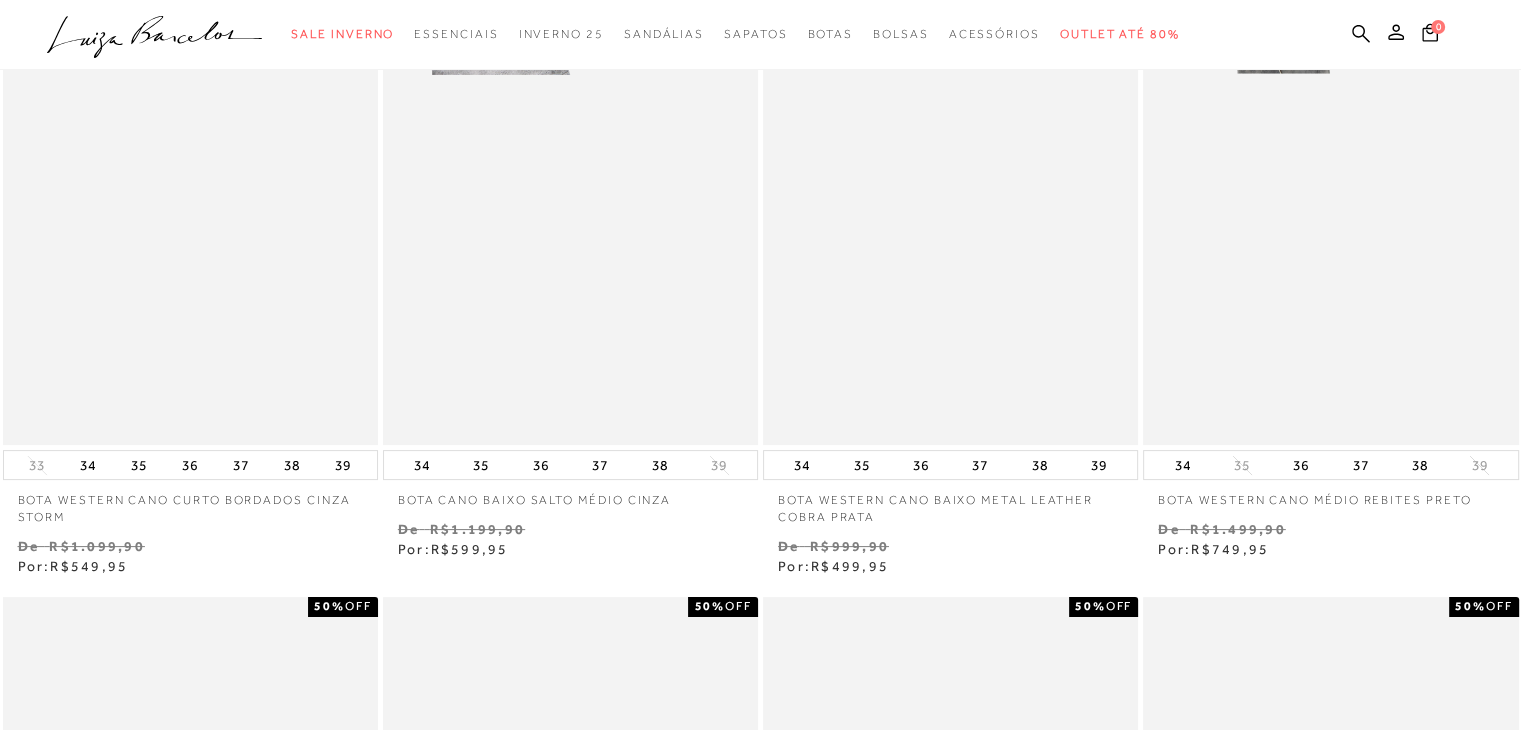 scroll, scrollTop: 0, scrollLeft: 0, axis: both 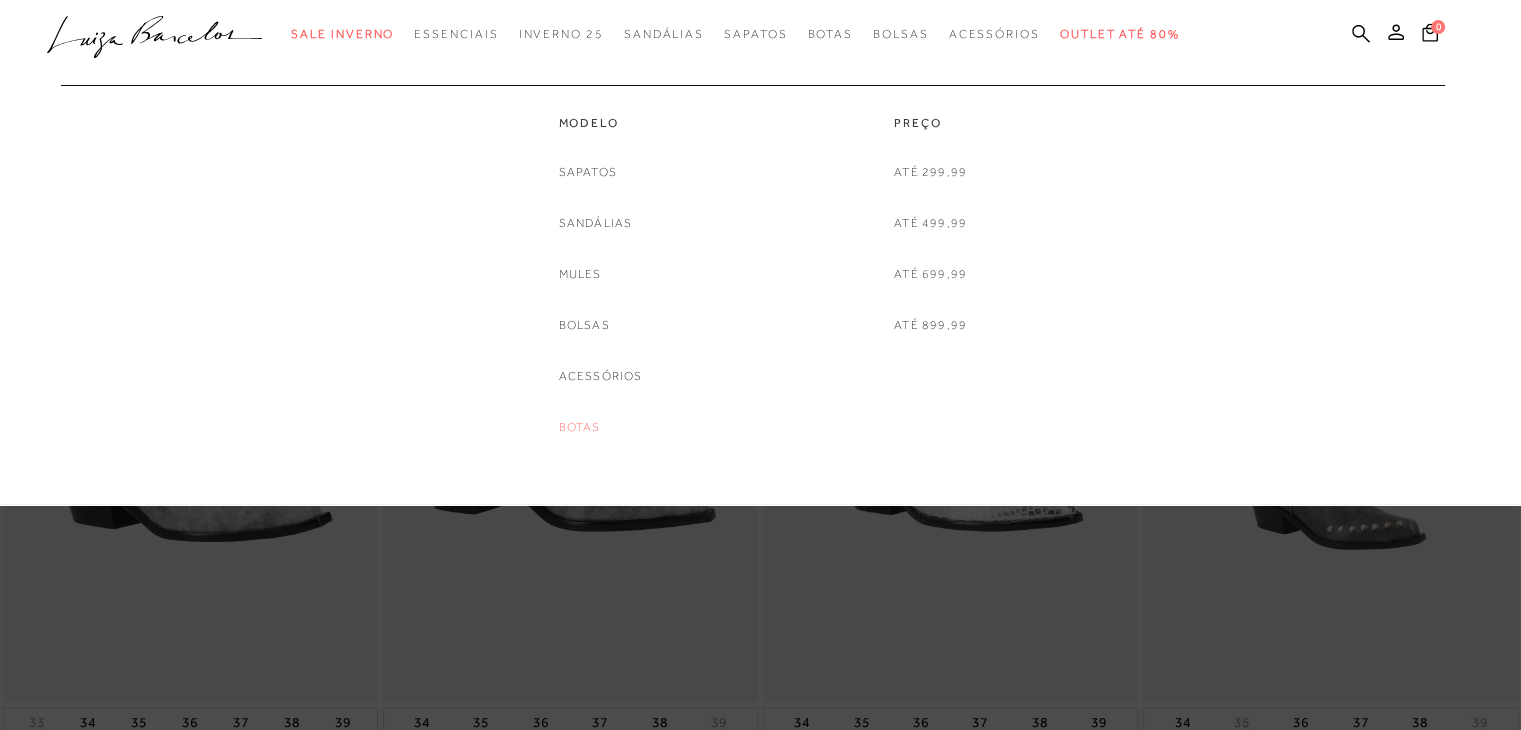 click on "Botas" at bounding box center [580, 427] 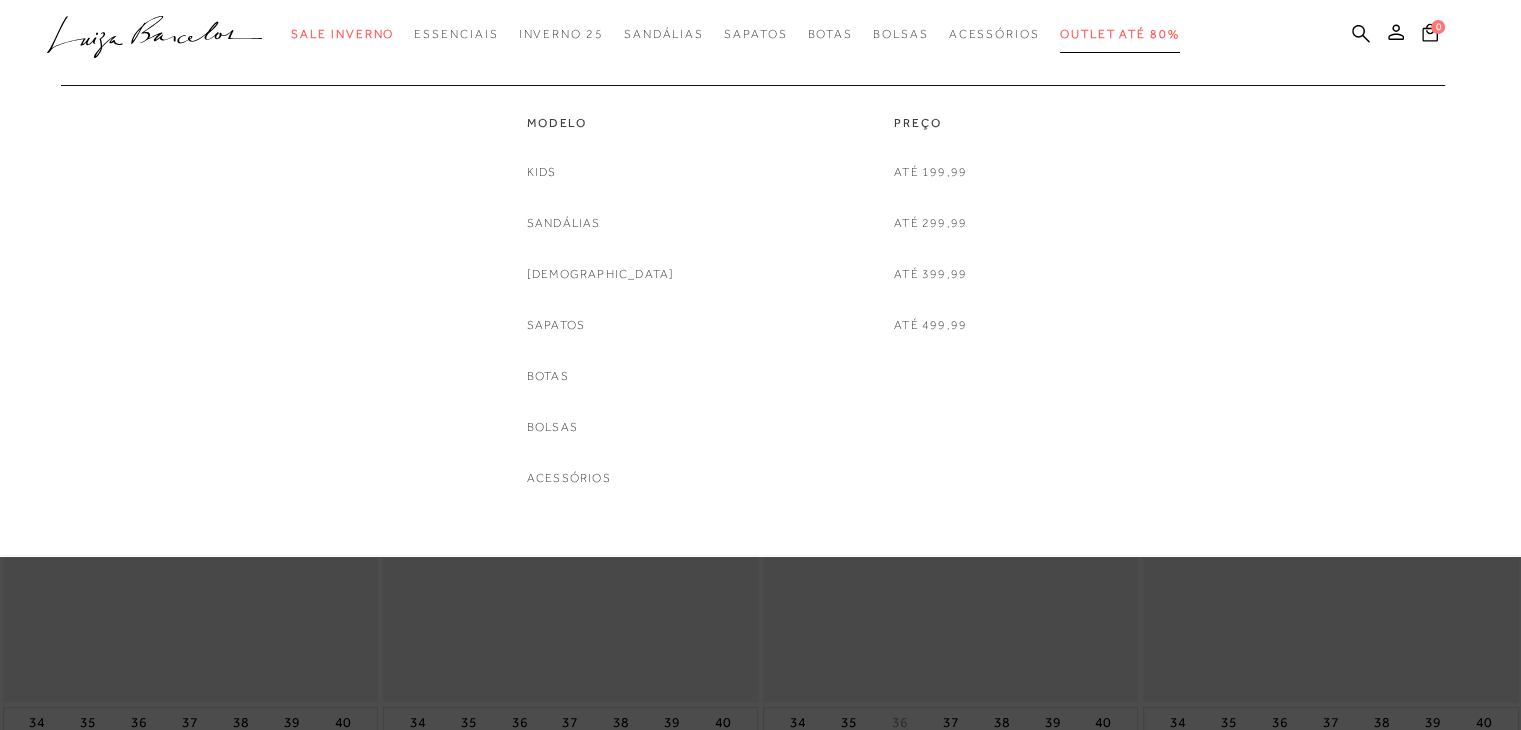 click on "Outlet até 80%" at bounding box center [1120, 34] 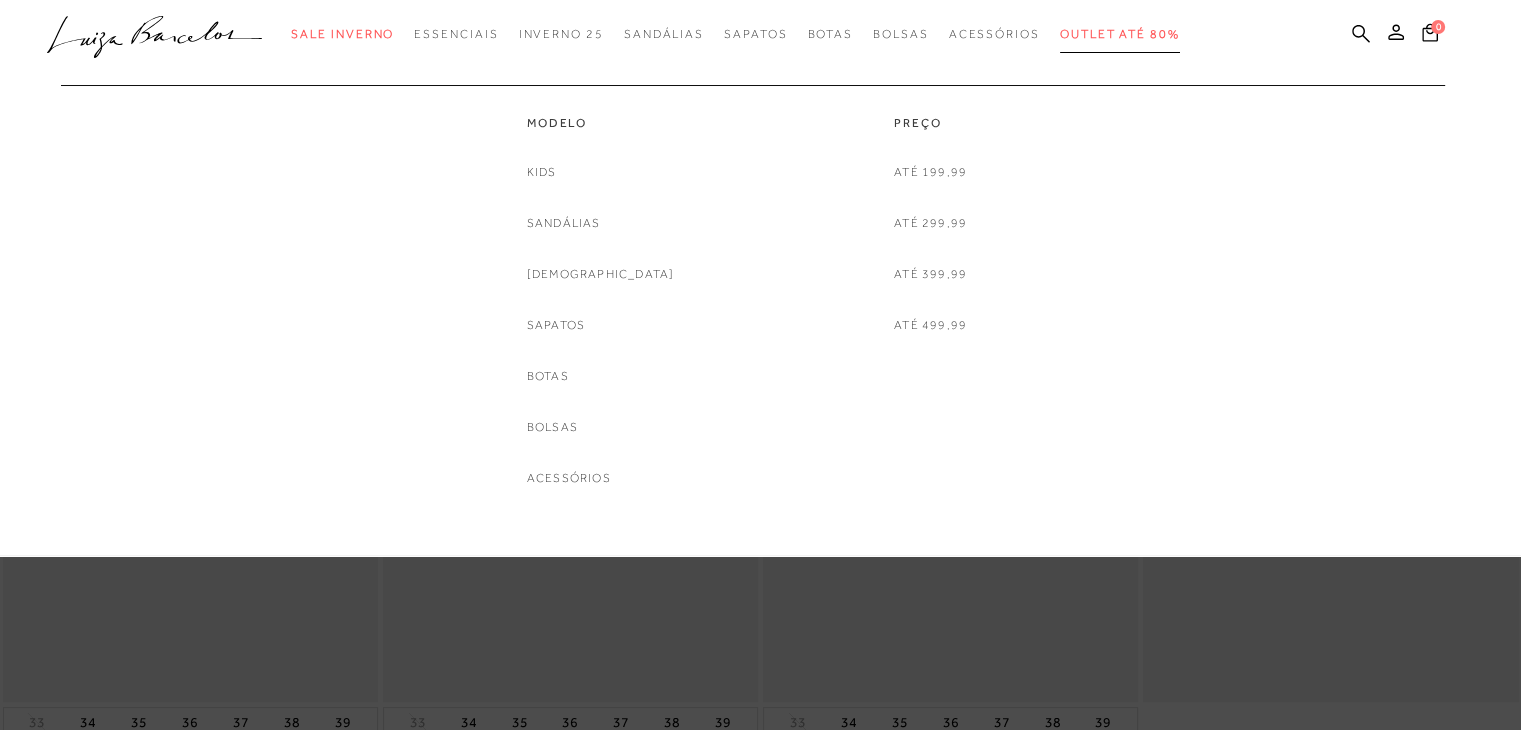 click on "Outlet até 80%" at bounding box center [1120, 34] 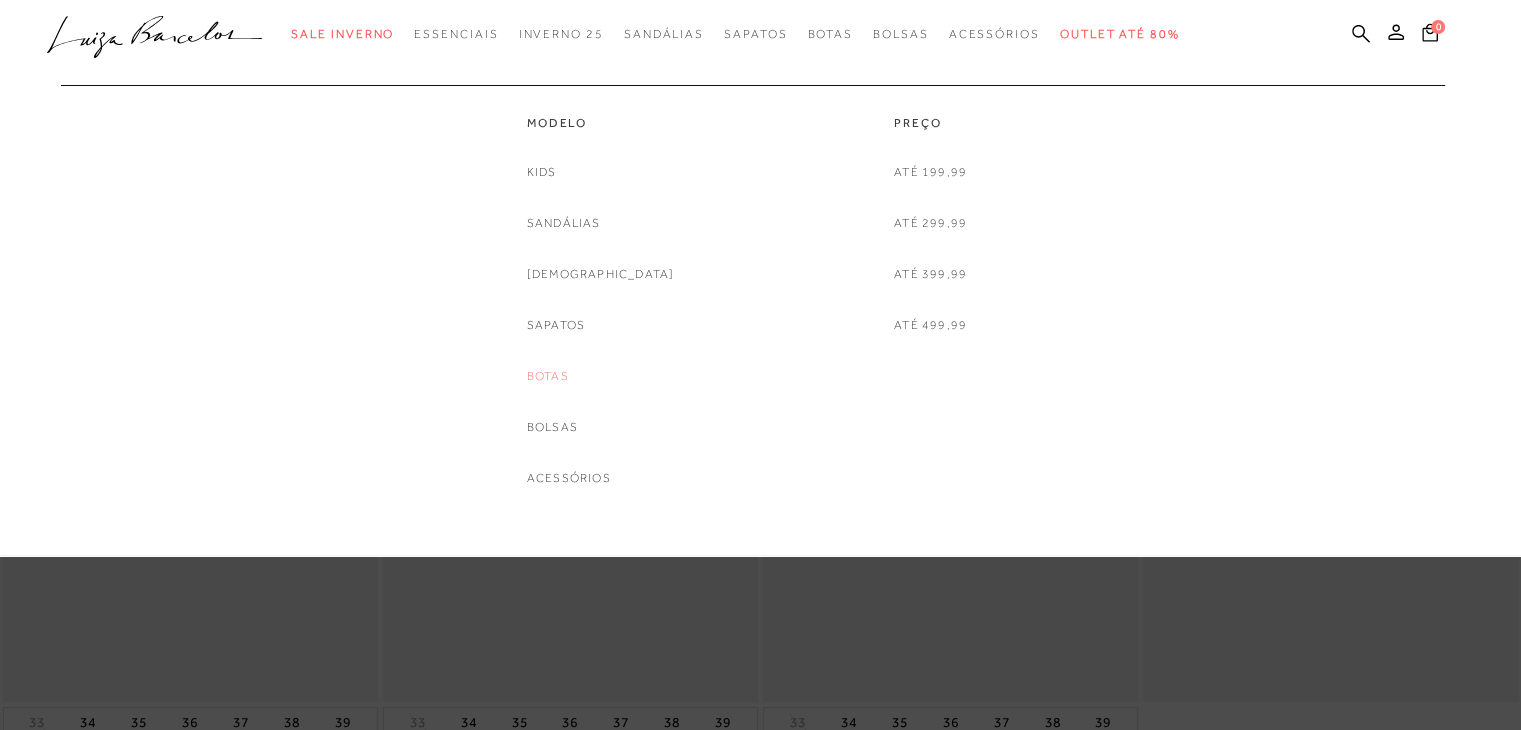 click on "Botas" at bounding box center (548, 376) 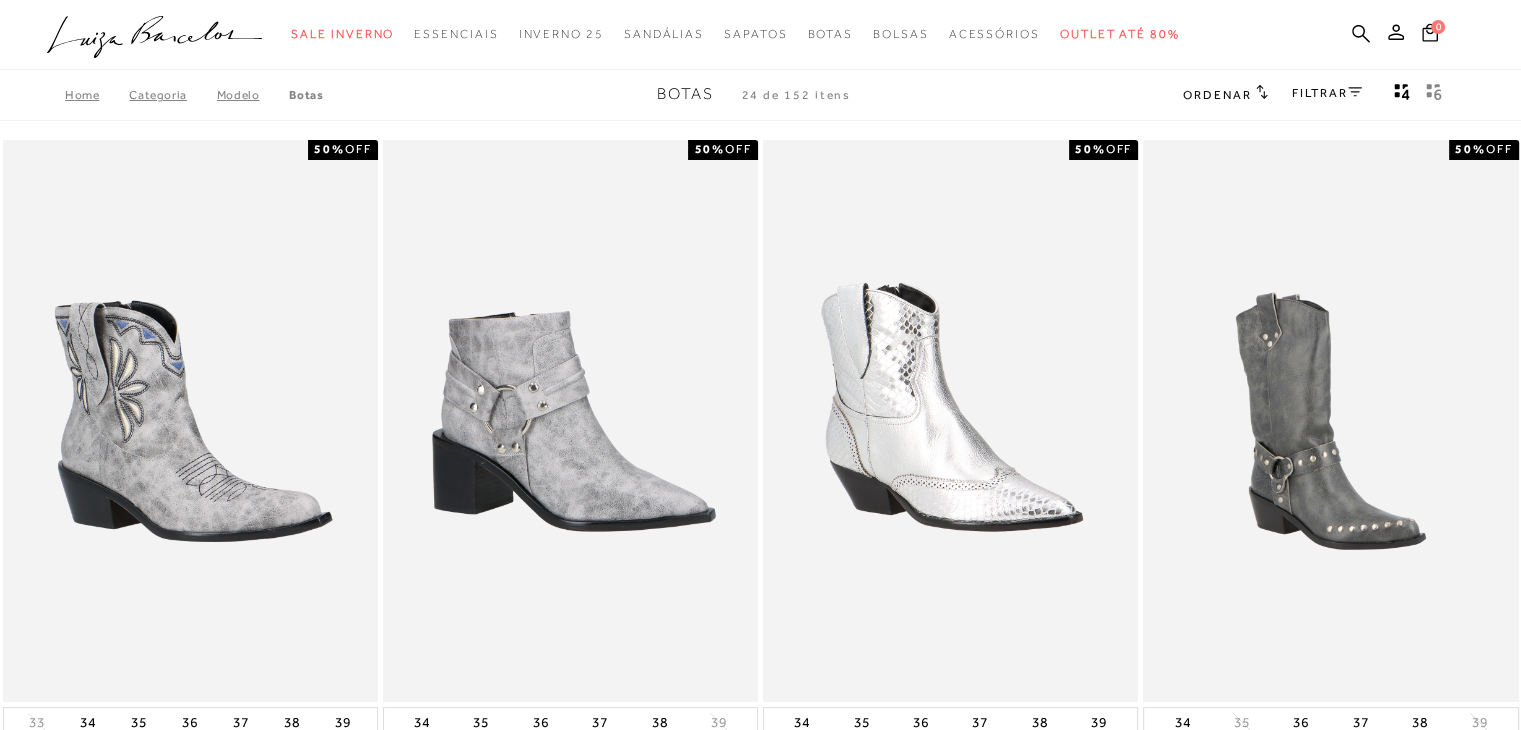 click on "FILTRAR" at bounding box center (1327, 93) 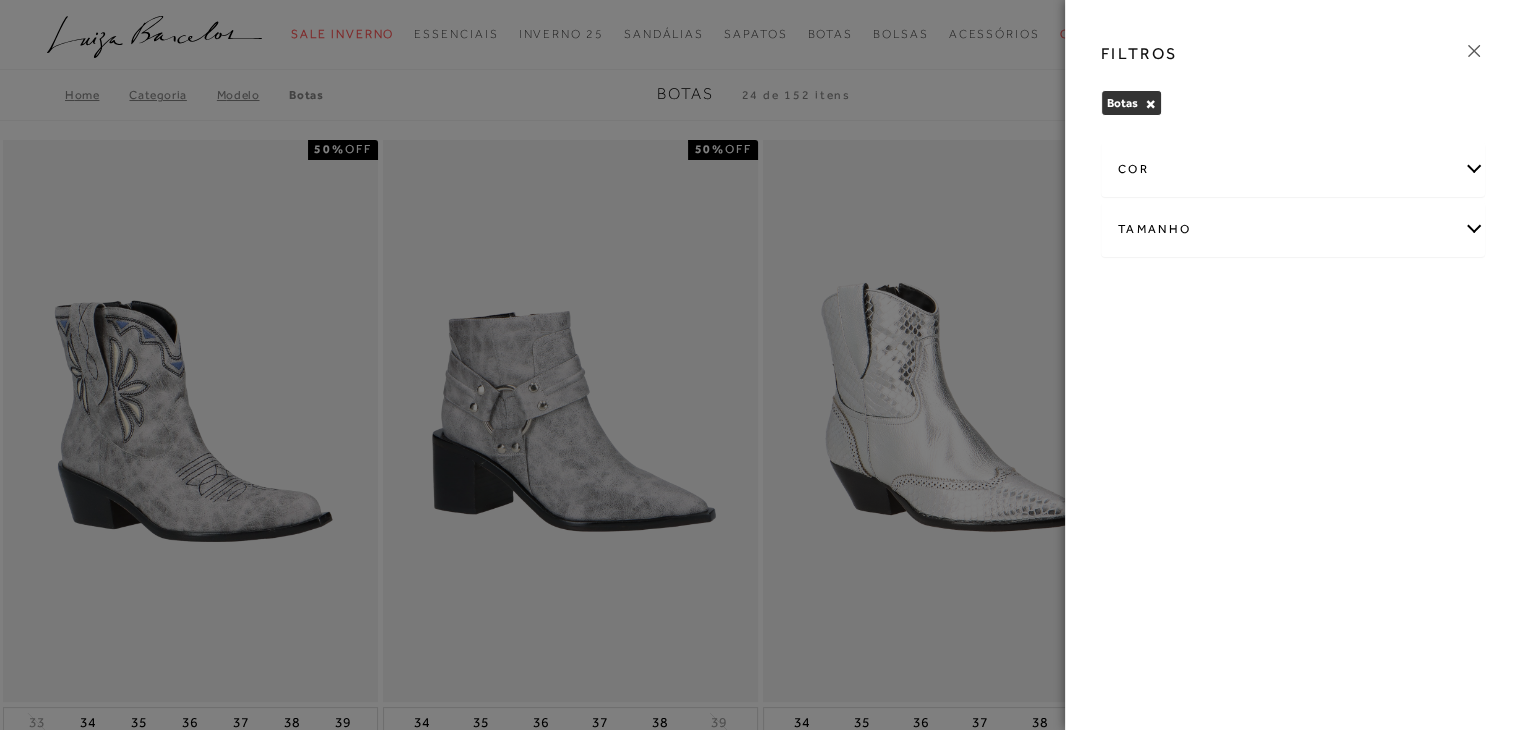 click on "Tamanho" at bounding box center [1293, 229] 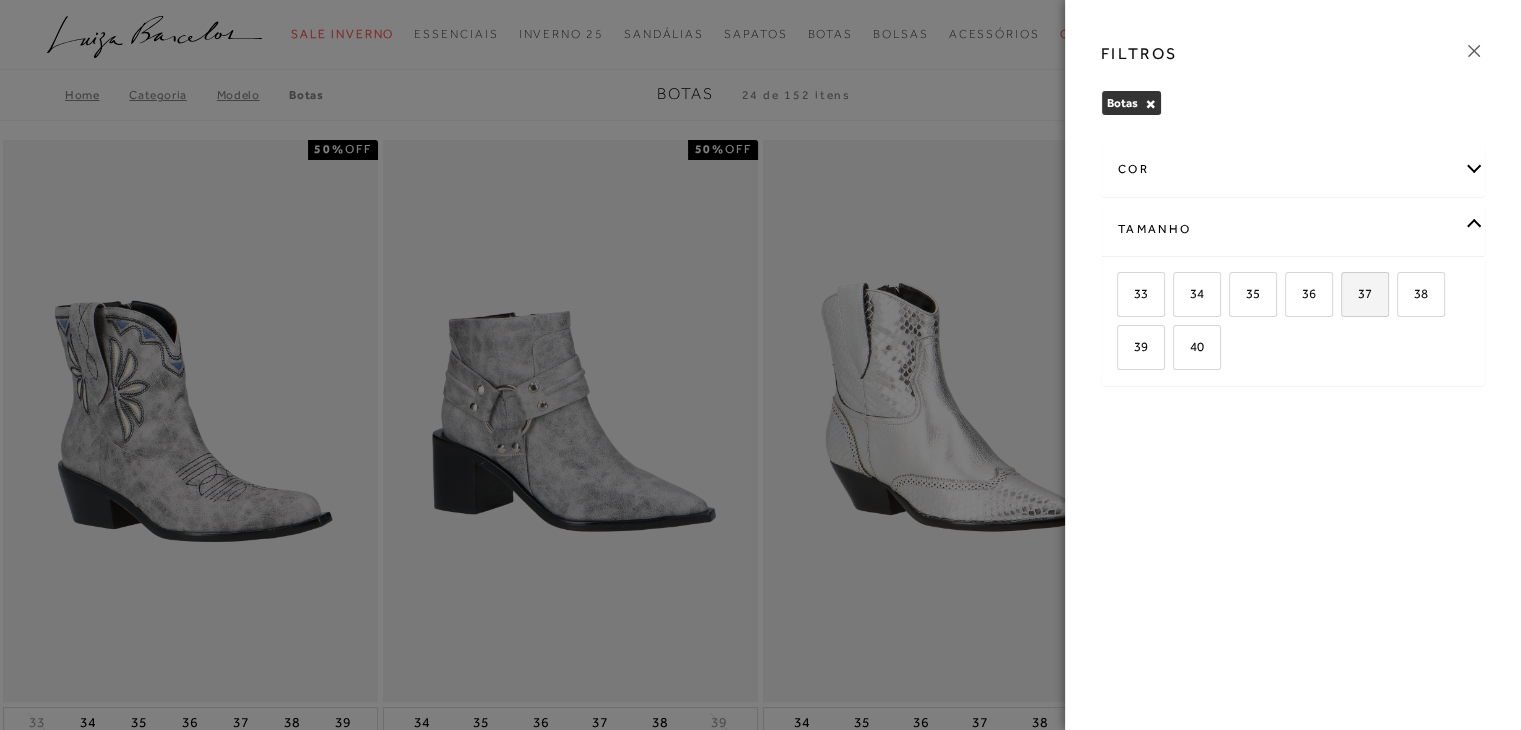 click on "37" at bounding box center [1365, 294] 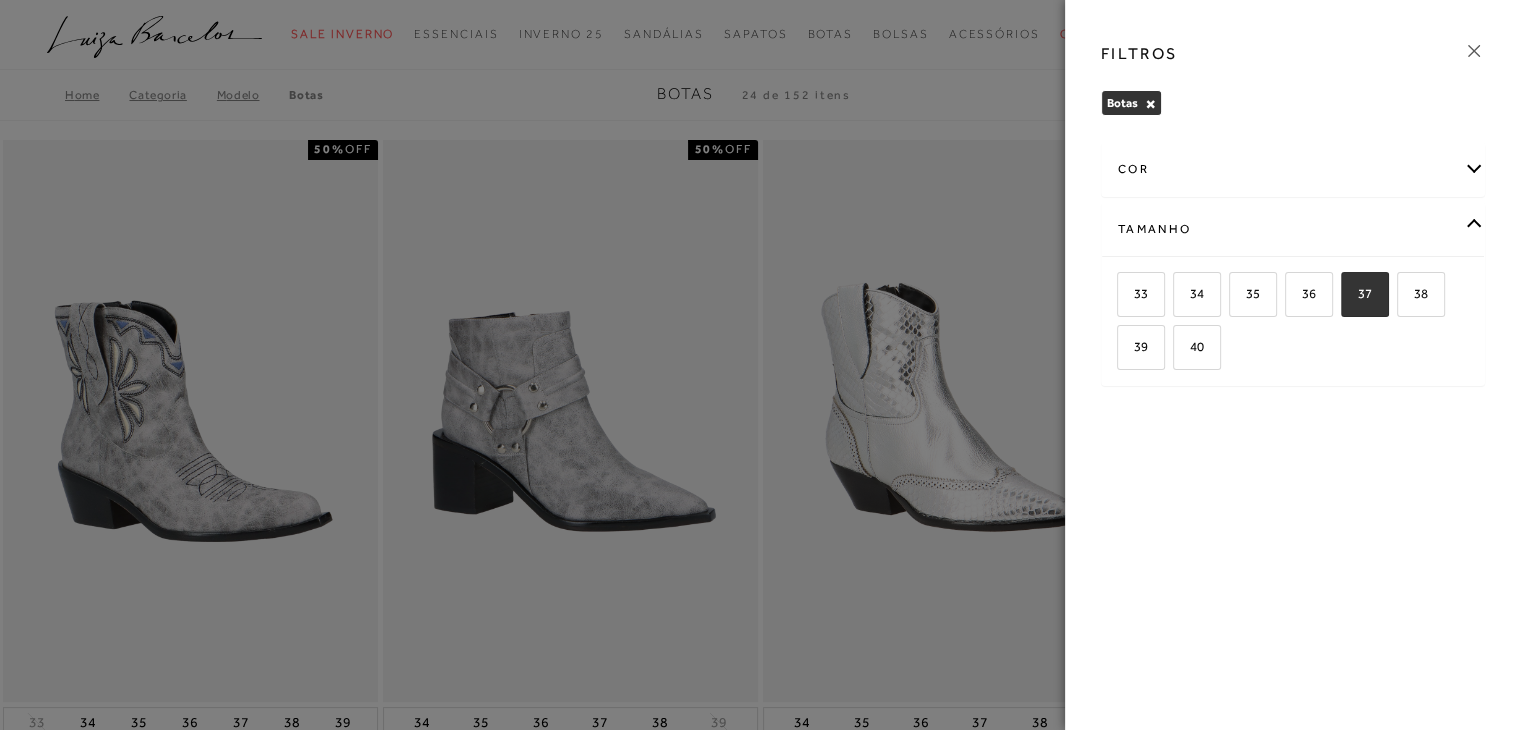 checkbox on "true" 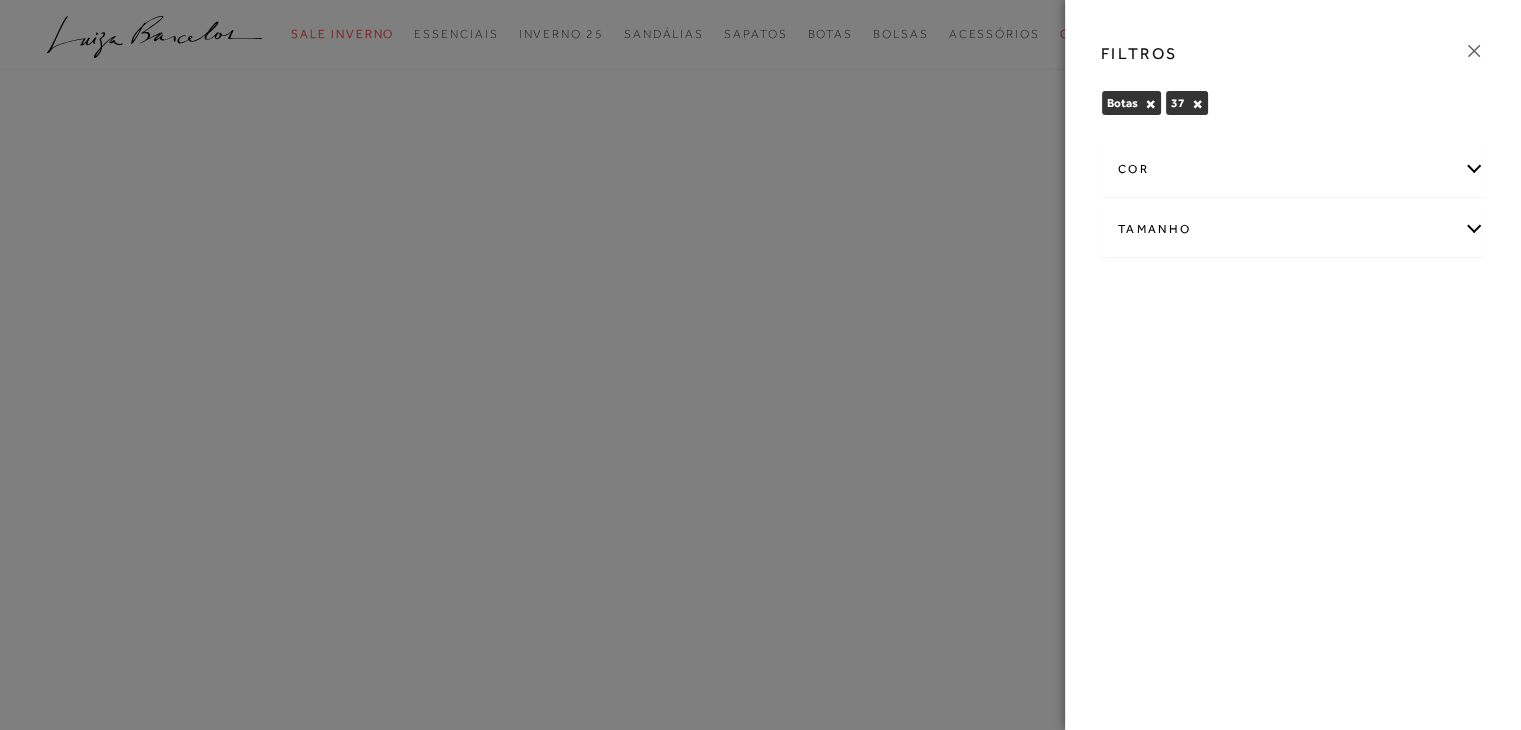 click at bounding box center (760, 365) 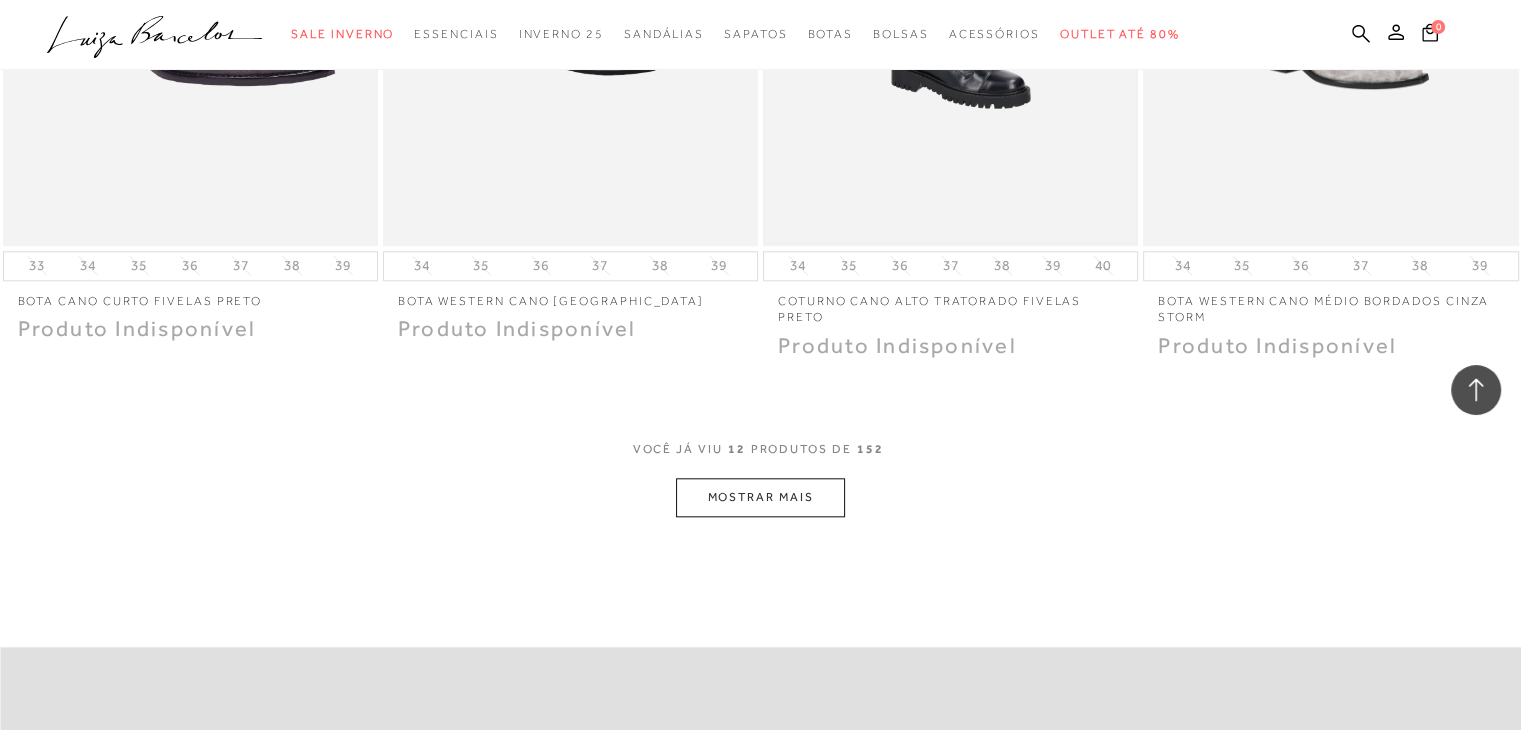 scroll, scrollTop: 2000, scrollLeft: 0, axis: vertical 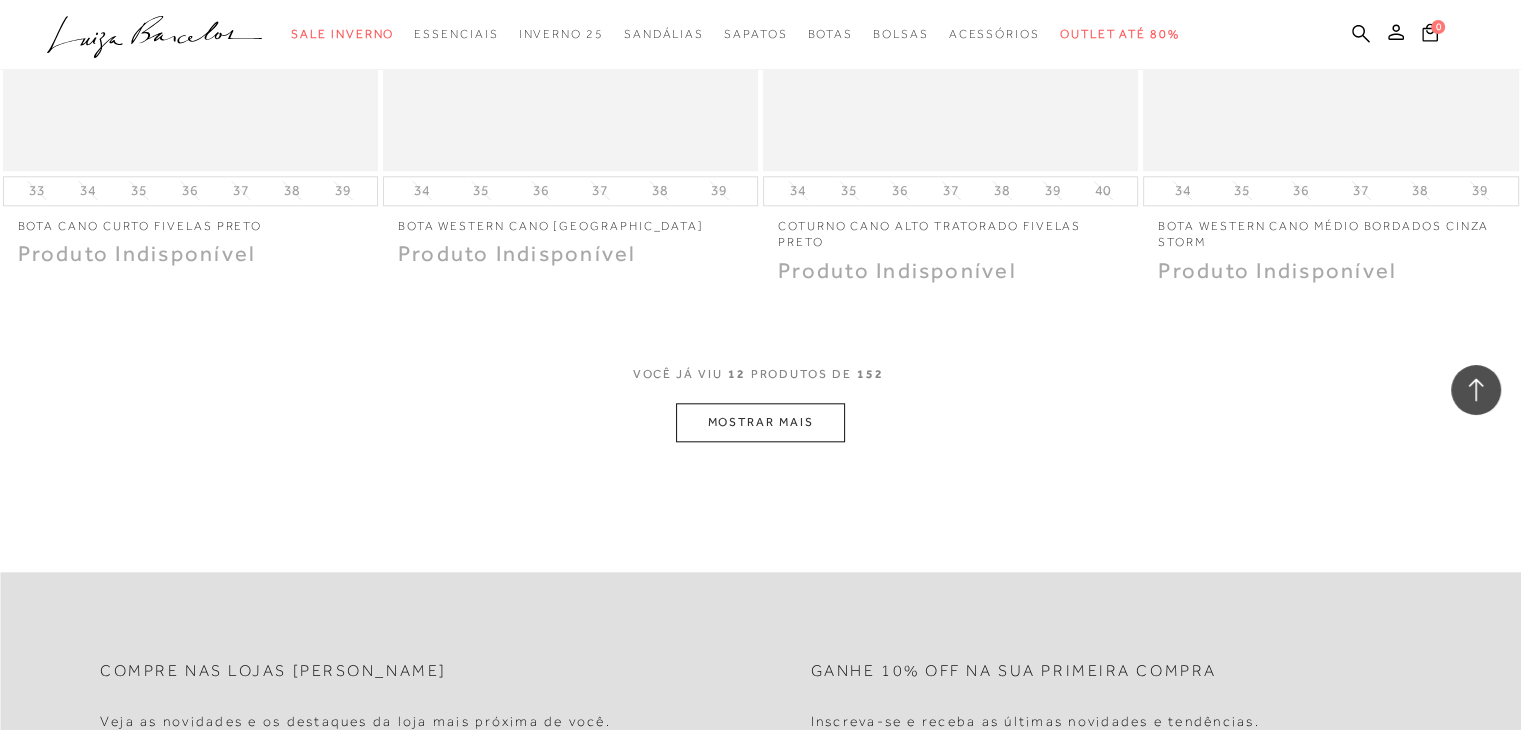 click on "MOSTRAR MAIS" at bounding box center [760, 422] 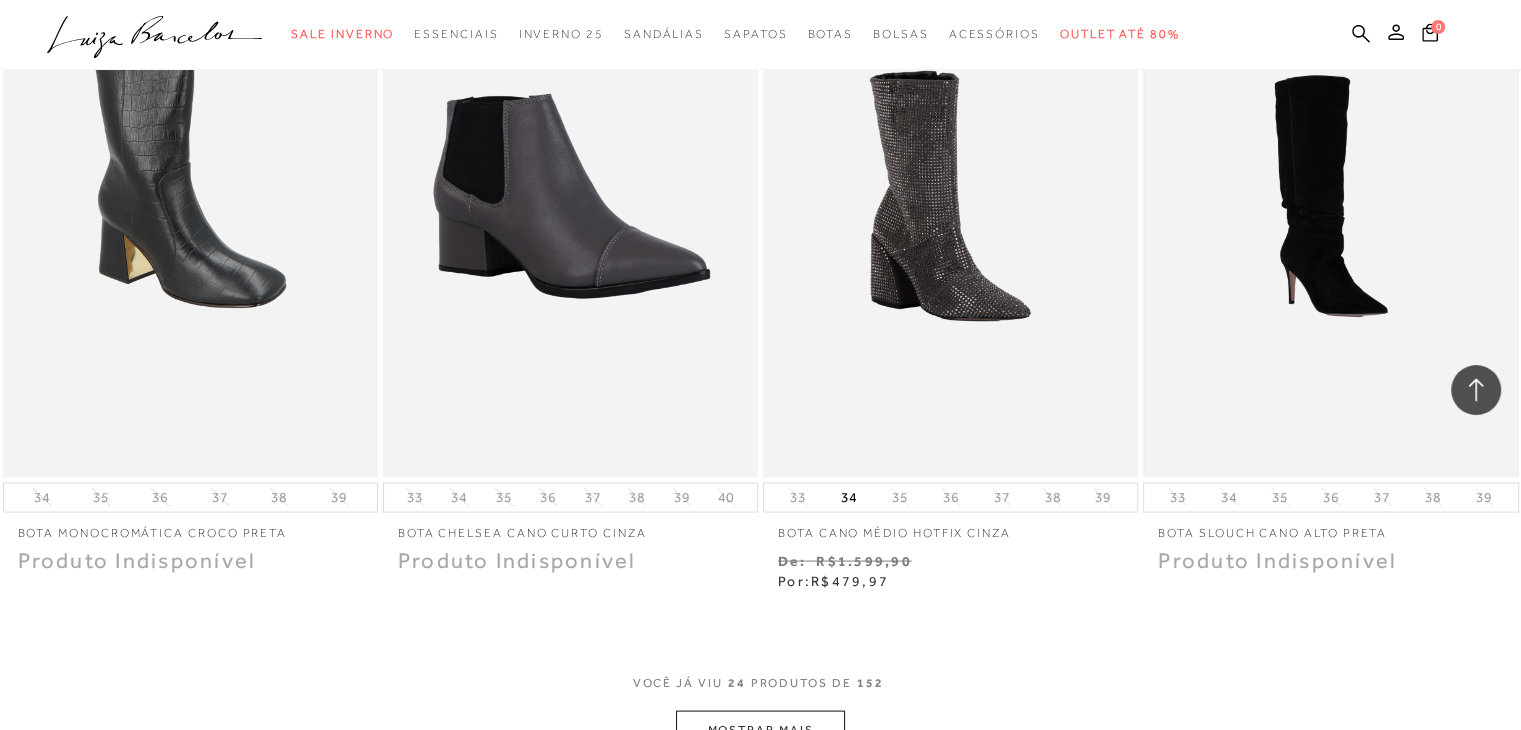 scroll, scrollTop: 4000, scrollLeft: 0, axis: vertical 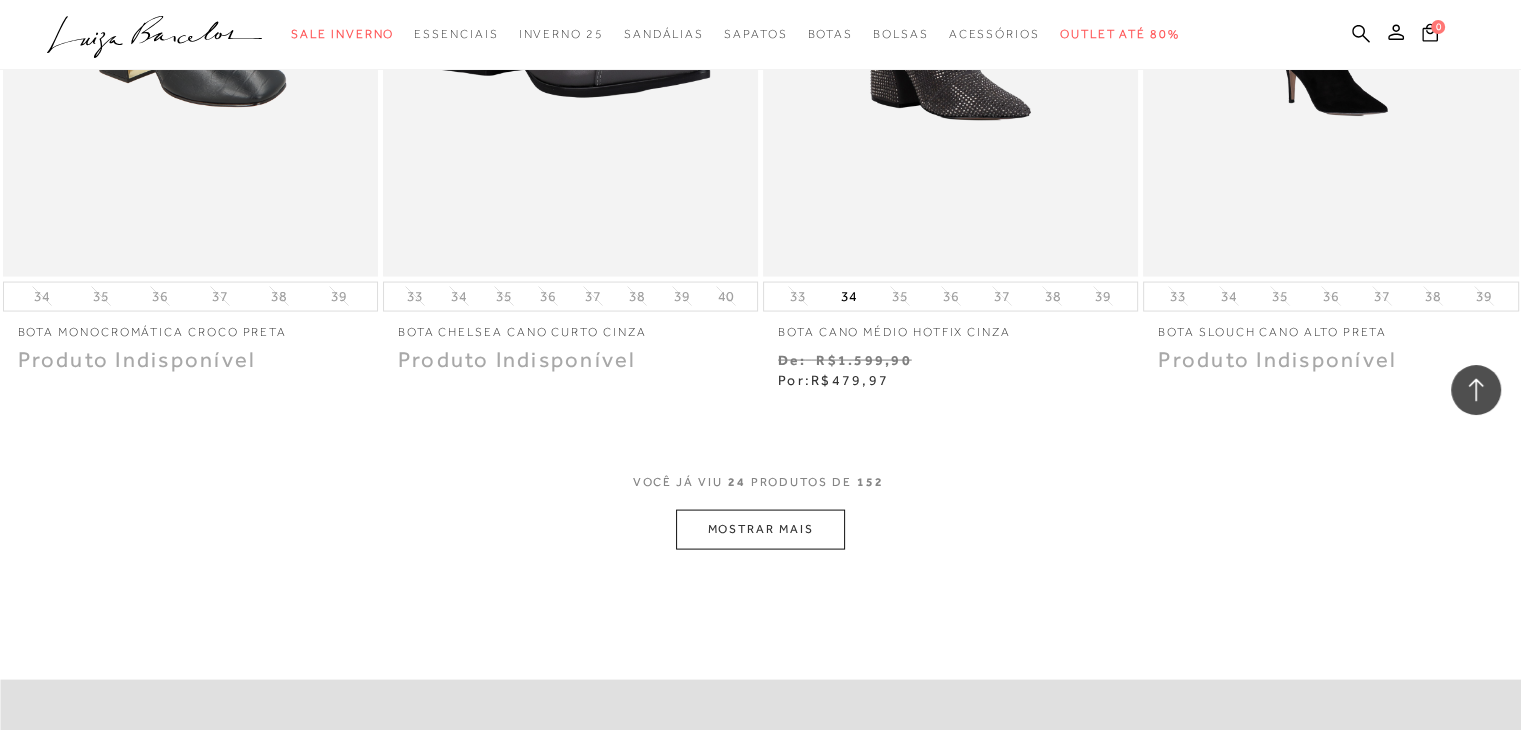 click on "MOSTRAR MAIS" at bounding box center [760, 529] 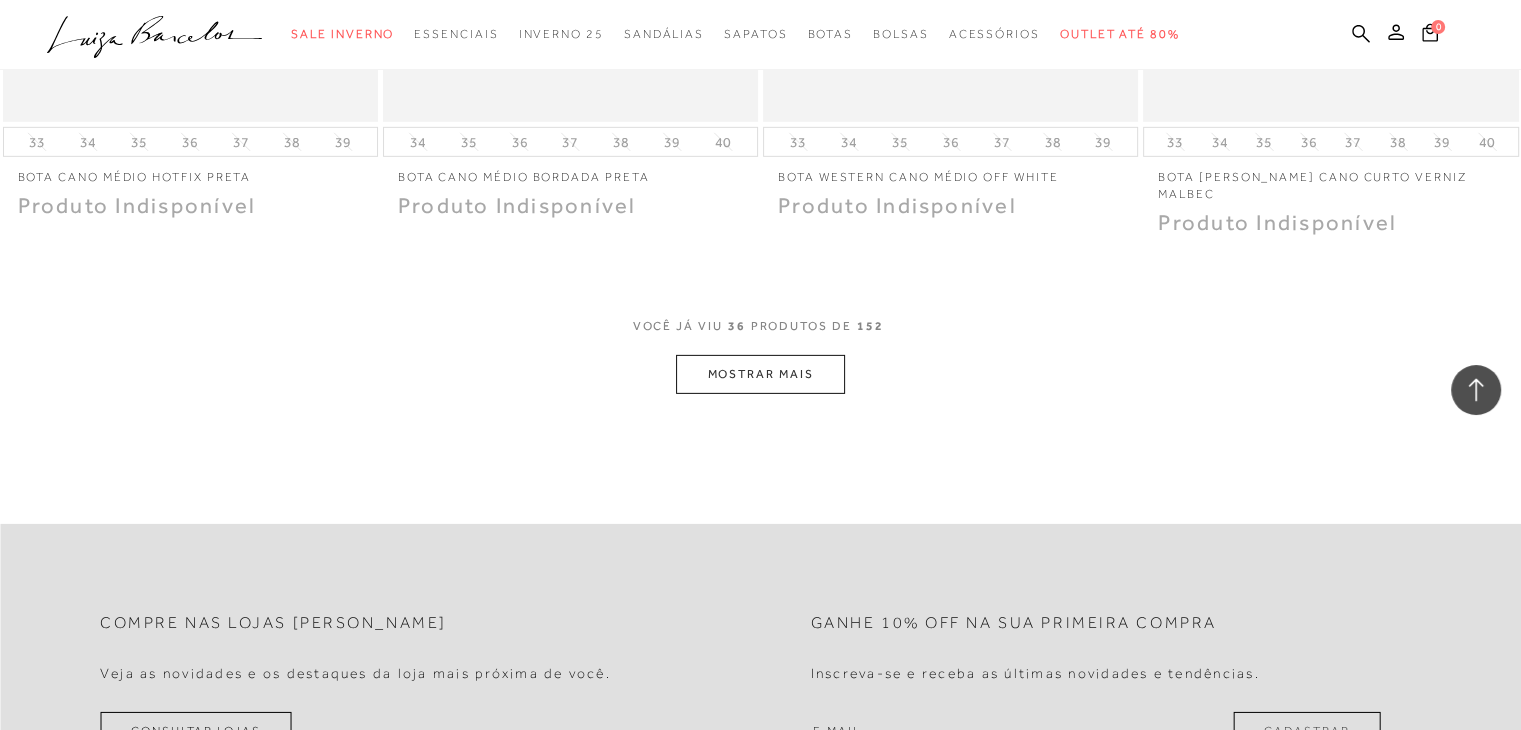 scroll, scrollTop: 6400, scrollLeft: 0, axis: vertical 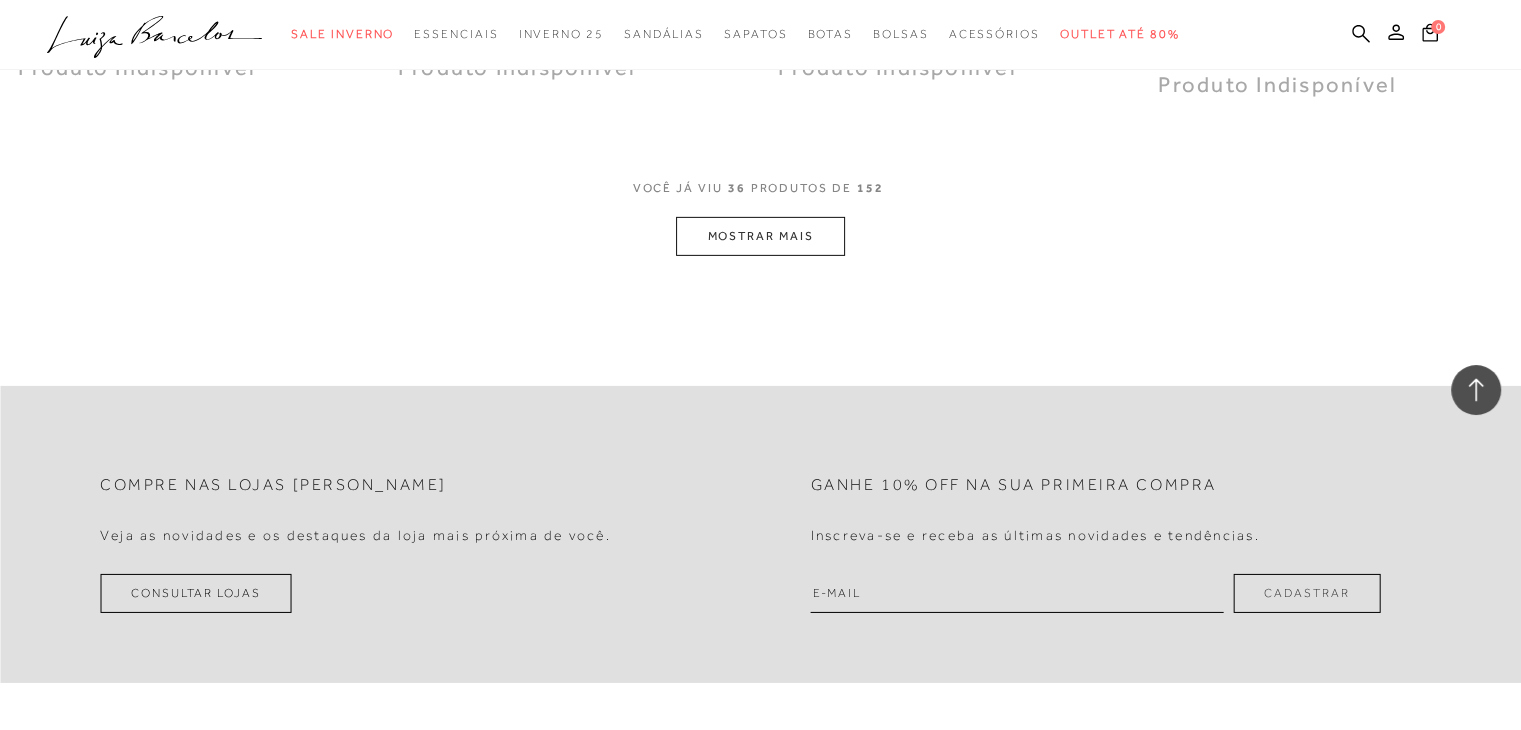 click on "MOSTRAR MAIS" at bounding box center (760, 236) 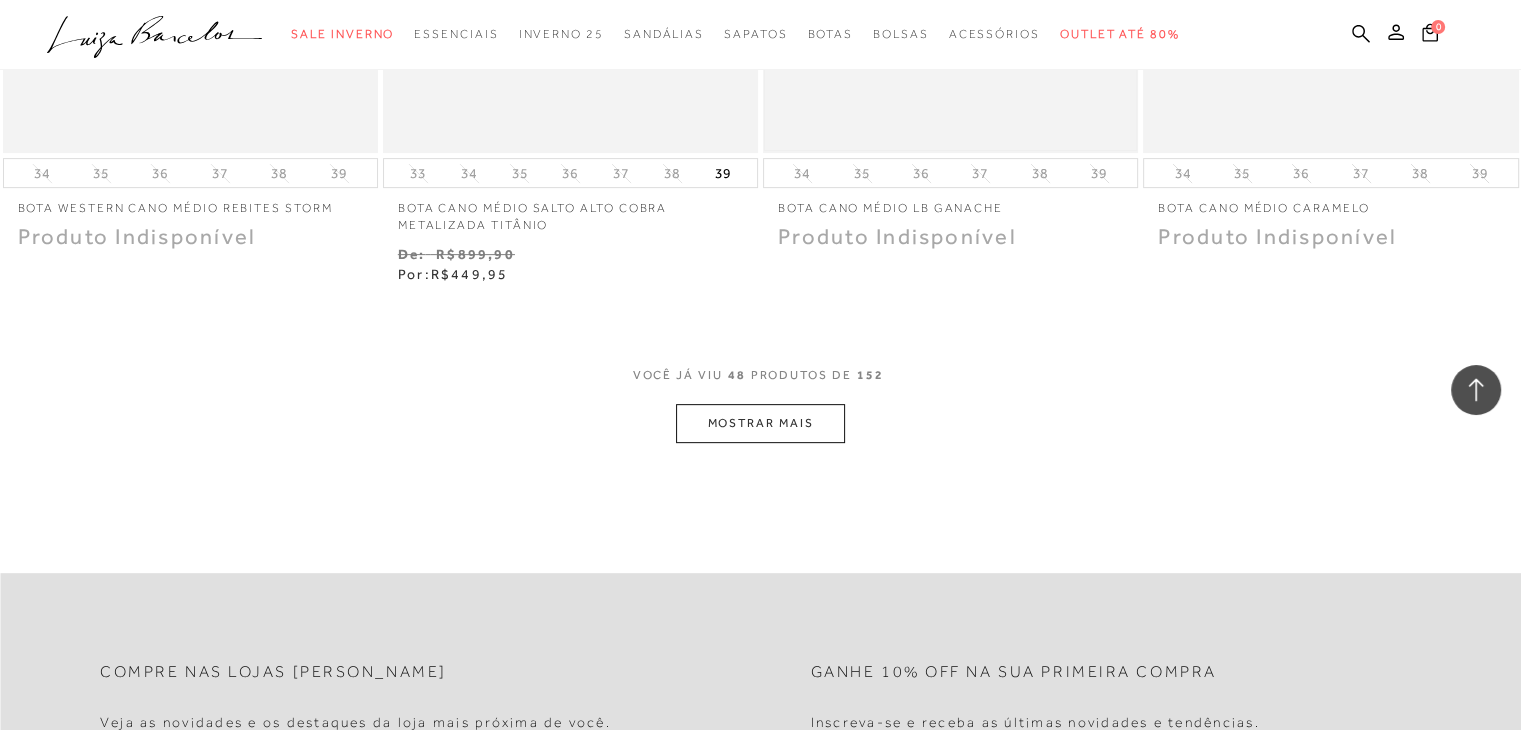 scroll, scrollTop: 8400, scrollLeft: 0, axis: vertical 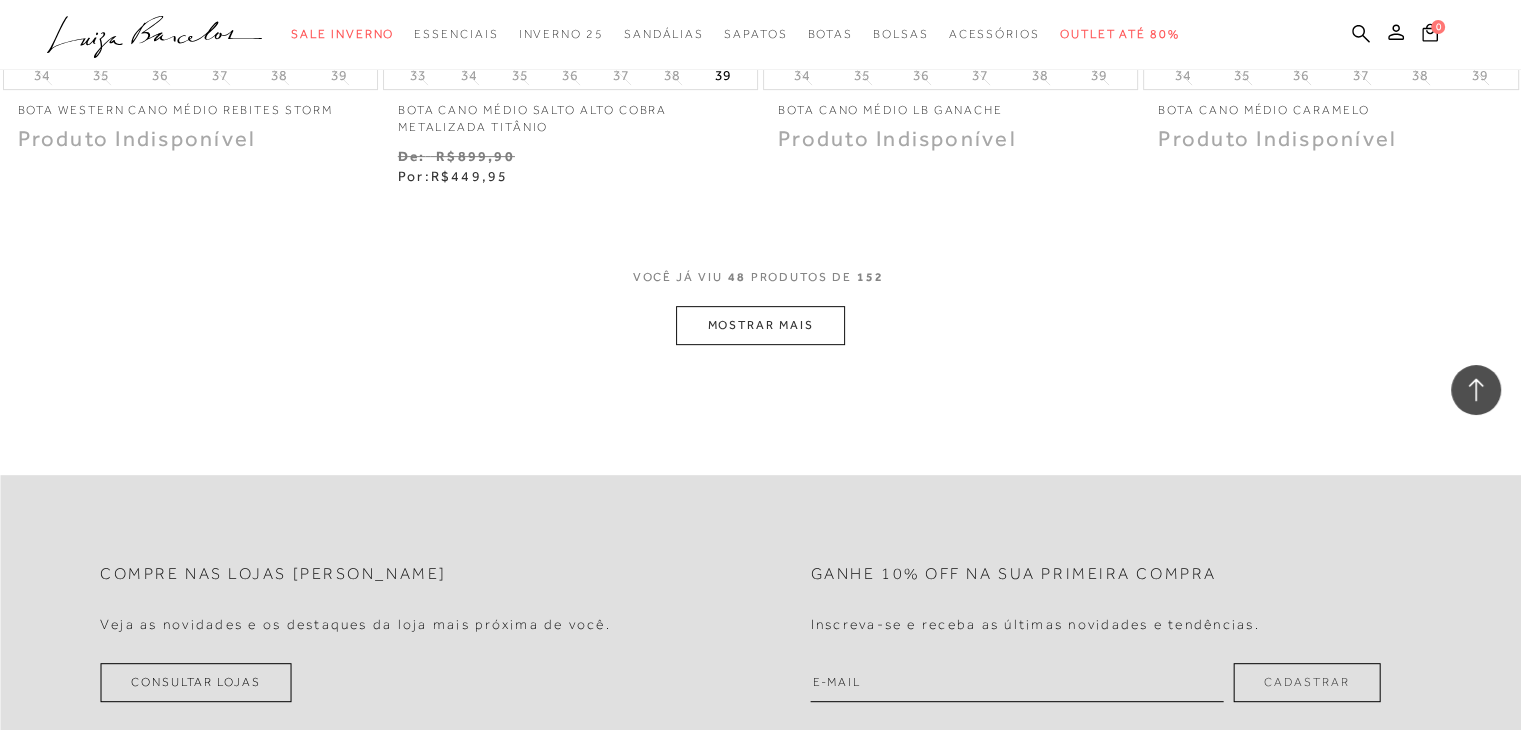 click on "MOSTRAR MAIS" at bounding box center (760, 325) 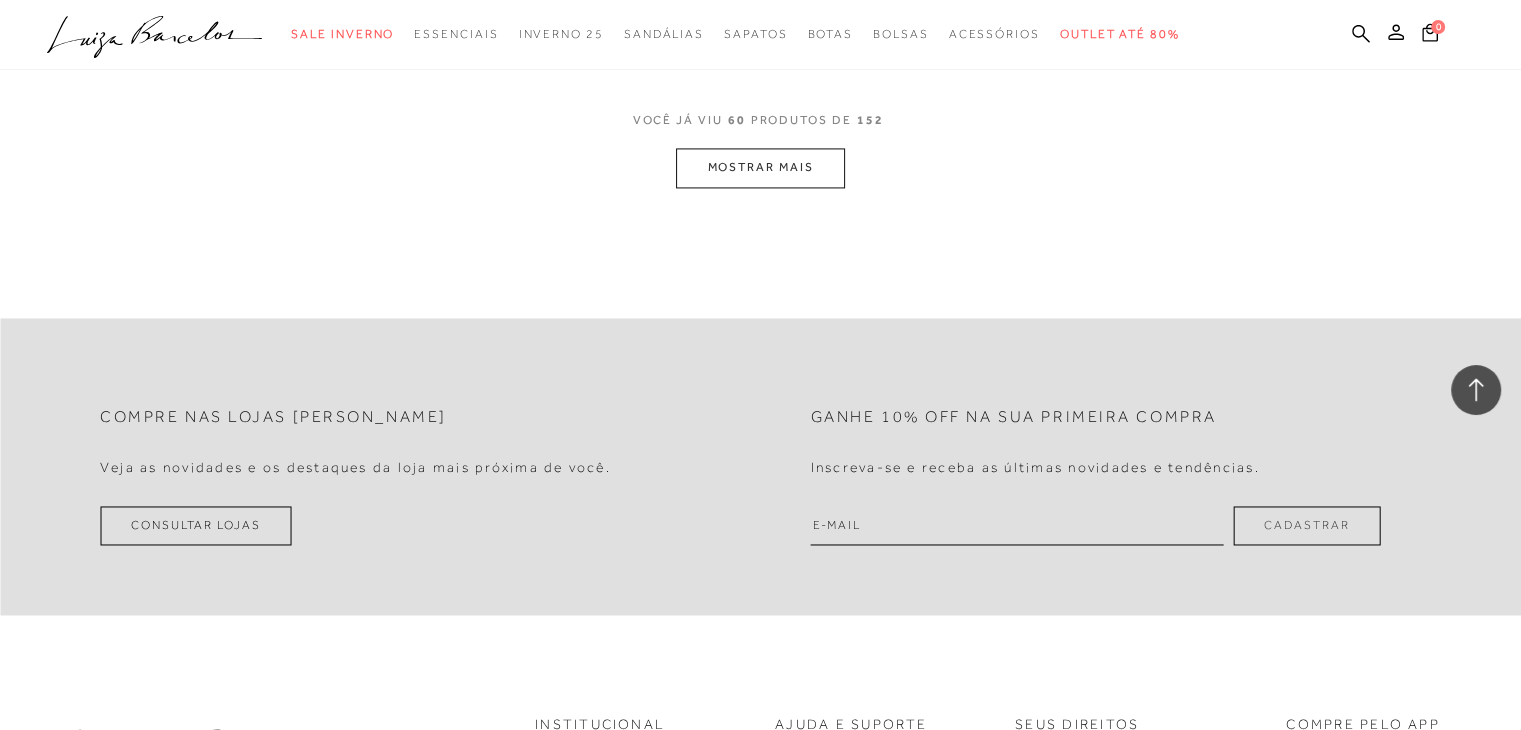 scroll, scrollTop: 10700, scrollLeft: 0, axis: vertical 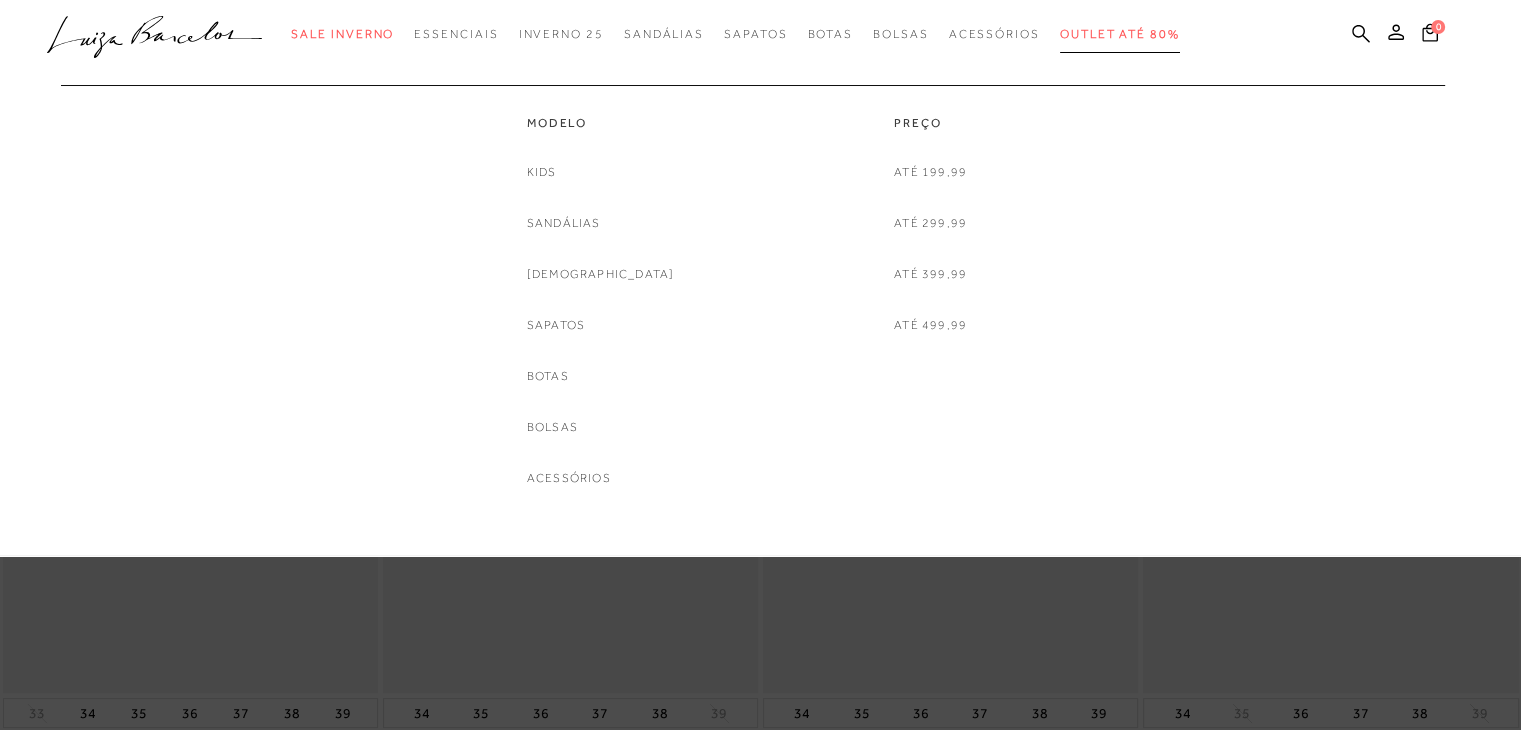 click on "Outlet até 80%" at bounding box center (1120, 34) 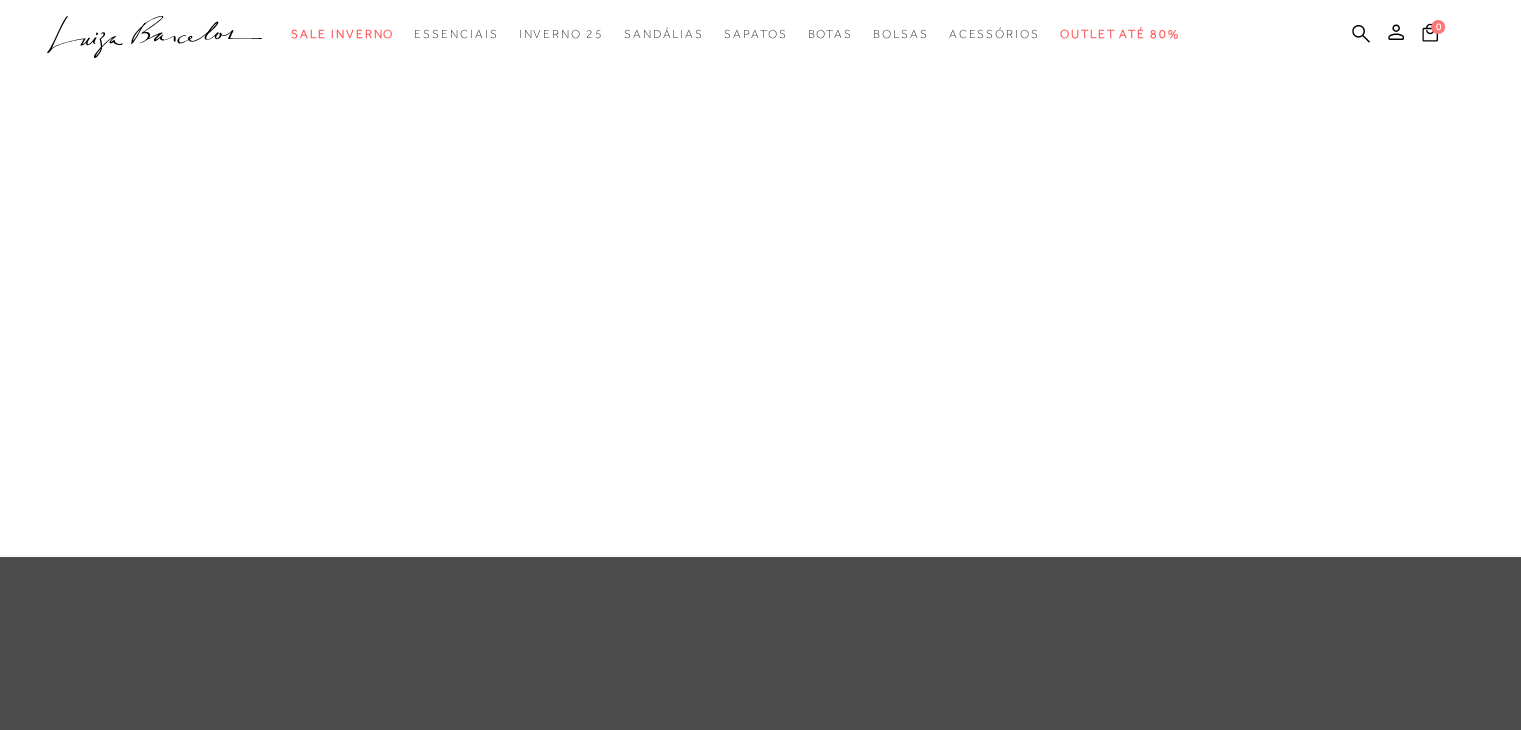 scroll, scrollTop: 0, scrollLeft: 0, axis: both 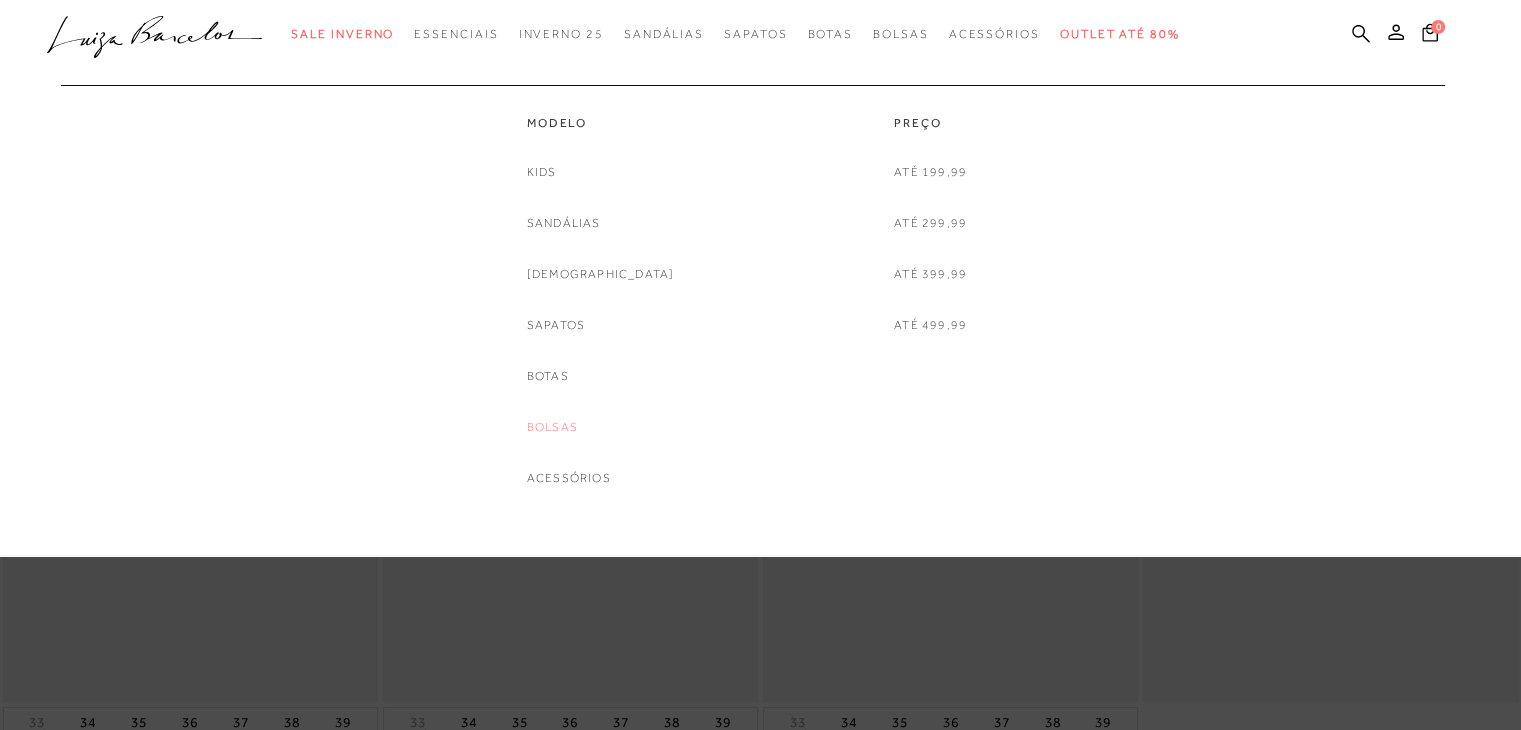click on "Bolsas" at bounding box center (552, 427) 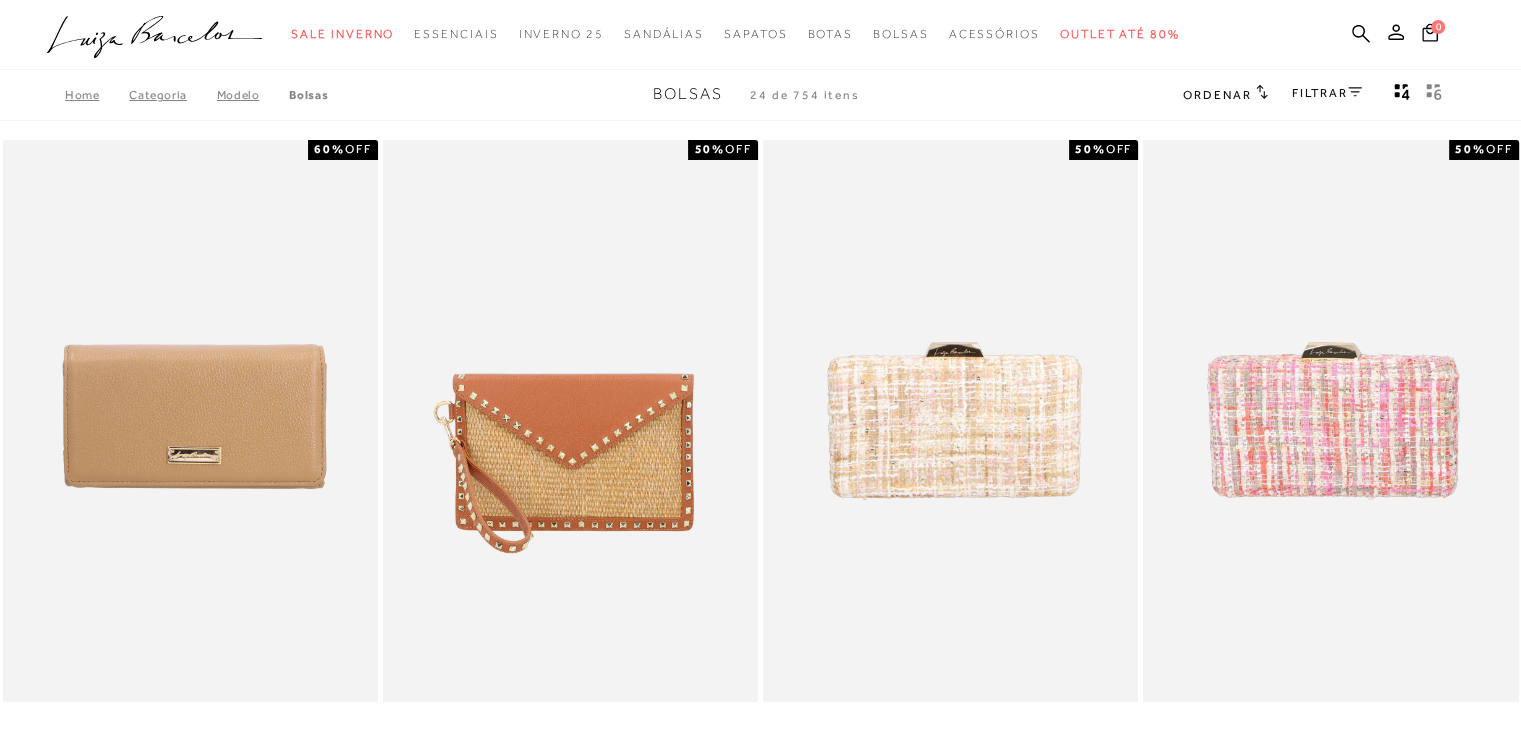 click on "FILTRAR" at bounding box center [1327, 93] 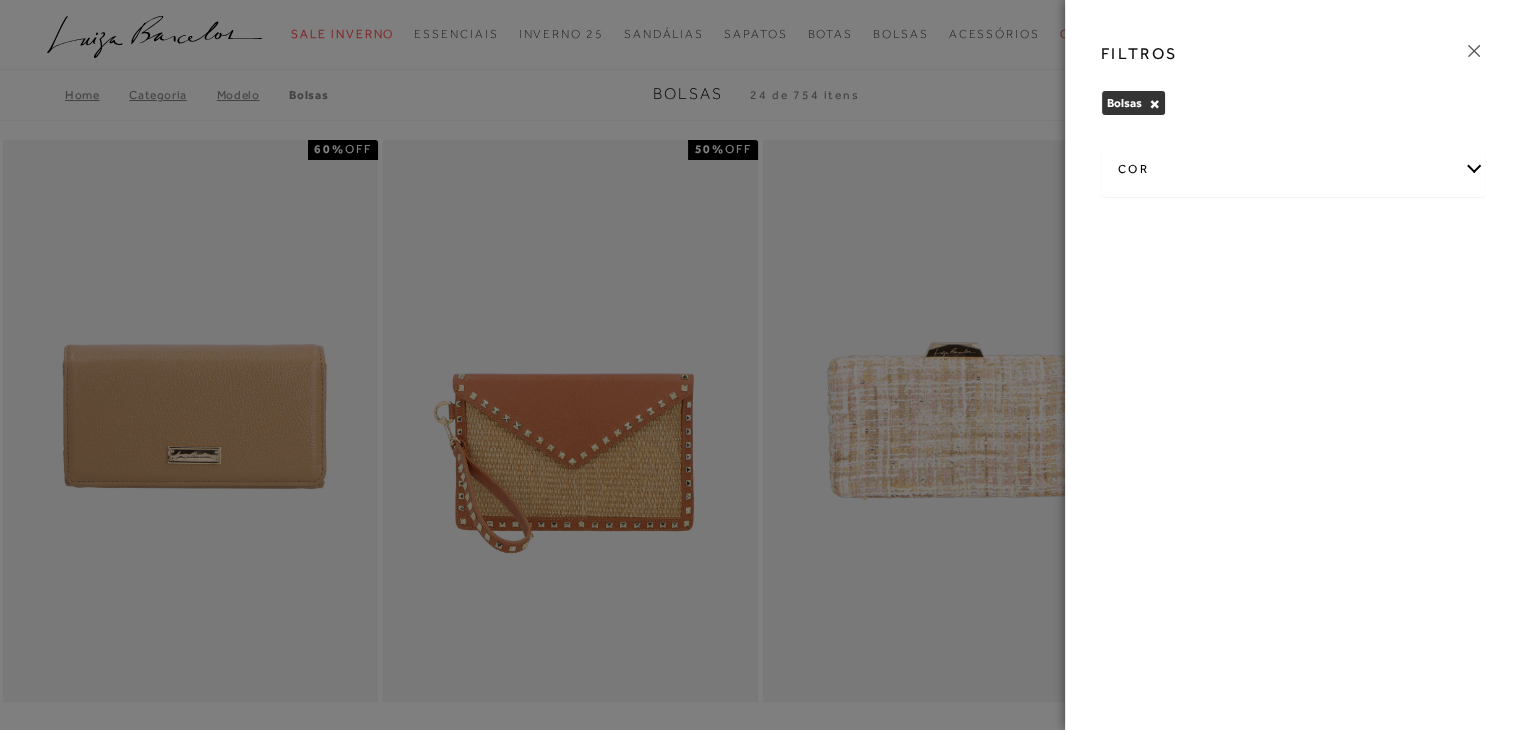 click on "cor" at bounding box center (1293, 169) 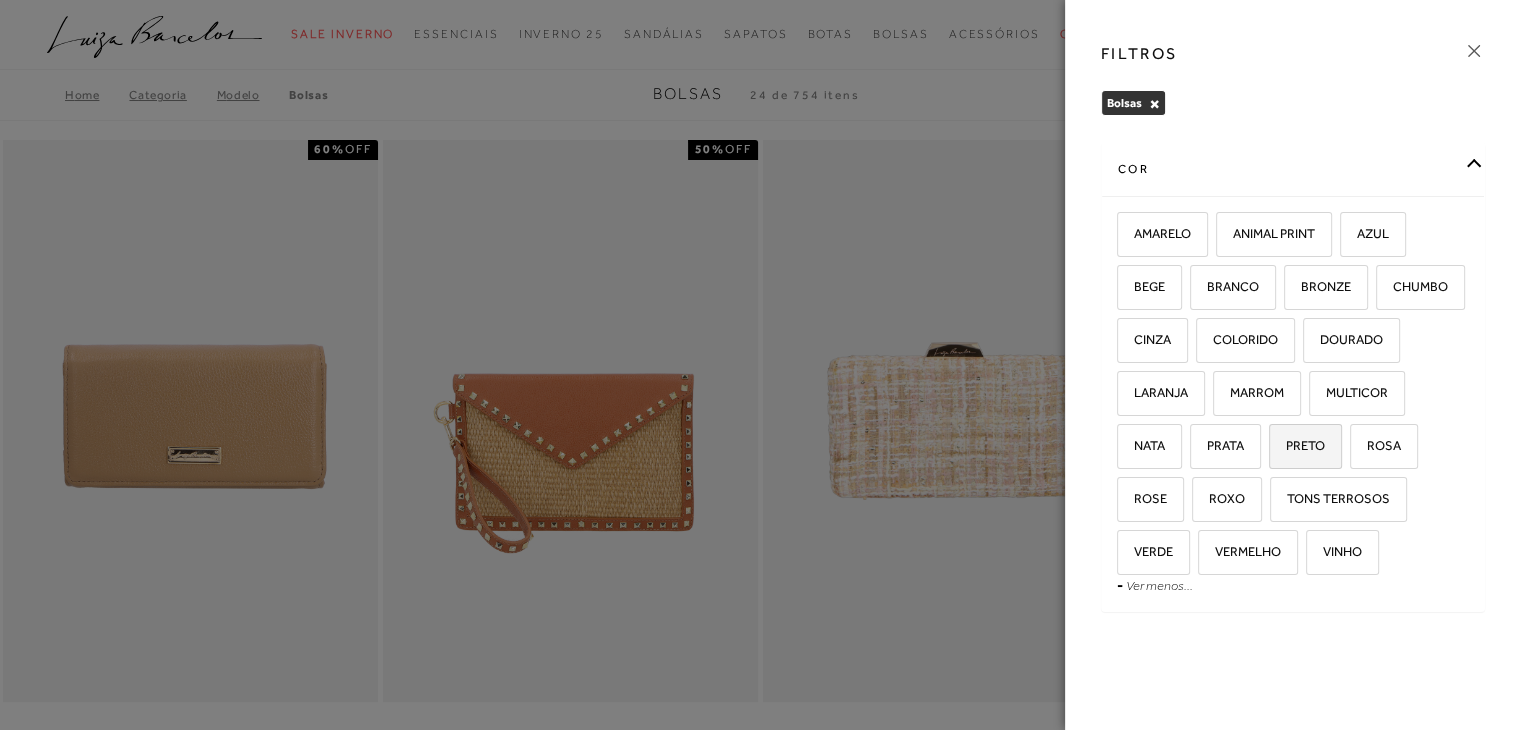 click on "PRETO" at bounding box center (1298, 445) 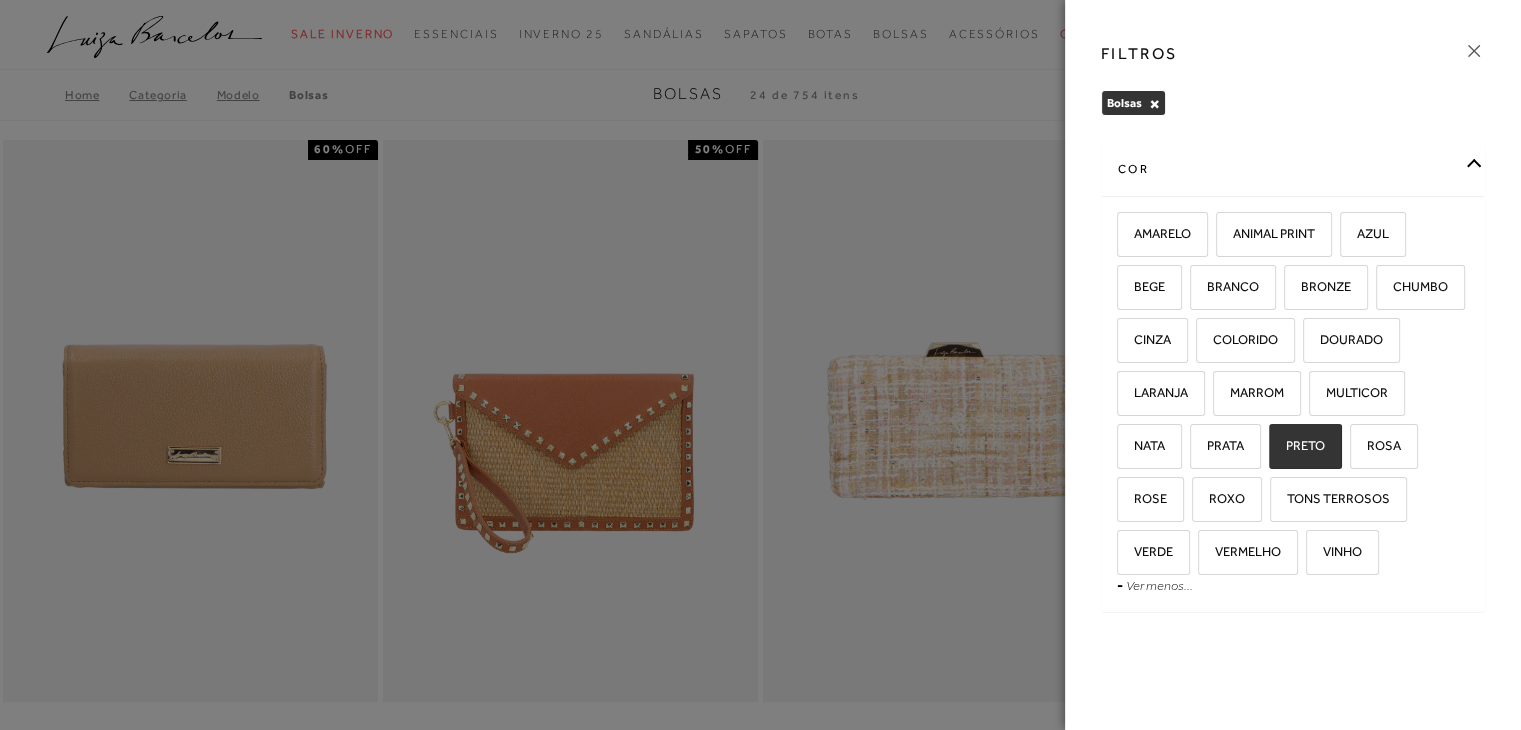 checkbox on "true" 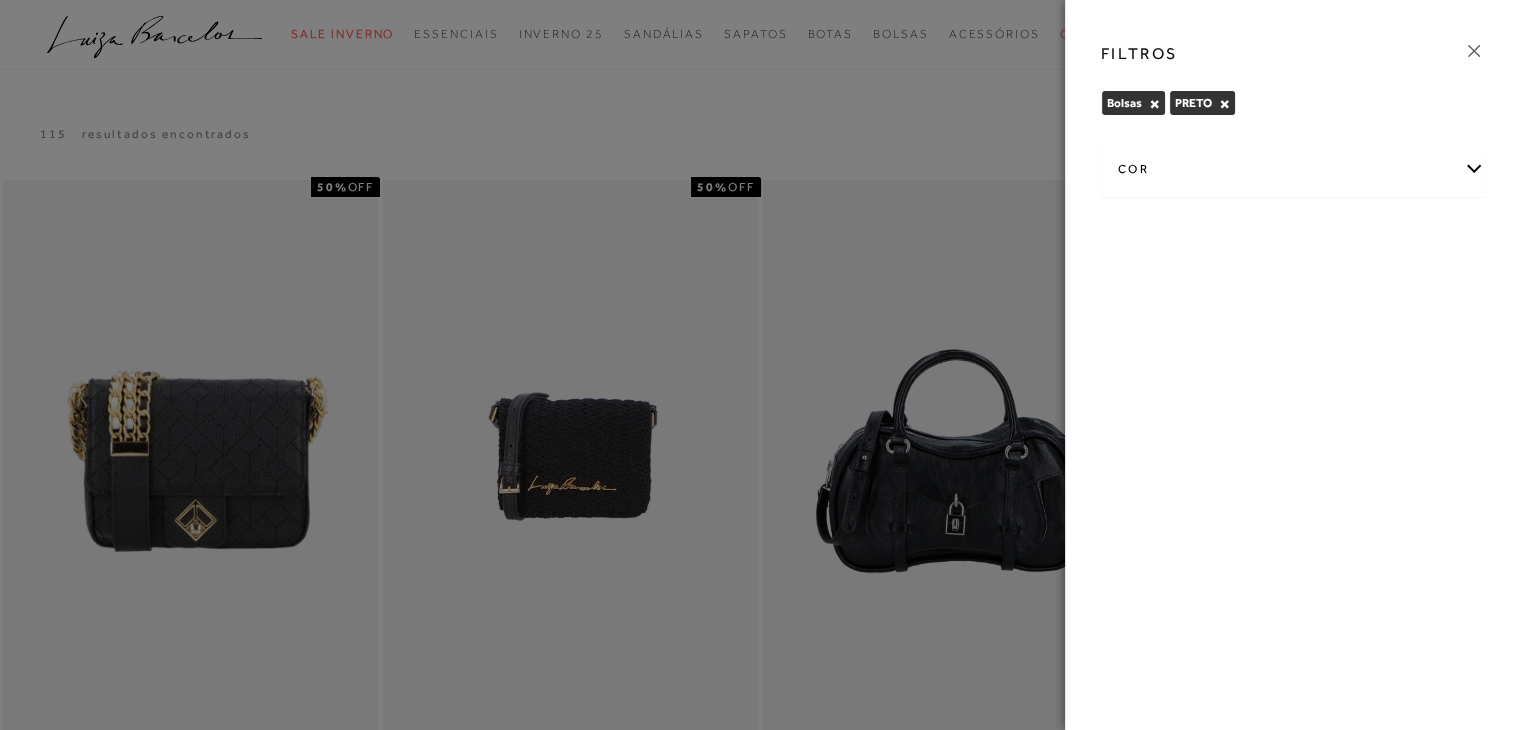 click 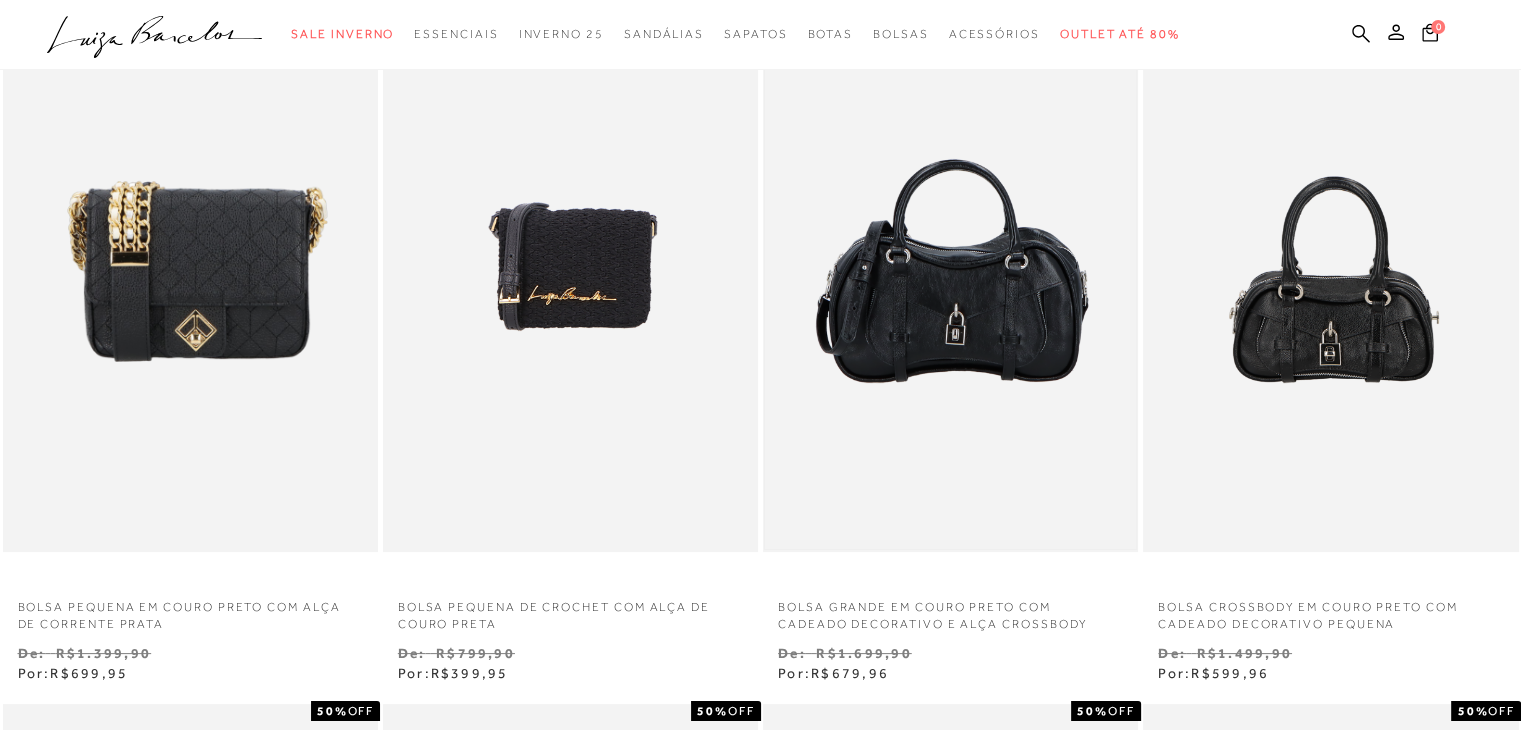 scroll, scrollTop: 200, scrollLeft: 0, axis: vertical 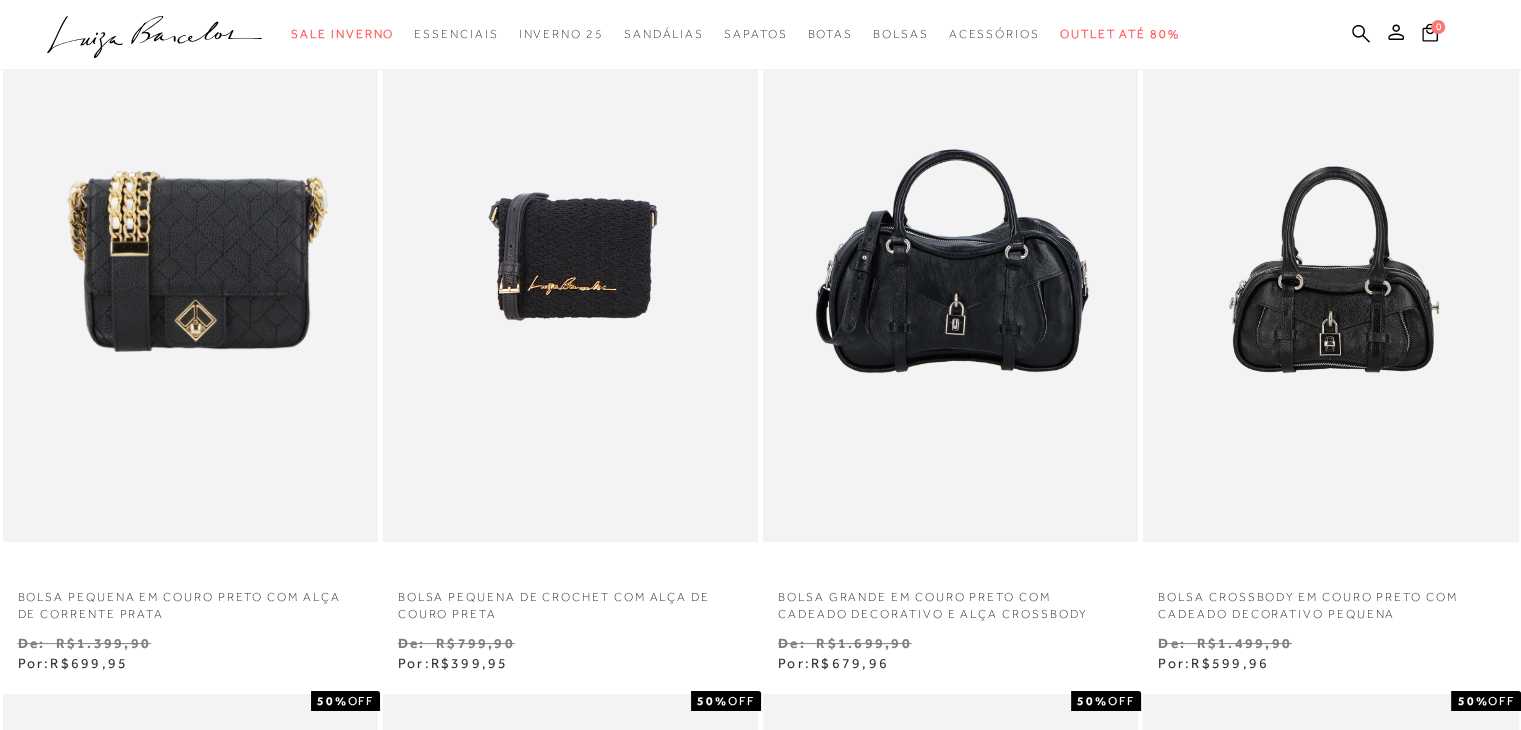 click at bounding box center [950, 261] 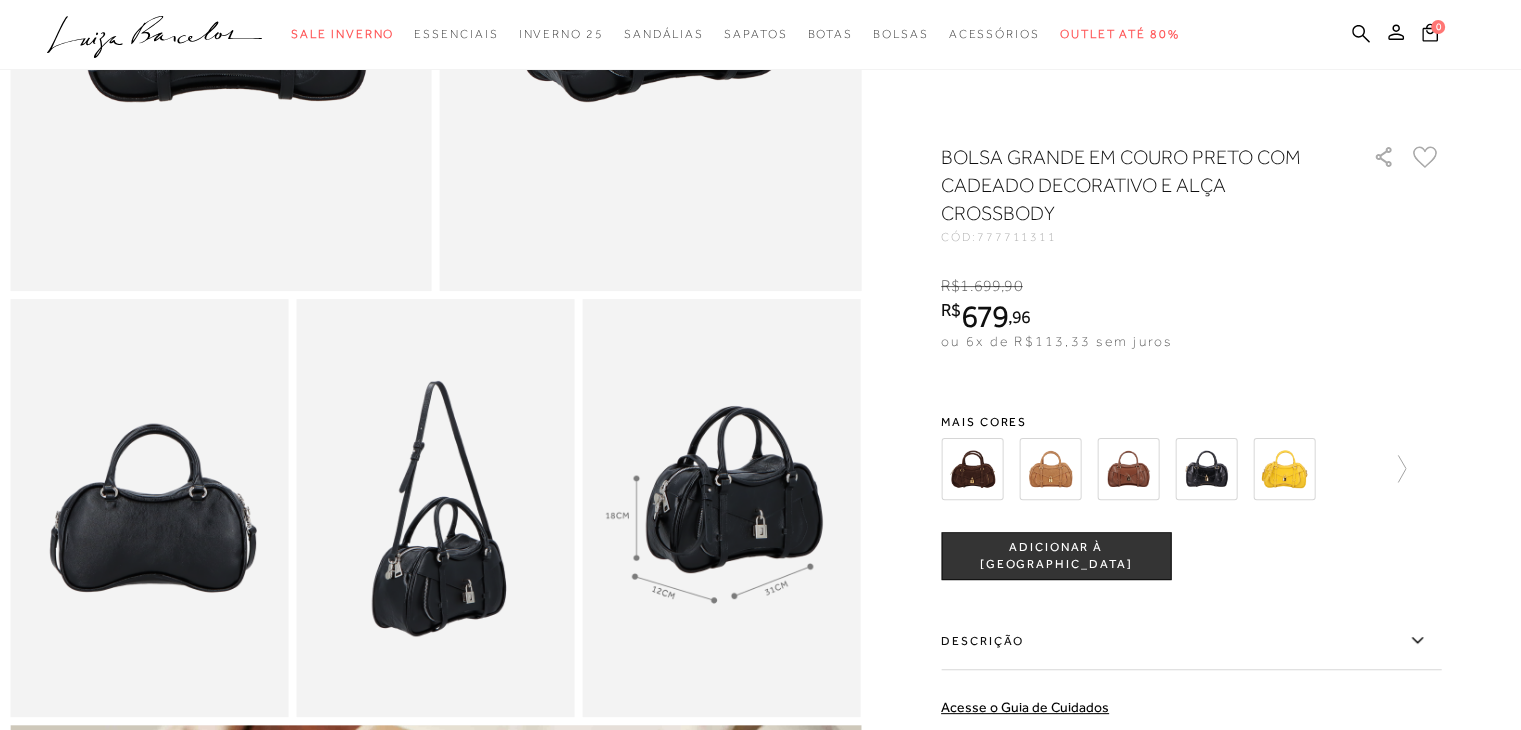 scroll, scrollTop: 500, scrollLeft: 0, axis: vertical 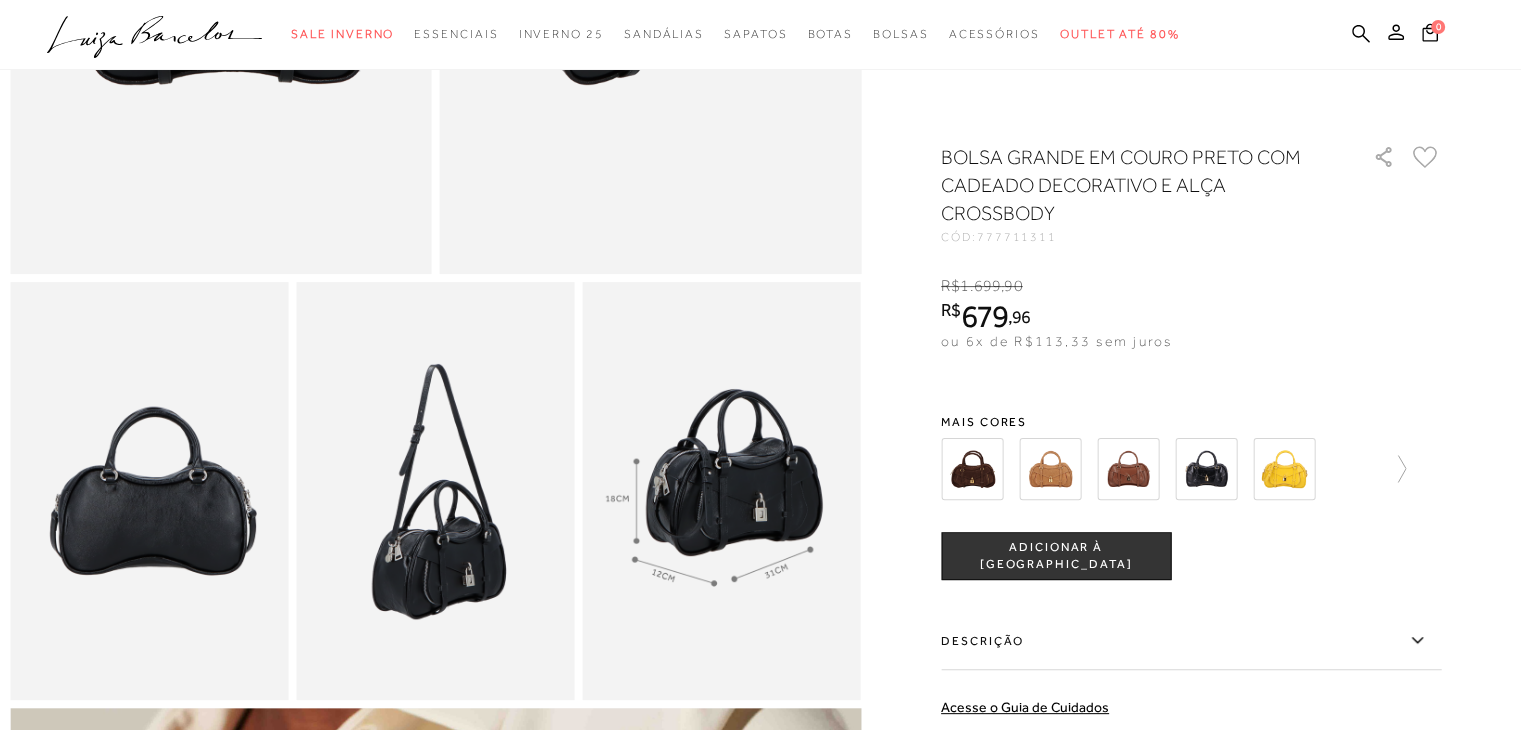 click at bounding box center [435, 490] 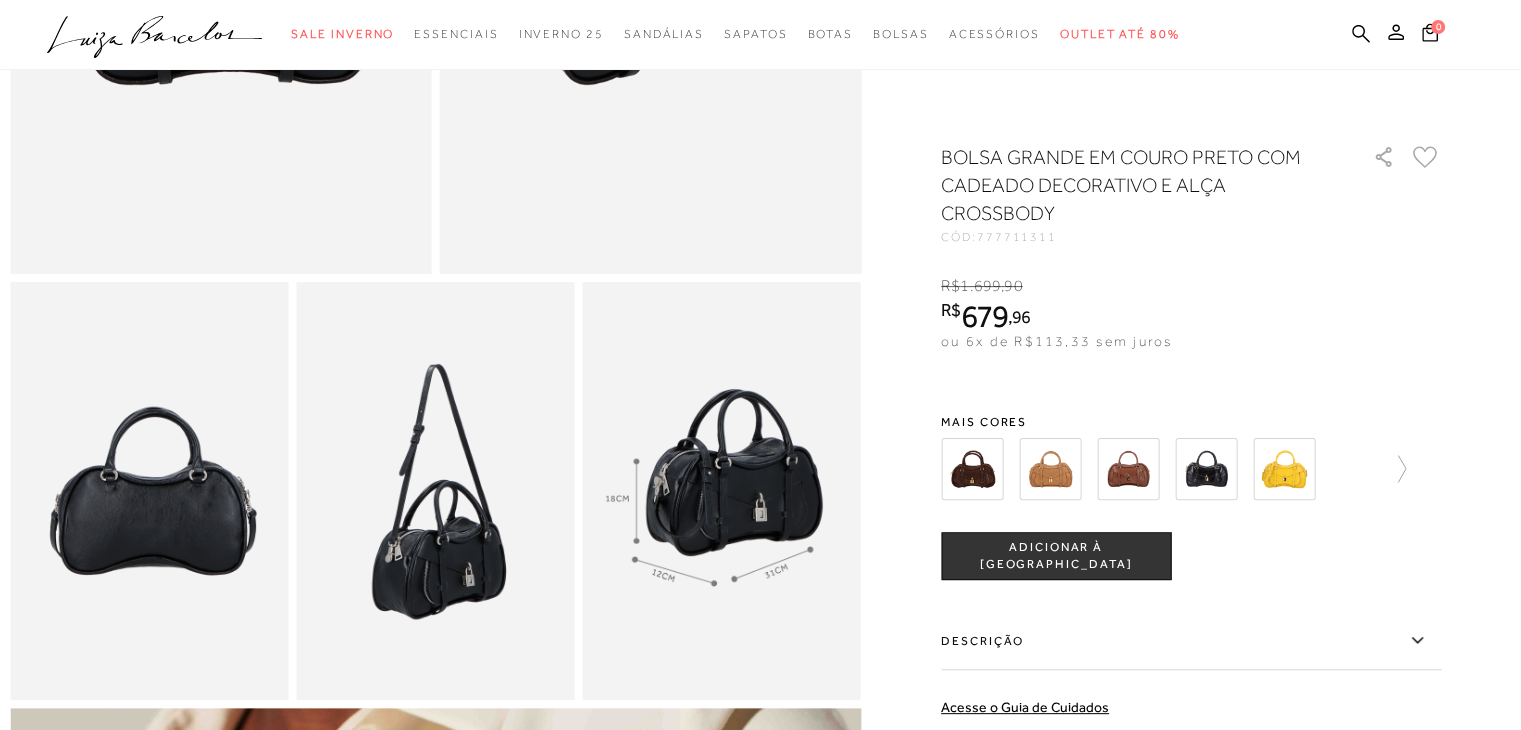 click at bounding box center [149, 490] 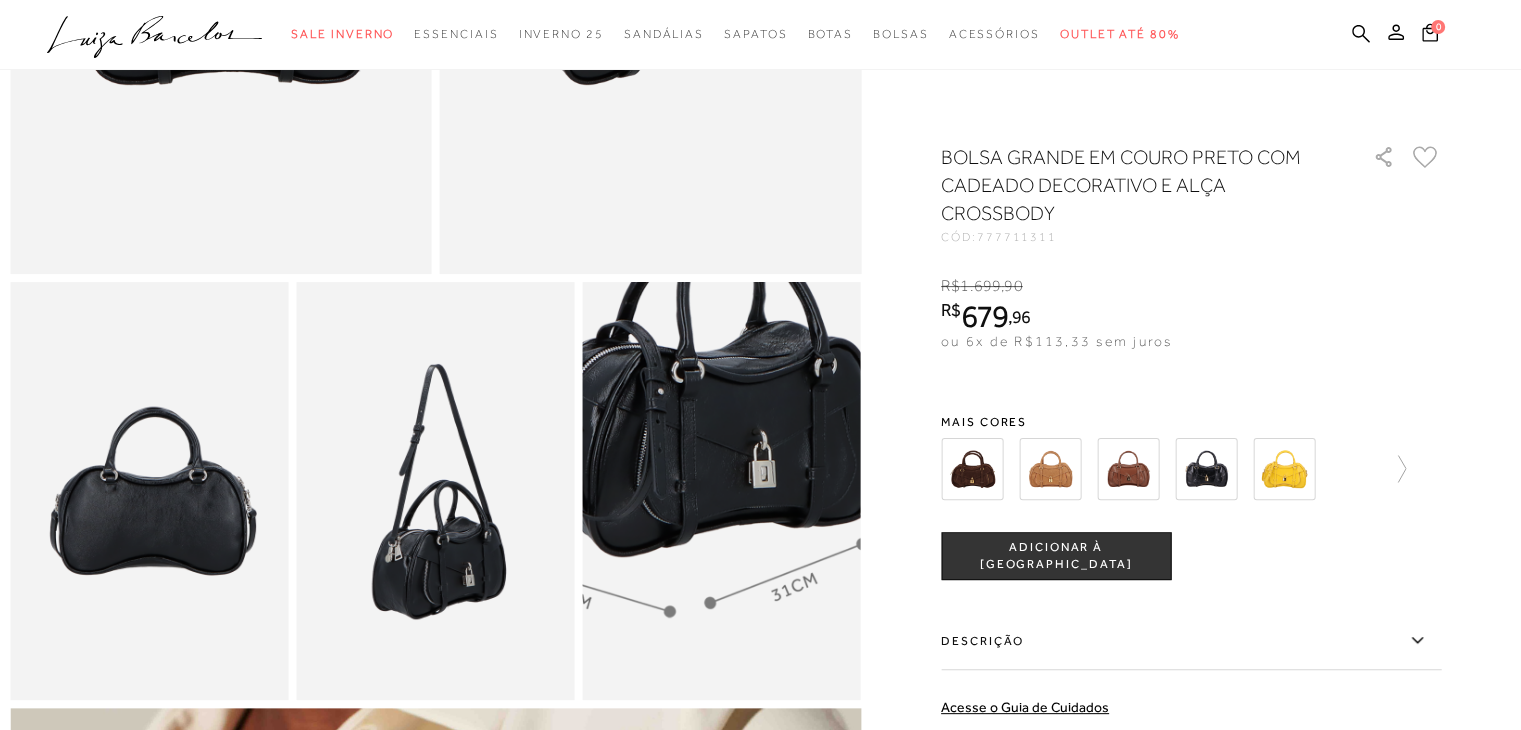 click at bounding box center [685, 428] 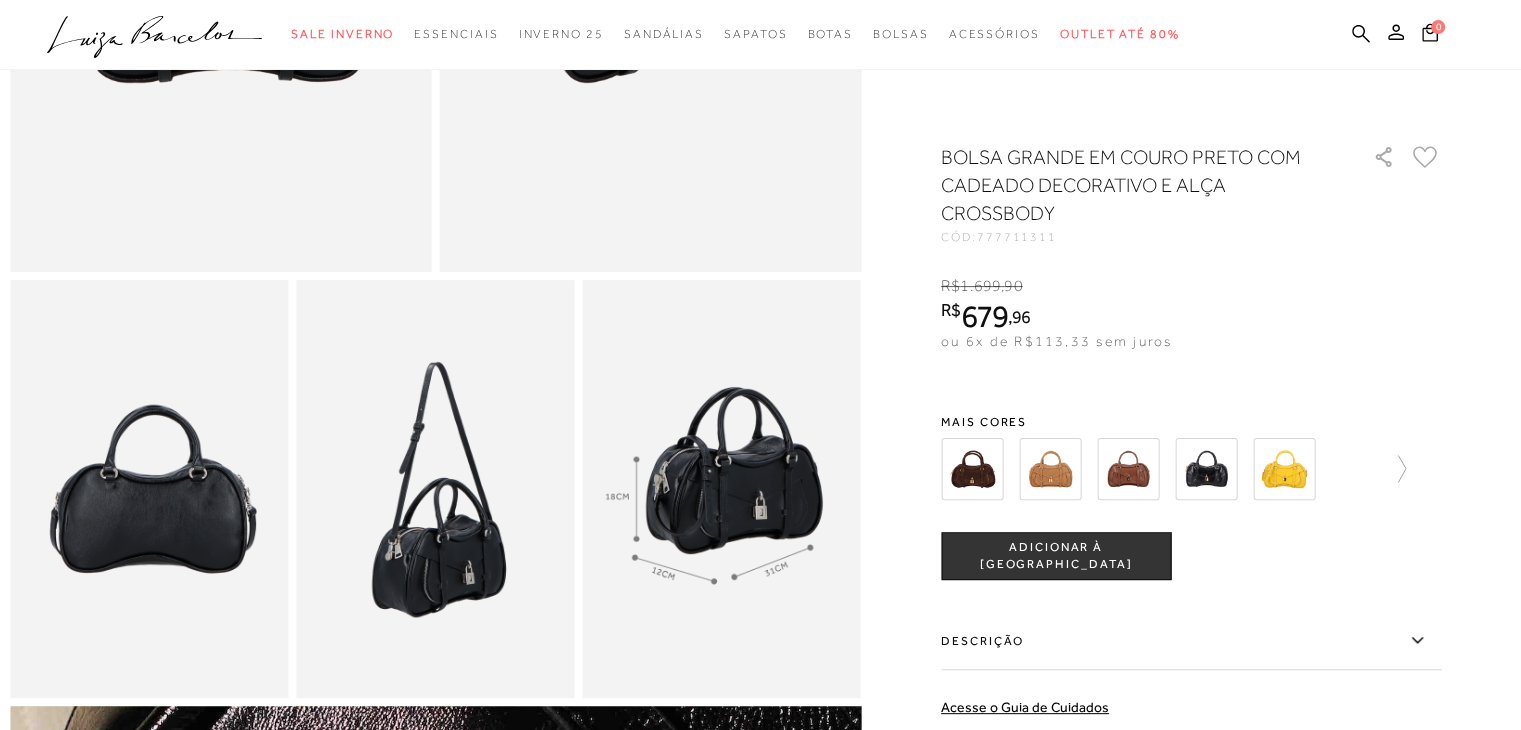 scroll, scrollTop: 500, scrollLeft: 0, axis: vertical 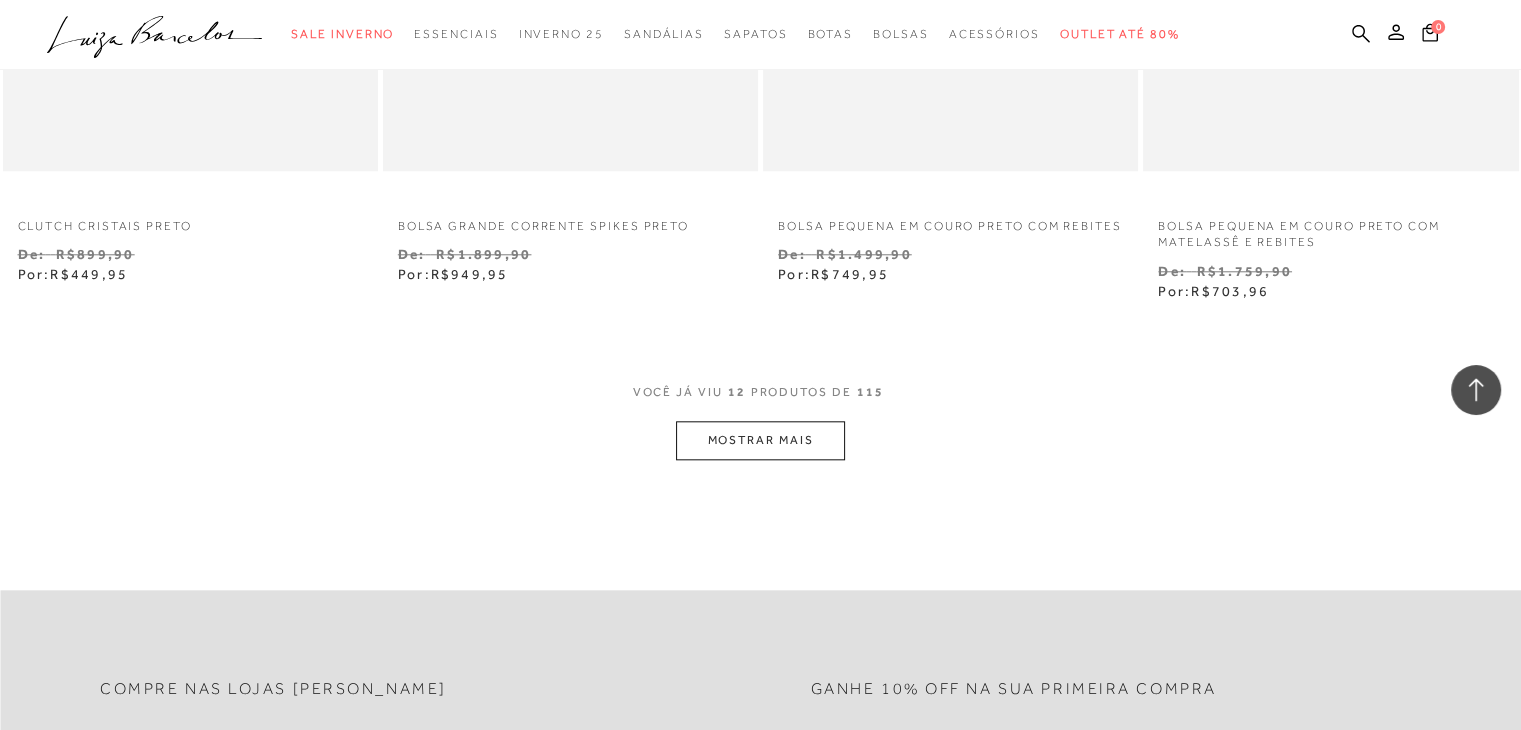 click on "MOSTRAR MAIS" at bounding box center (760, 440) 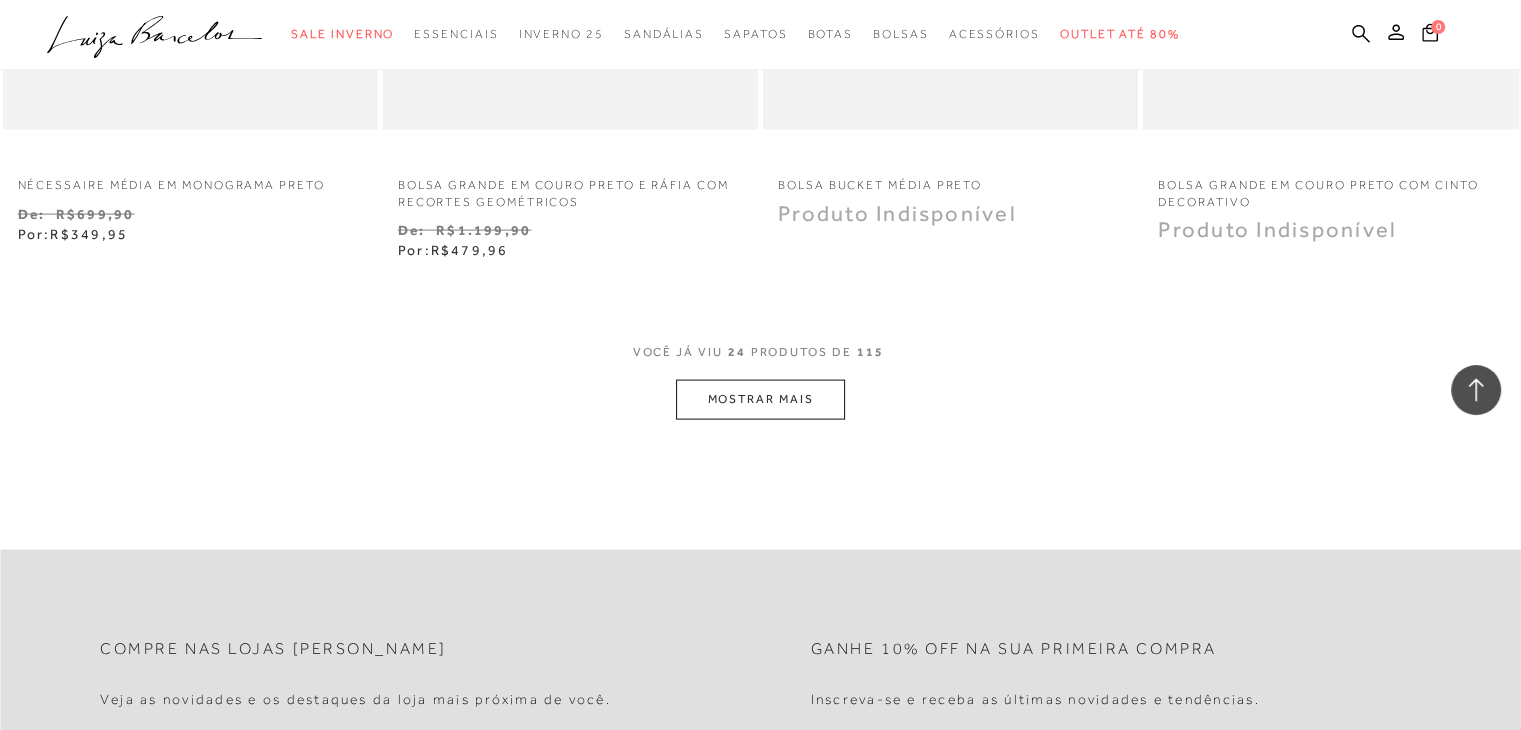 scroll, scrollTop: 4200, scrollLeft: 0, axis: vertical 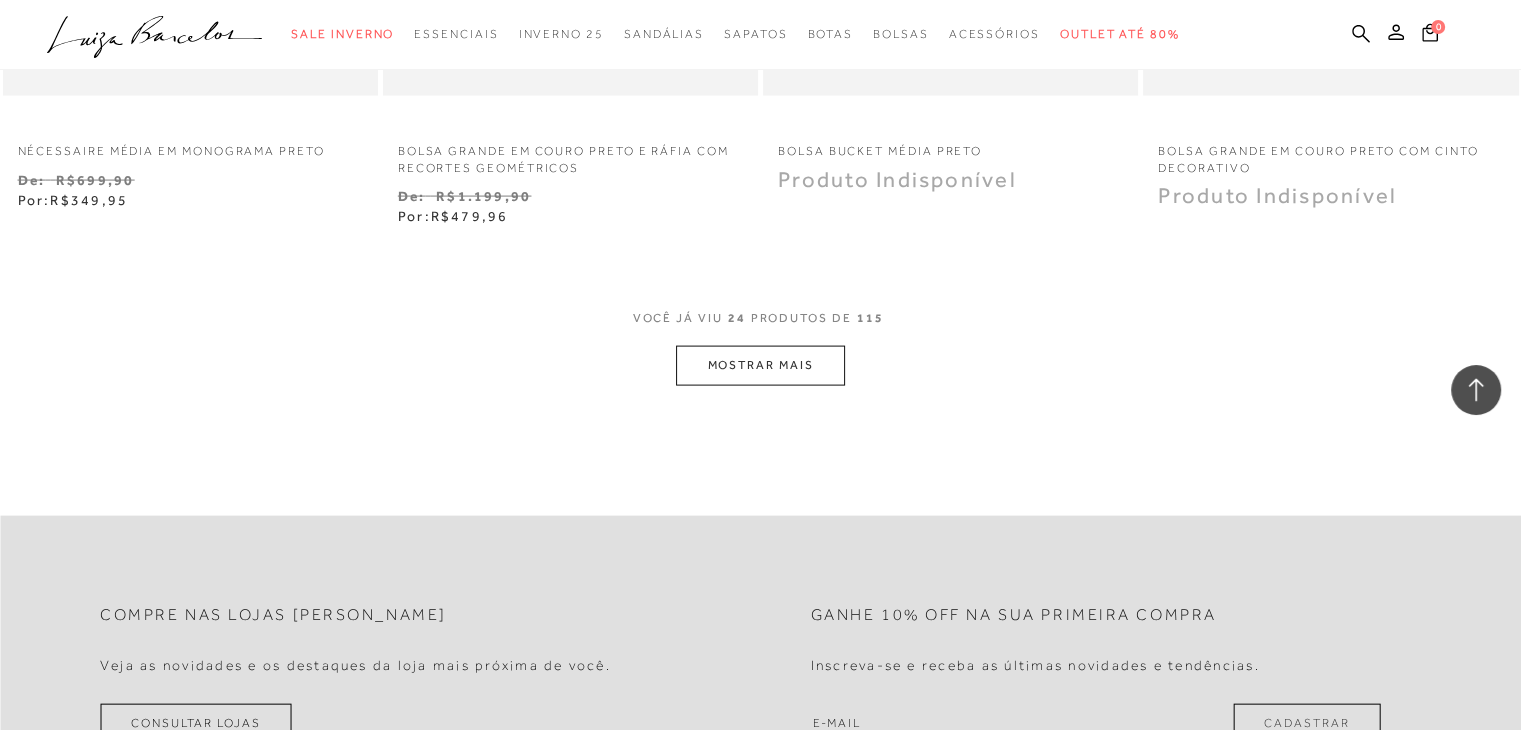 click on "MOSTRAR MAIS" at bounding box center (760, 365) 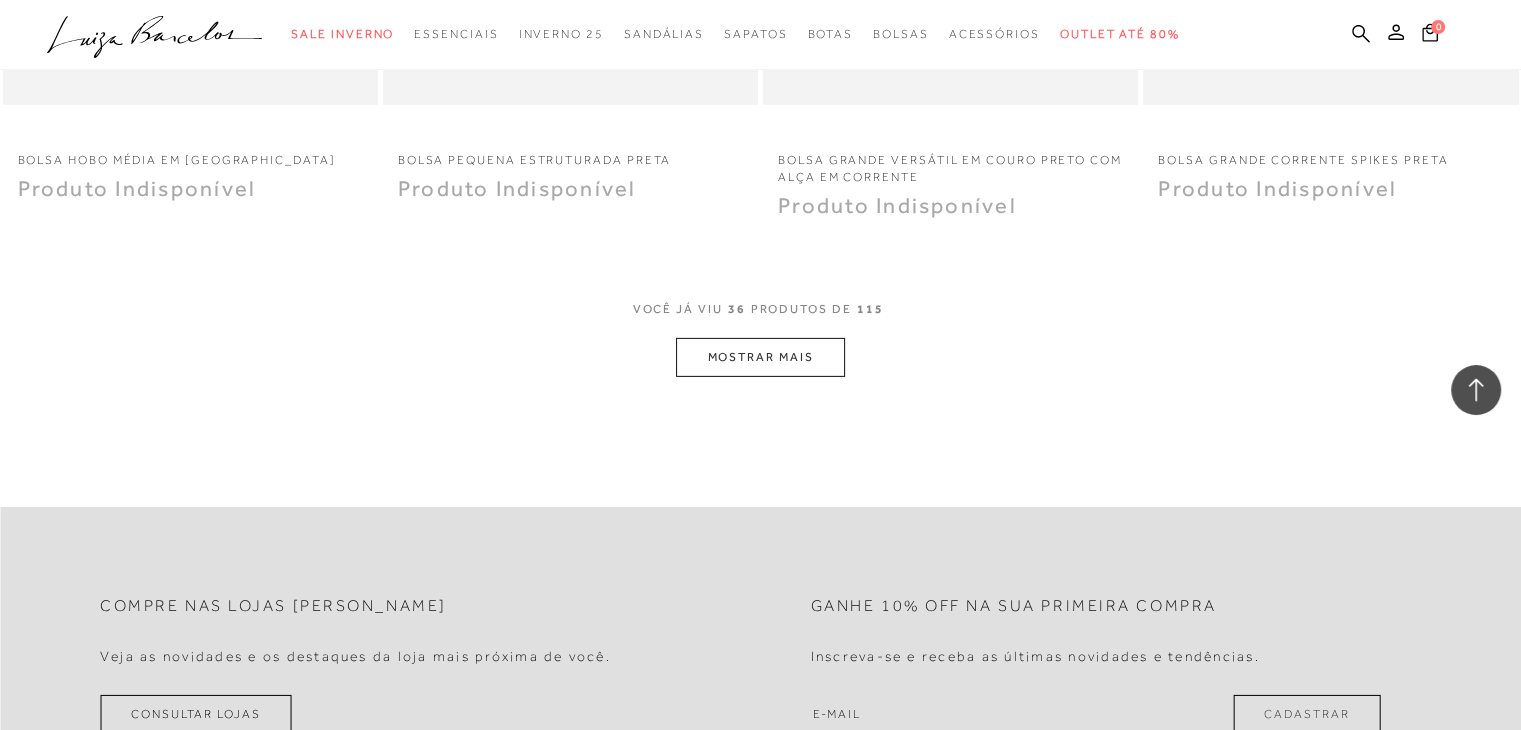 scroll, scrollTop: 6300, scrollLeft: 0, axis: vertical 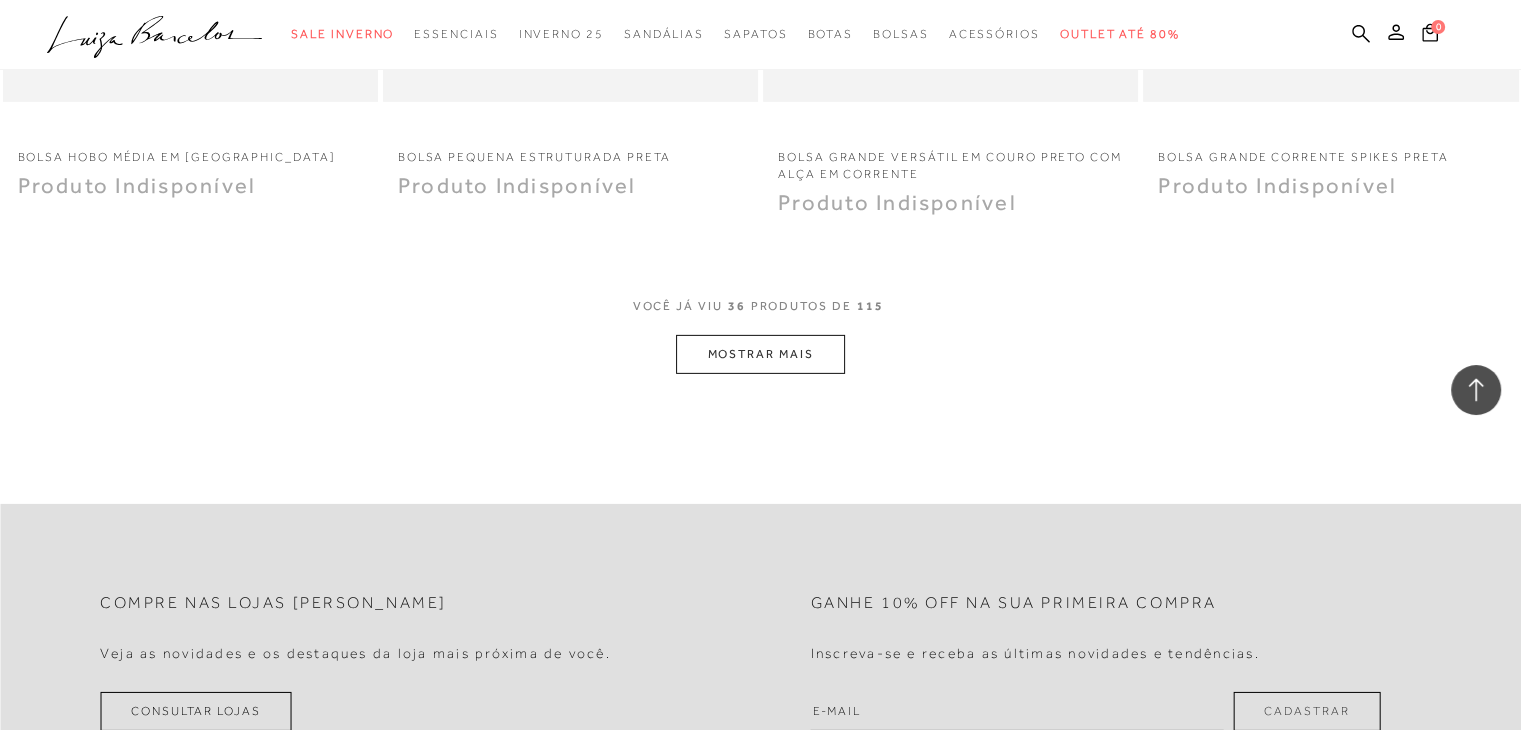 click on "MOSTRAR MAIS" at bounding box center (760, 354) 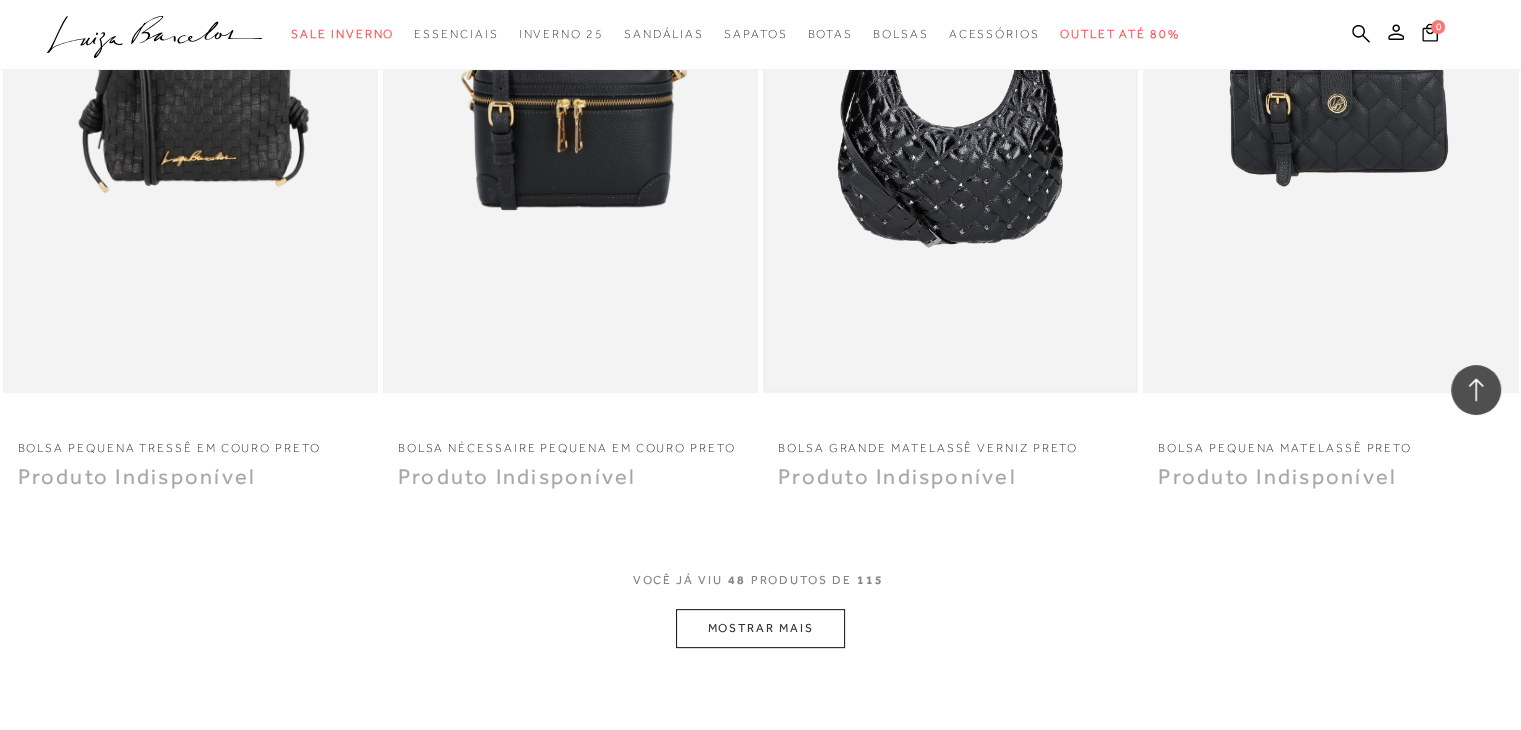 scroll, scrollTop: 8100, scrollLeft: 0, axis: vertical 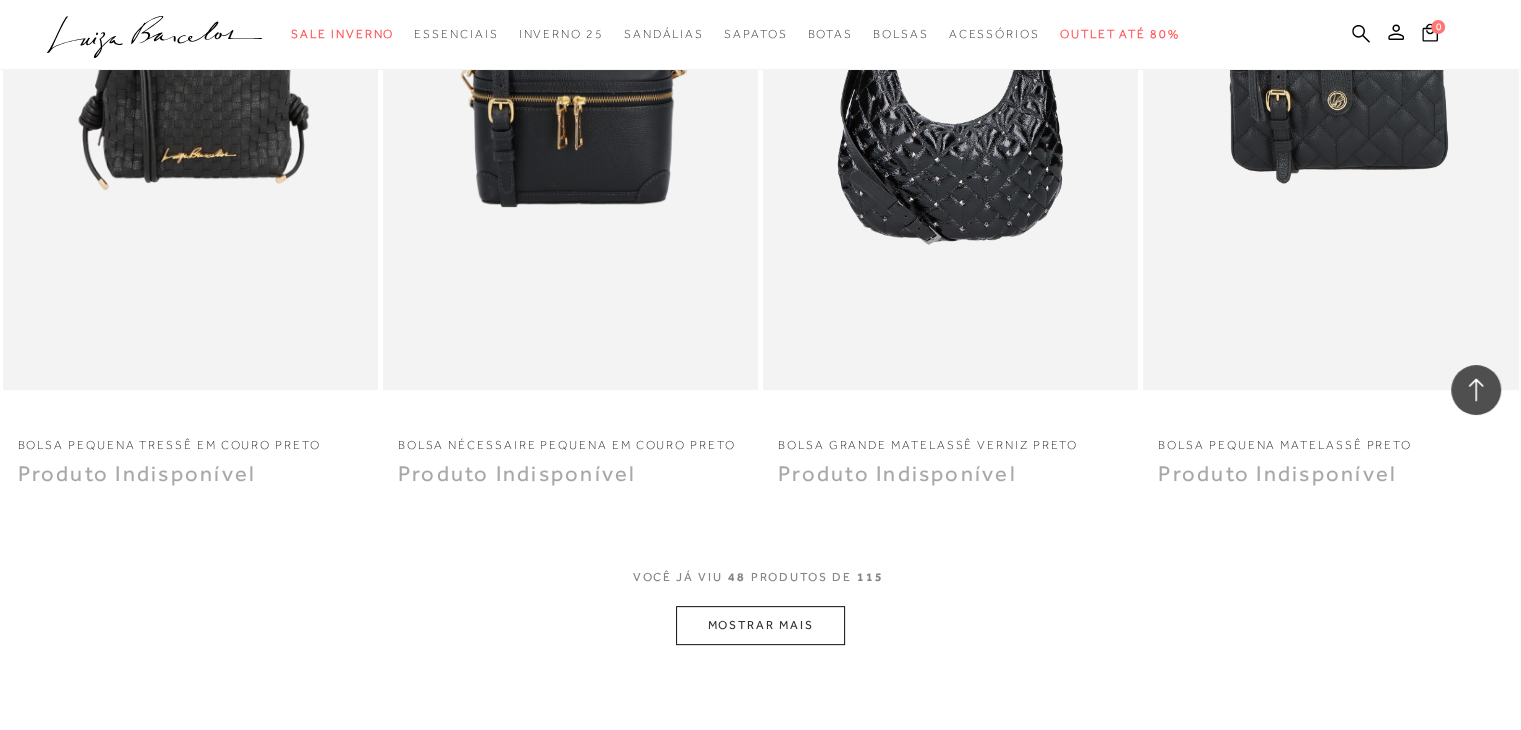 click on "MOSTRAR MAIS" at bounding box center [760, 625] 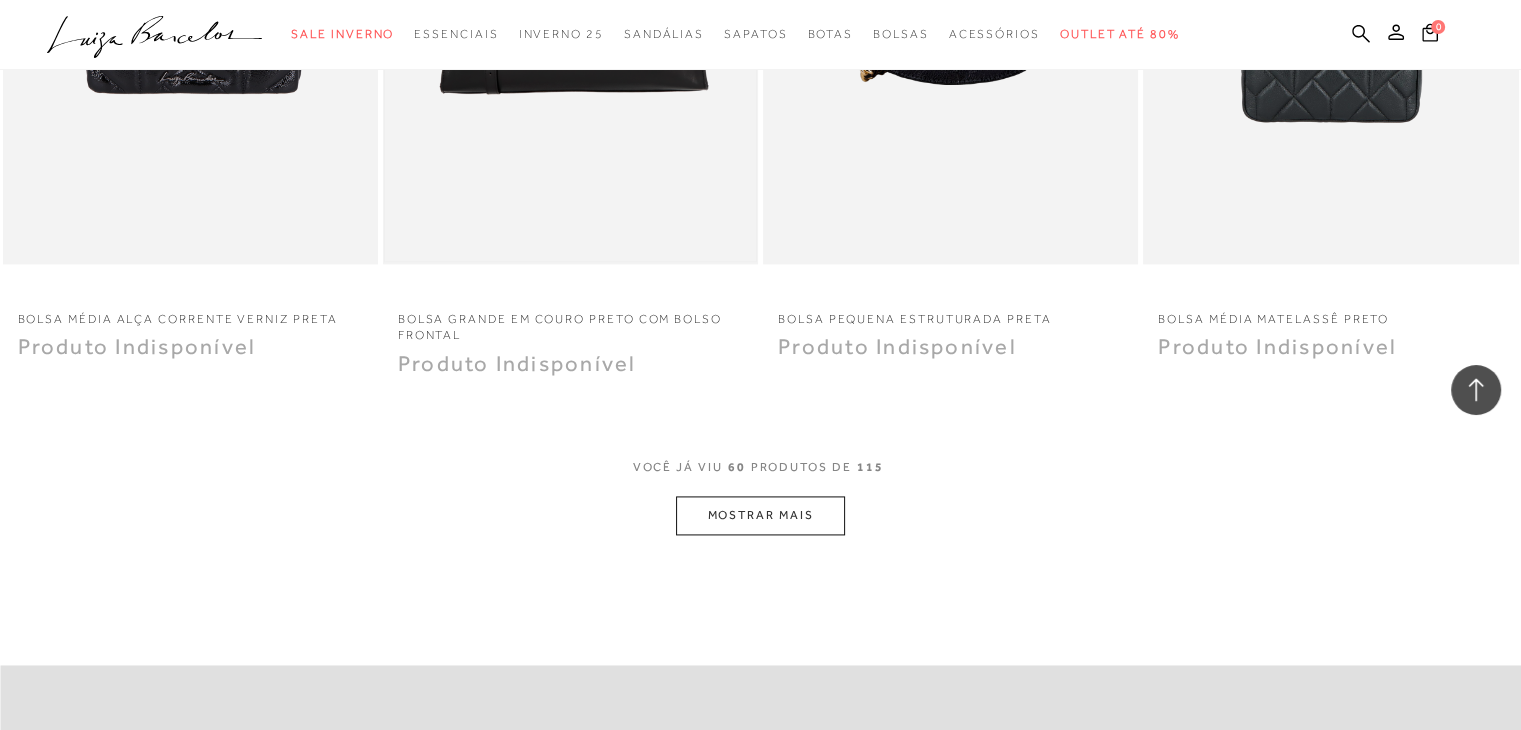 scroll, scrollTop: 10300, scrollLeft: 0, axis: vertical 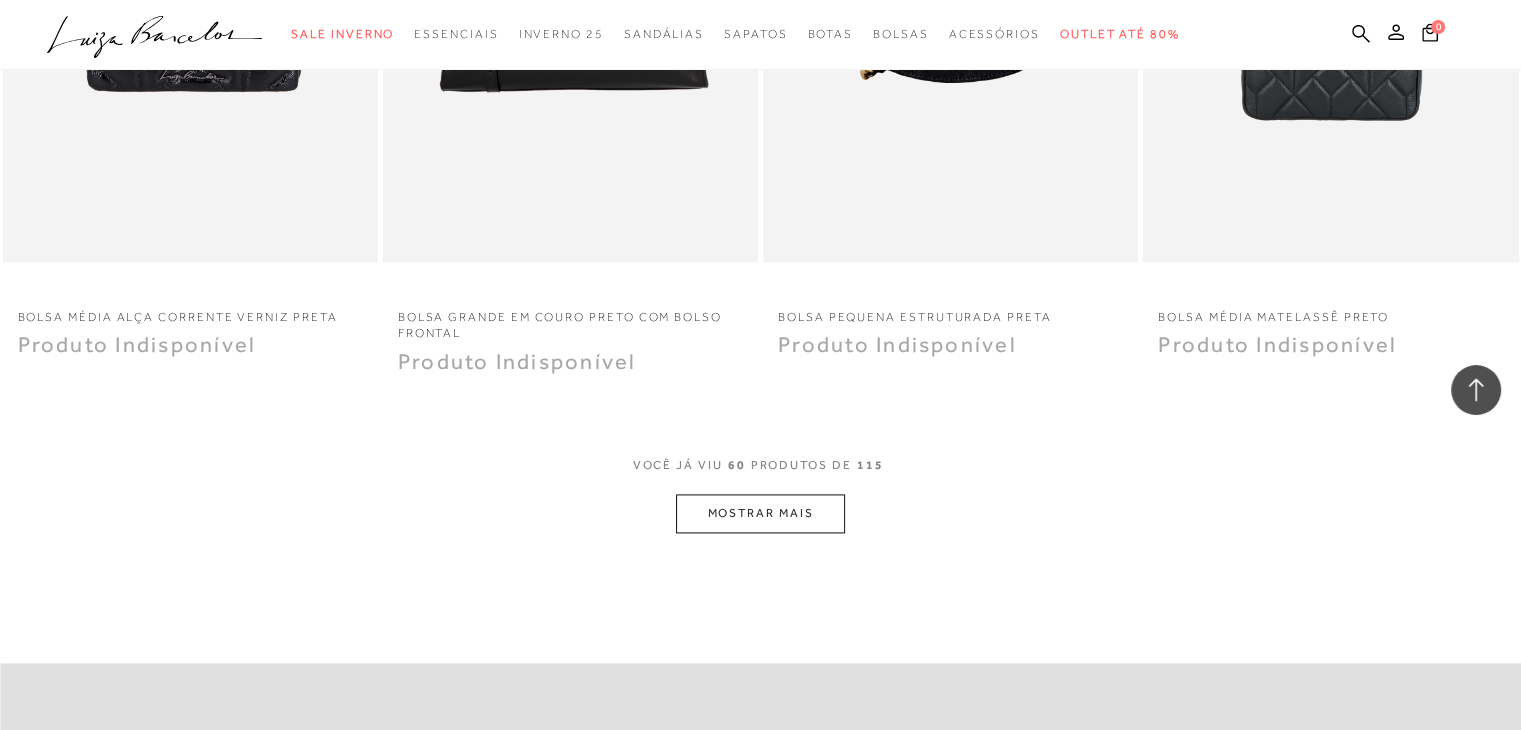 click on "MOSTRAR MAIS" at bounding box center [760, 513] 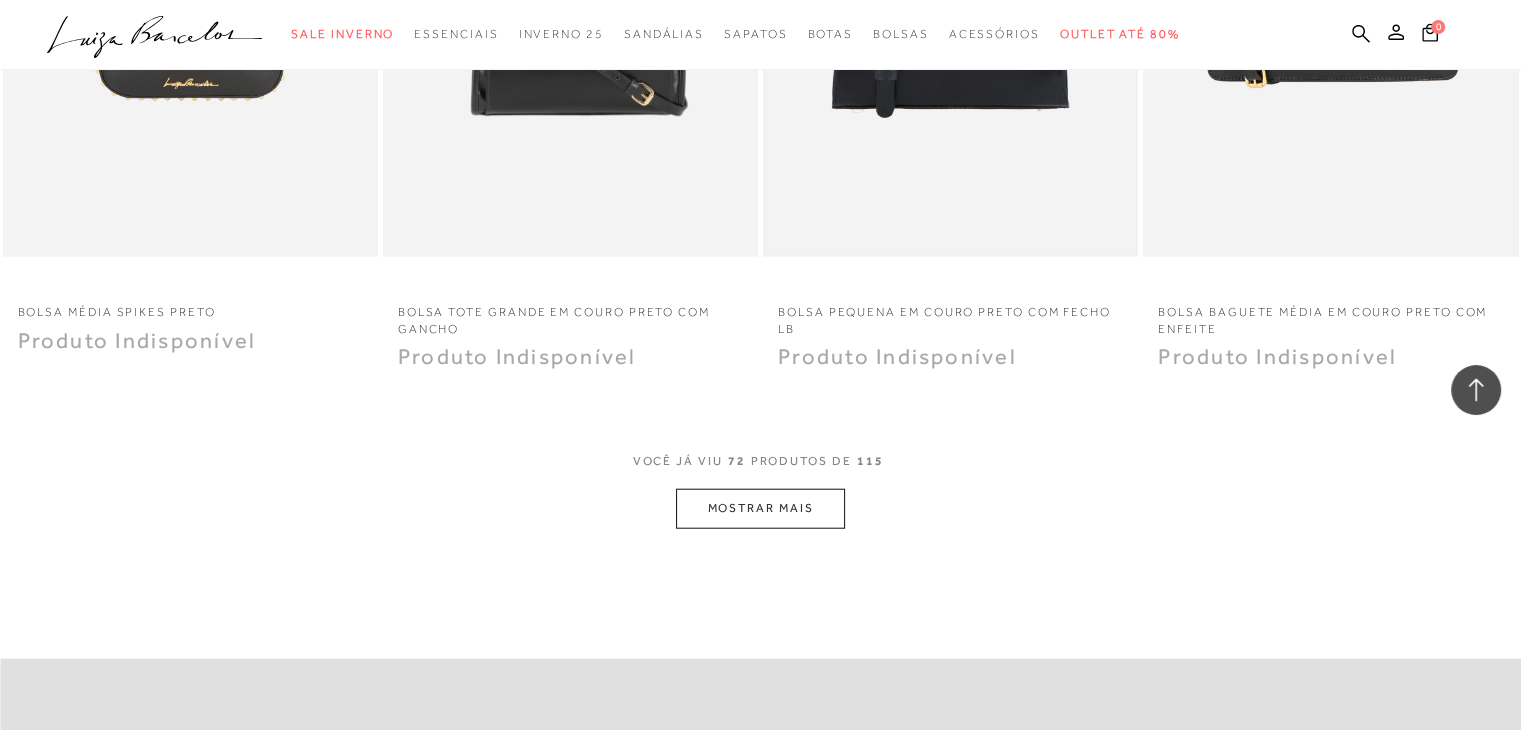 scroll, scrollTop: 12400, scrollLeft: 0, axis: vertical 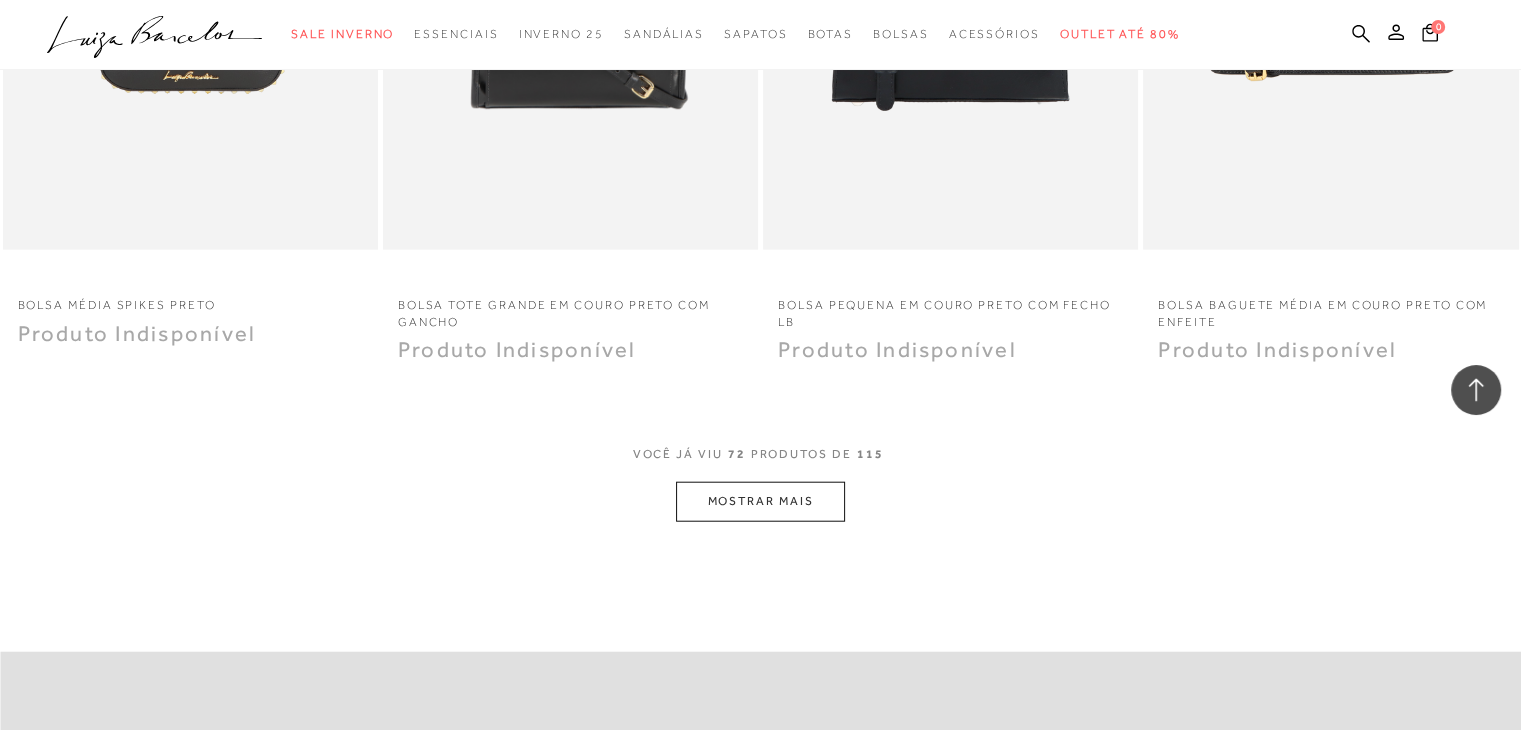 click on "MOSTRAR MAIS" at bounding box center (760, 501) 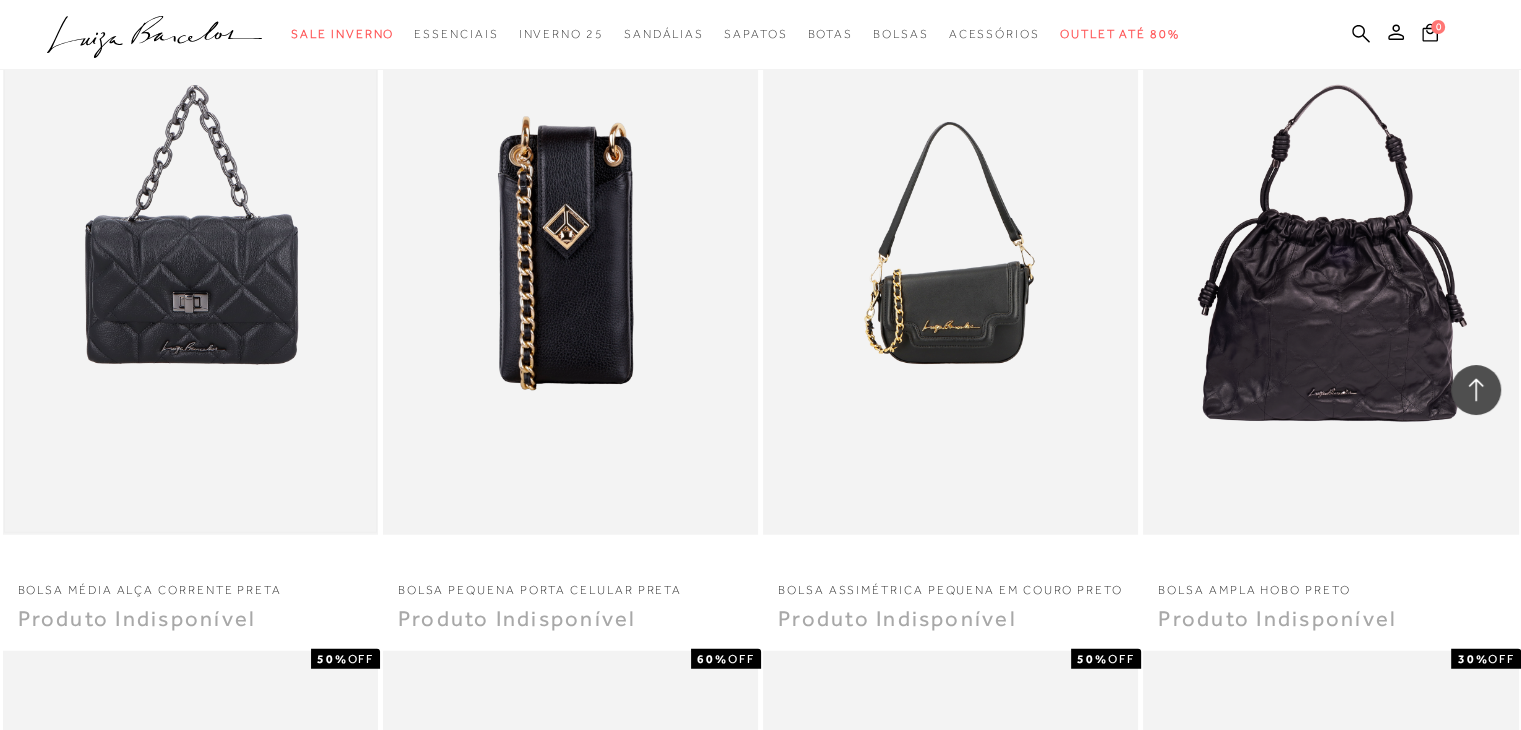 scroll, scrollTop: 12900, scrollLeft: 0, axis: vertical 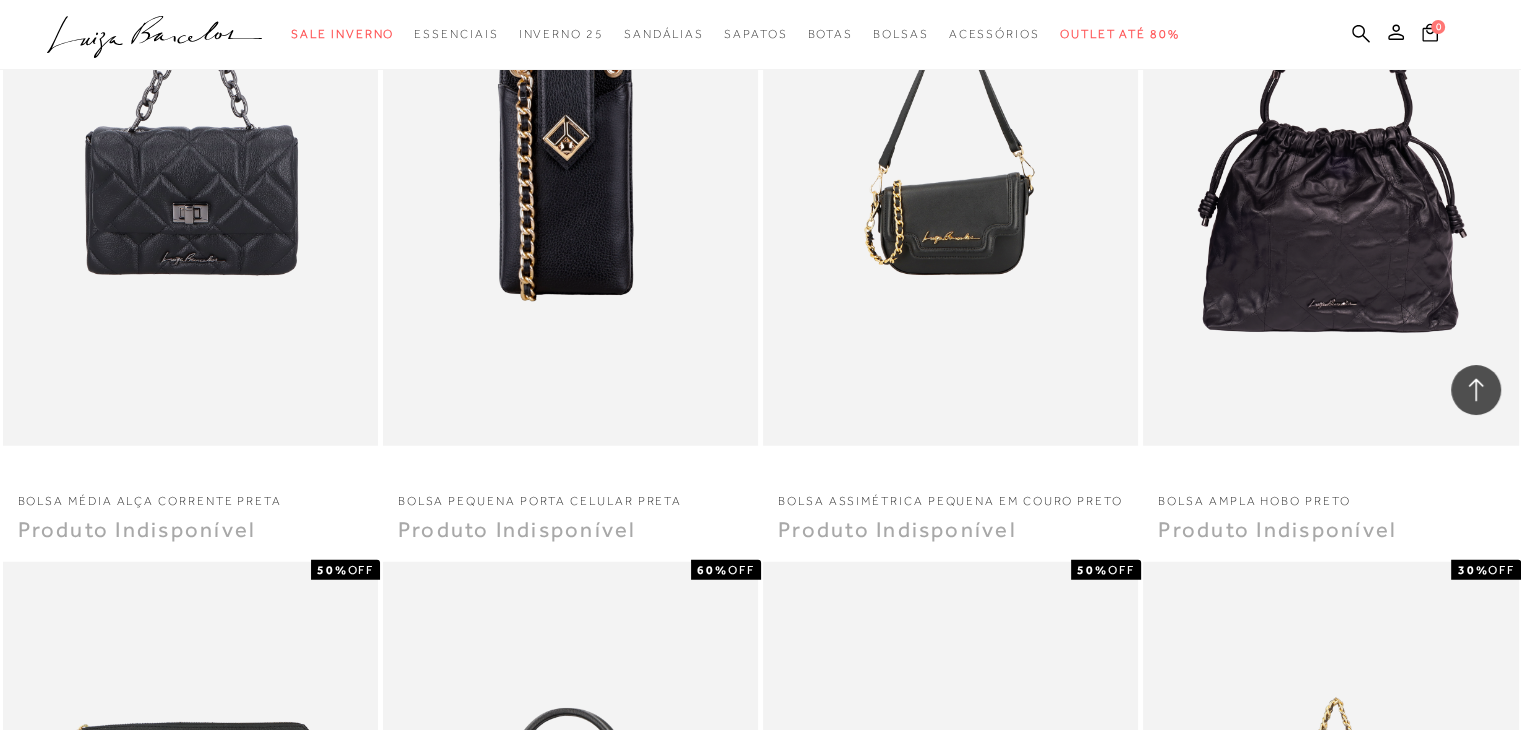 click at bounding box center [190, 164] 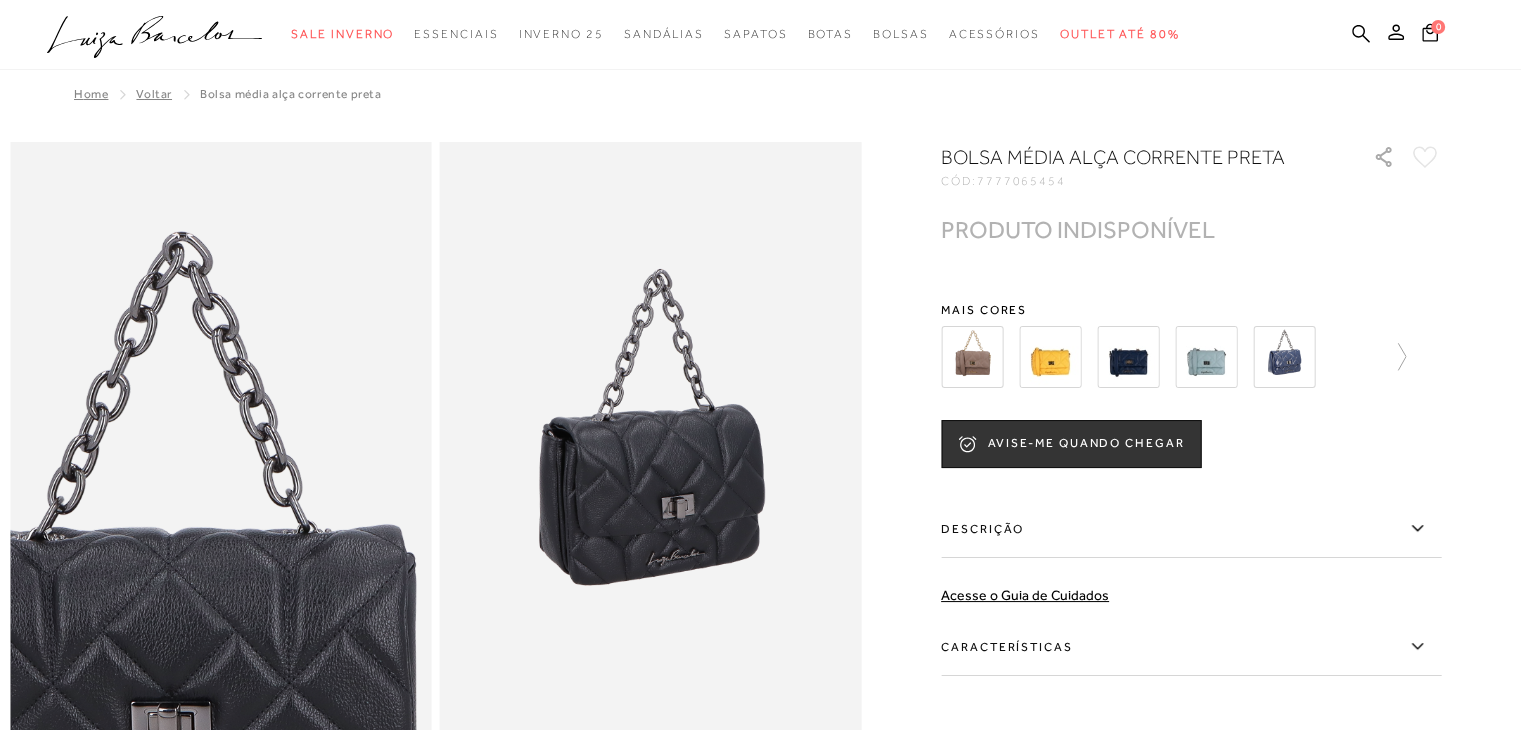 scroll, scrollTop: 0, scrollLeft: 0, axis: both 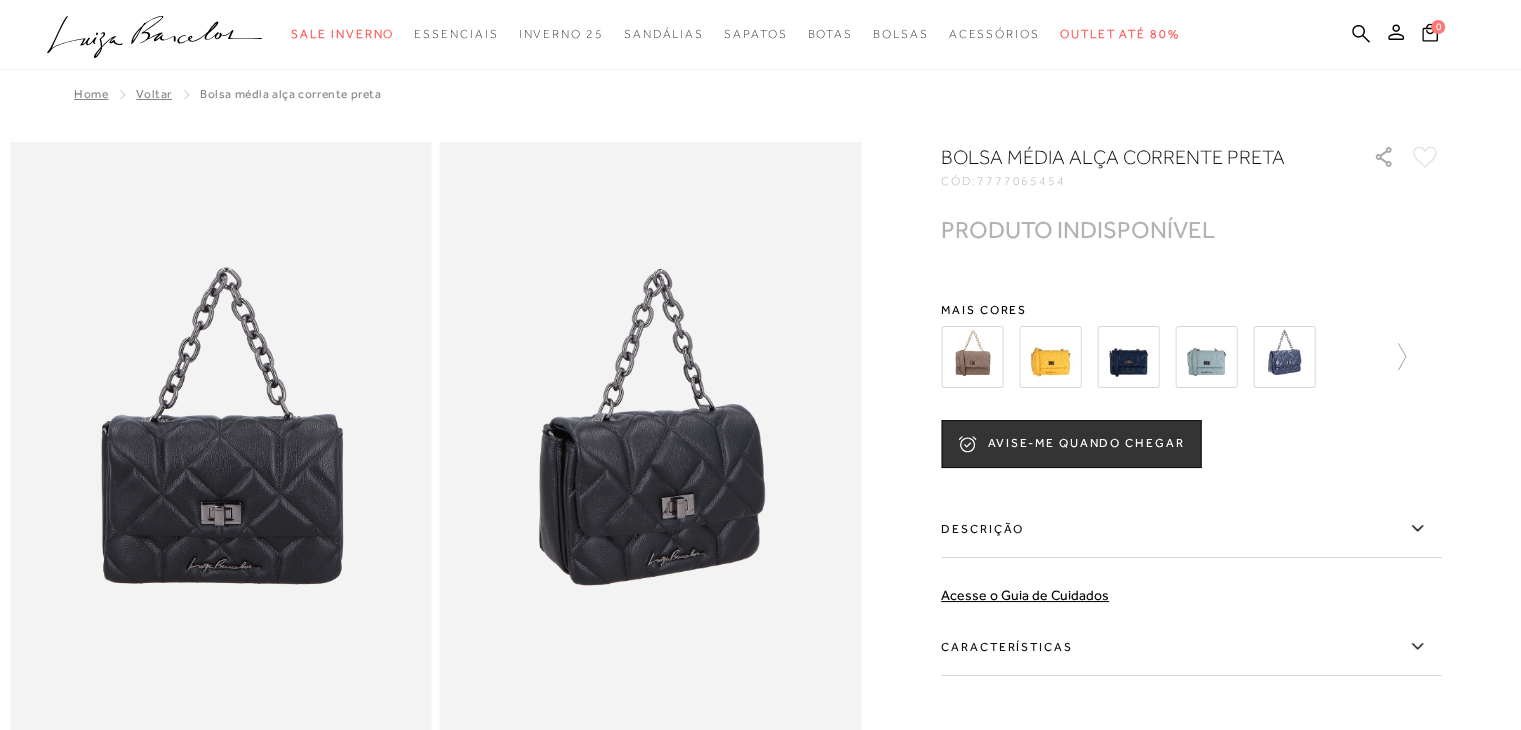 click at bounding box center [651, 458] 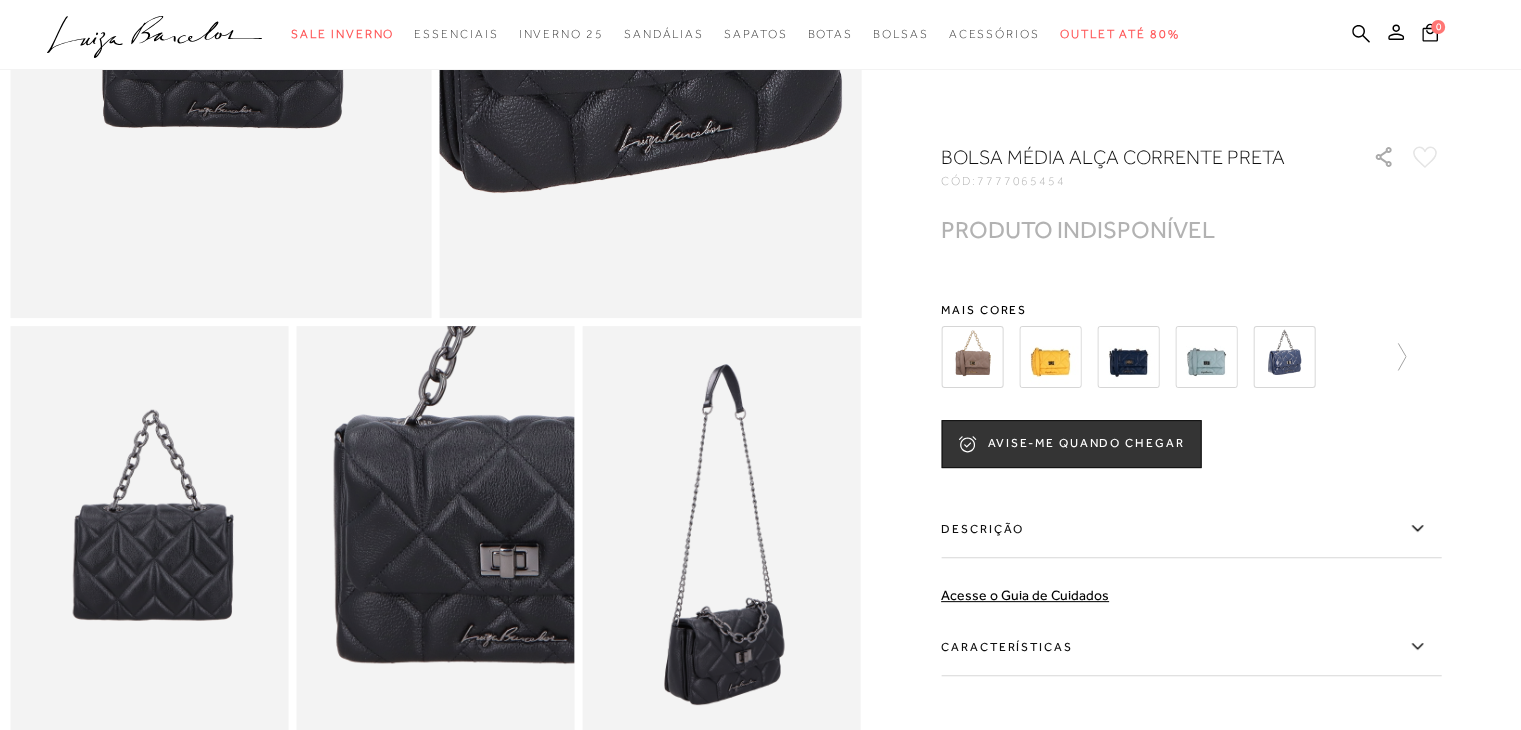 scroll, scrollTop: 500, scrollLeft: 0, axis: vertical 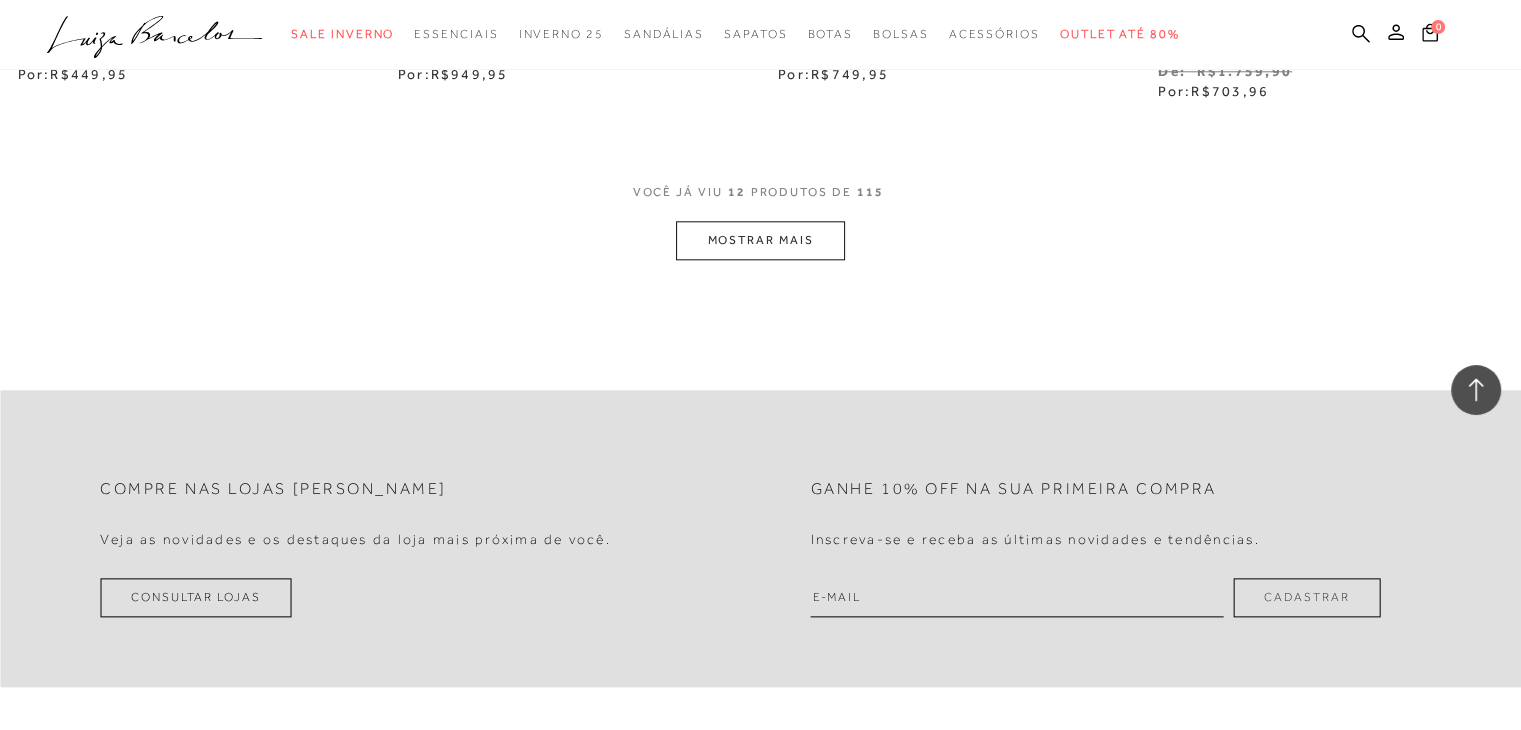 click on "MOSTRAR MAIS" at bounding box center (760, 240) 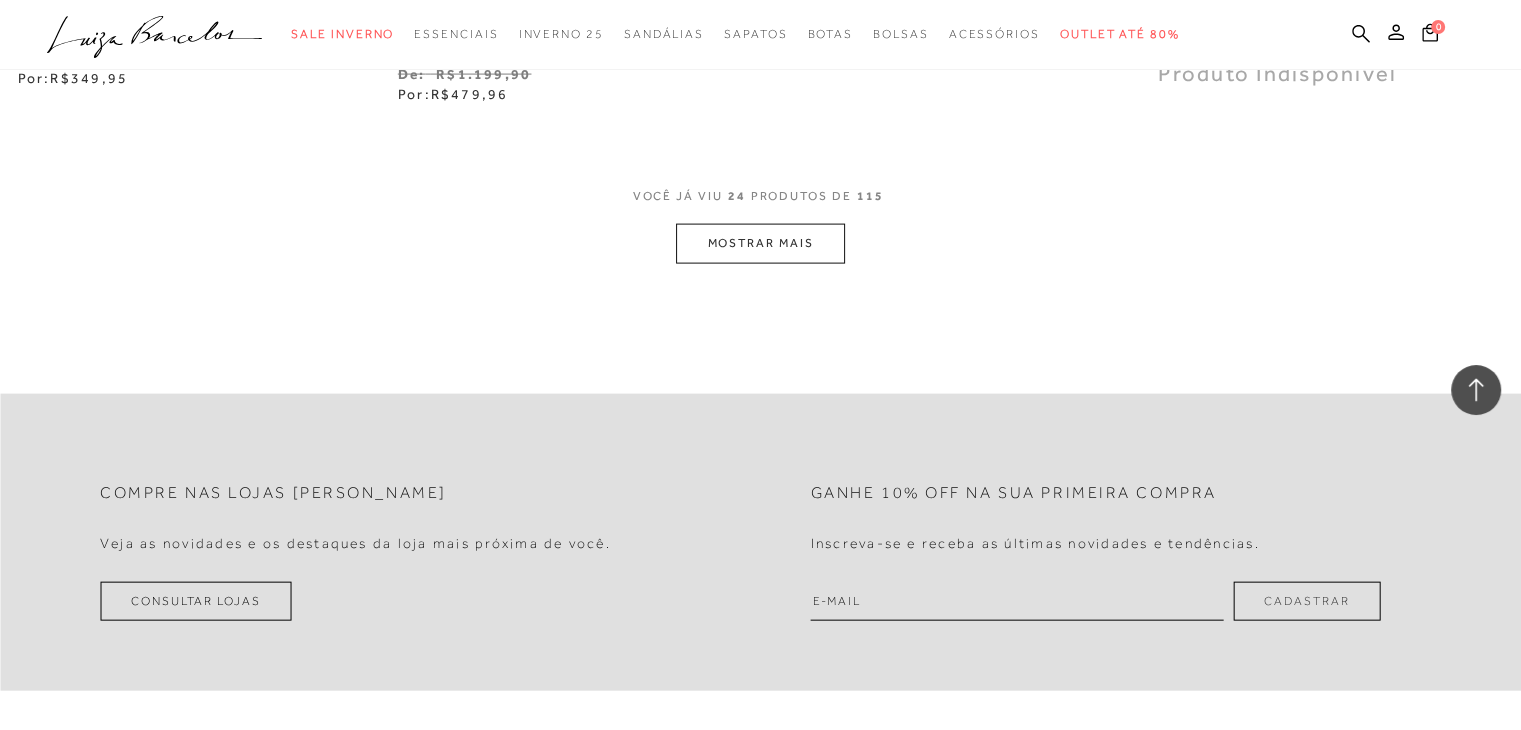 scroll, scrollTop: 4300, scrollLeft: 0, axis: vertical 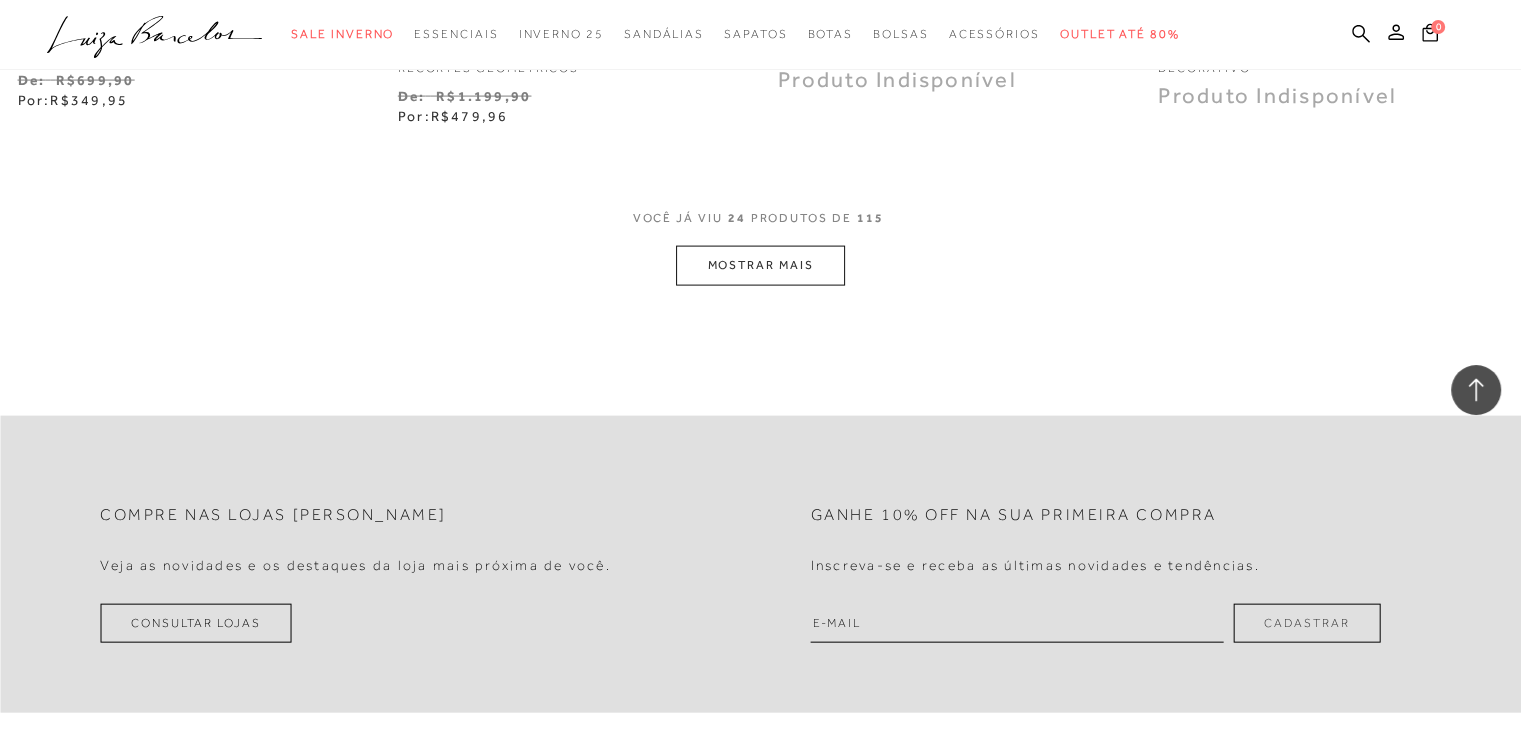 click on "MOSTRAR MAIS" at bounding box center [760, 265] 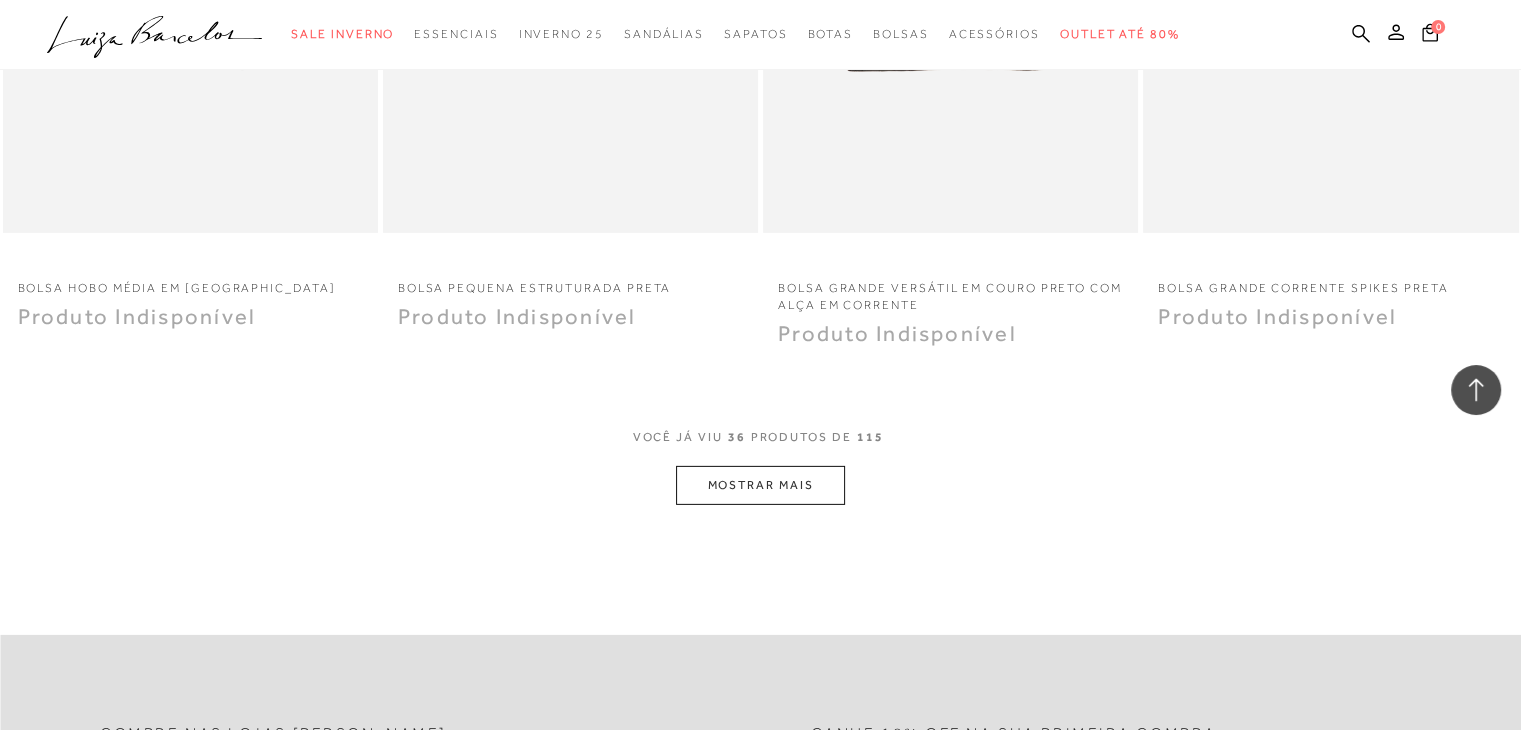 scroll, scrollTop: 6400, scrollLeft: 0, axis: vertical 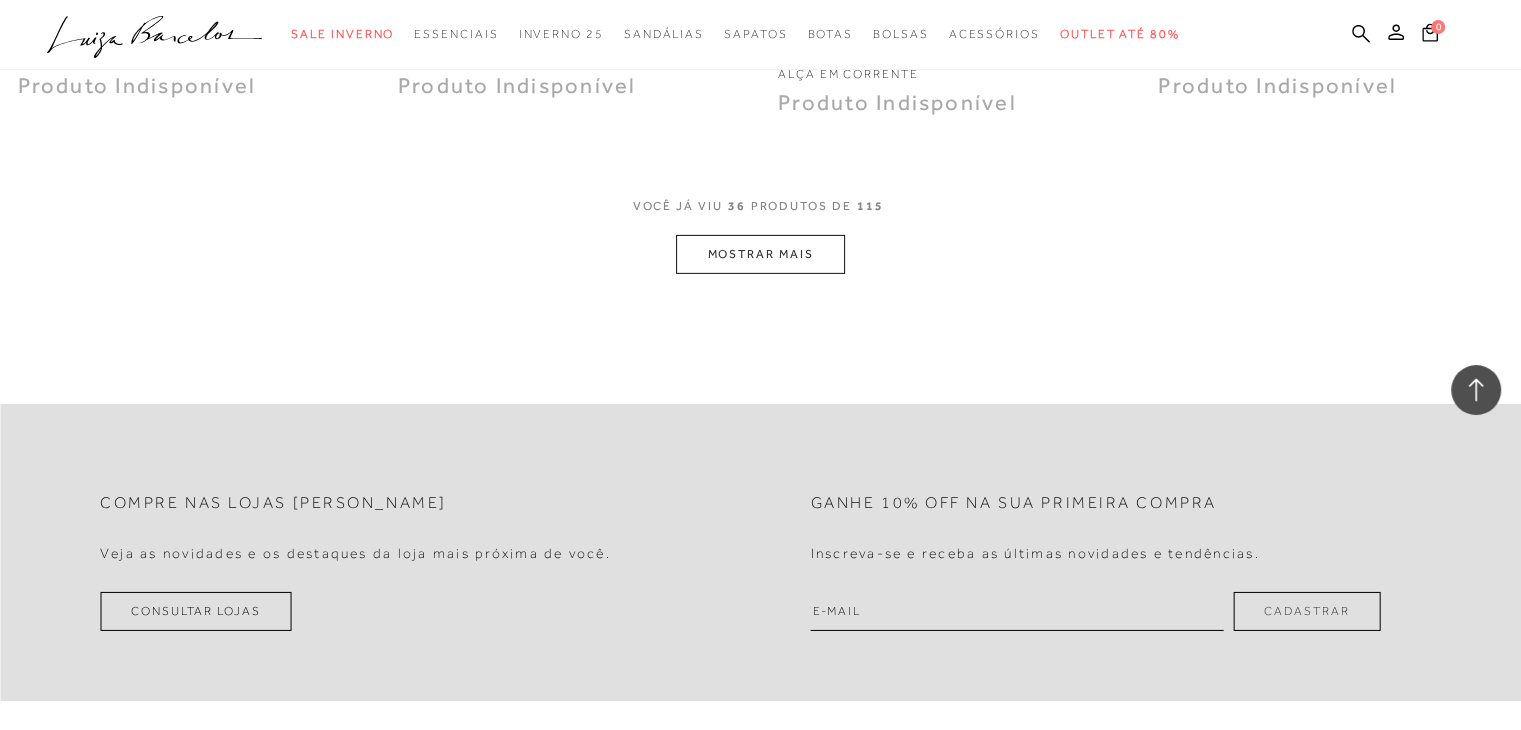 click on "MOSTRAR MAIS" at bounding box center [760, 254] 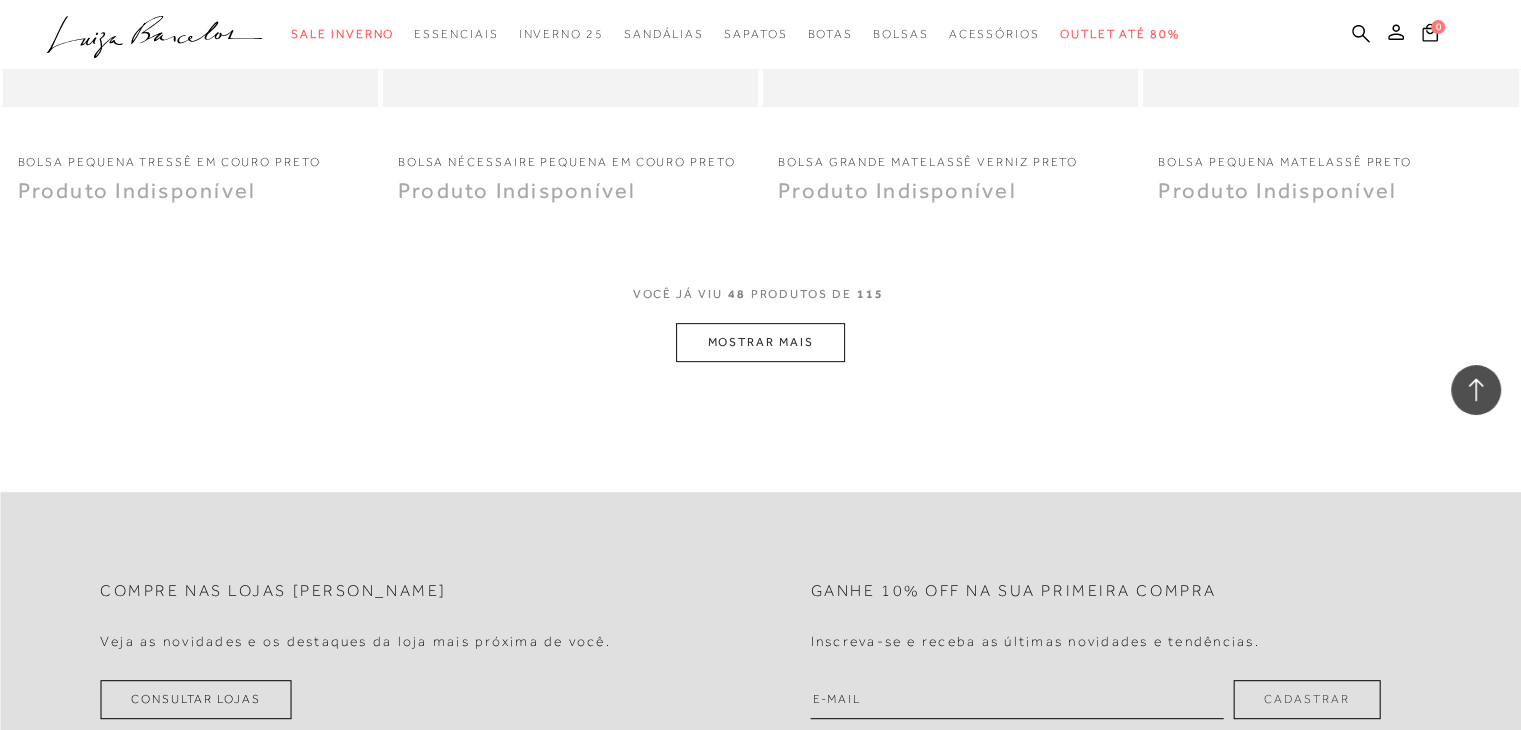 scroll, scrollTop: 8400, scrollLeft: 0, axis: vertical 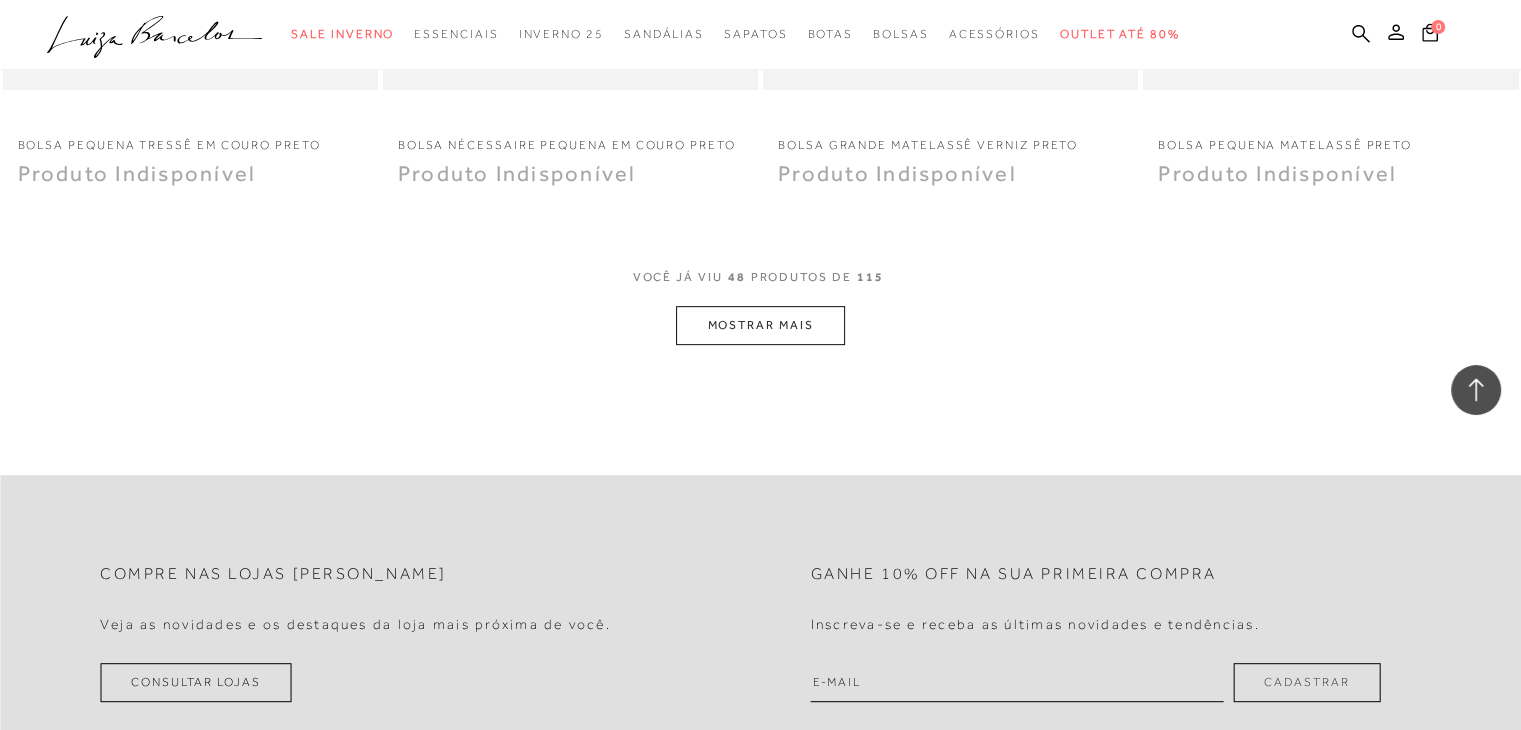 click on "MOSTRAR MAIS" at bounding box center (760, 325) 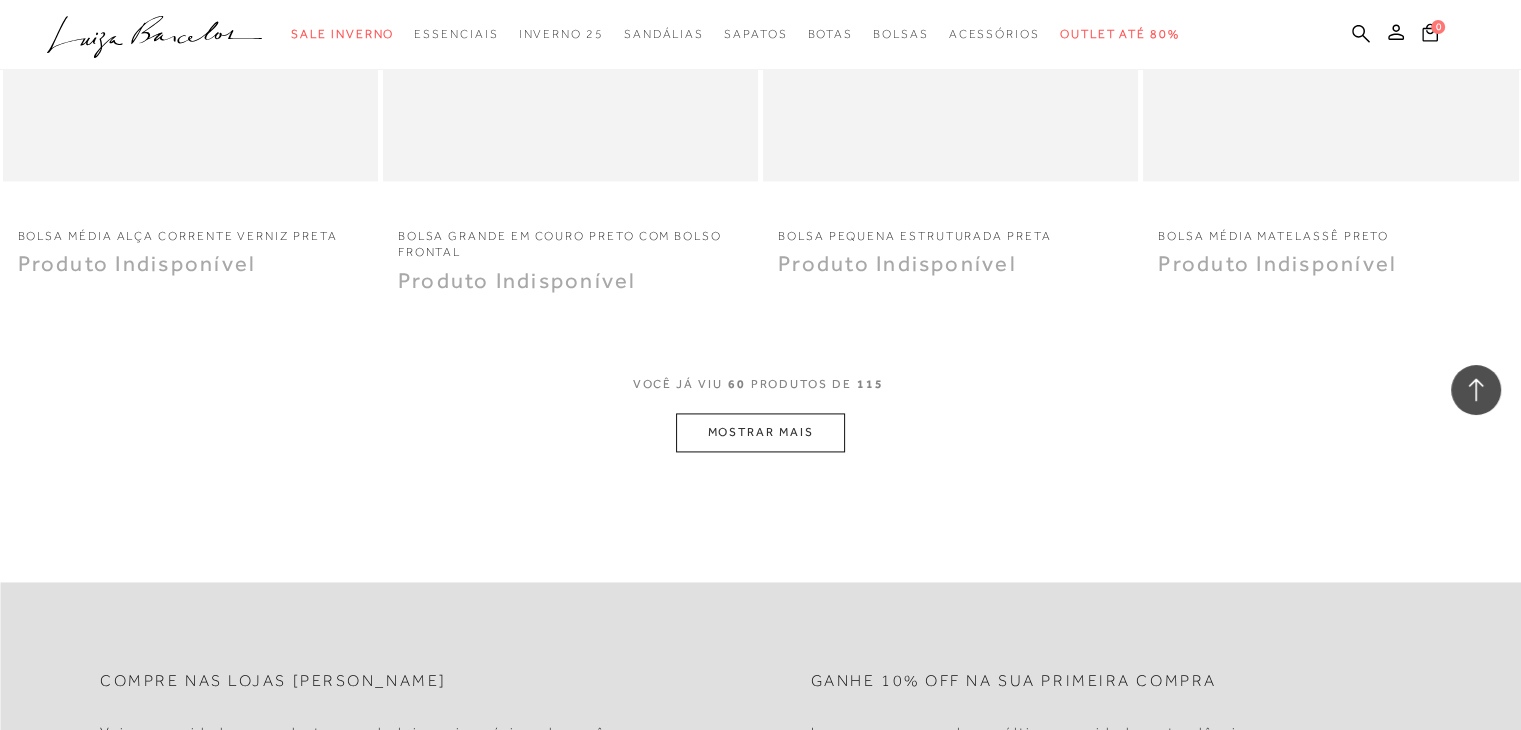 scroll, scrollTop: 10400, scrollLeft: 0, axis: vertical 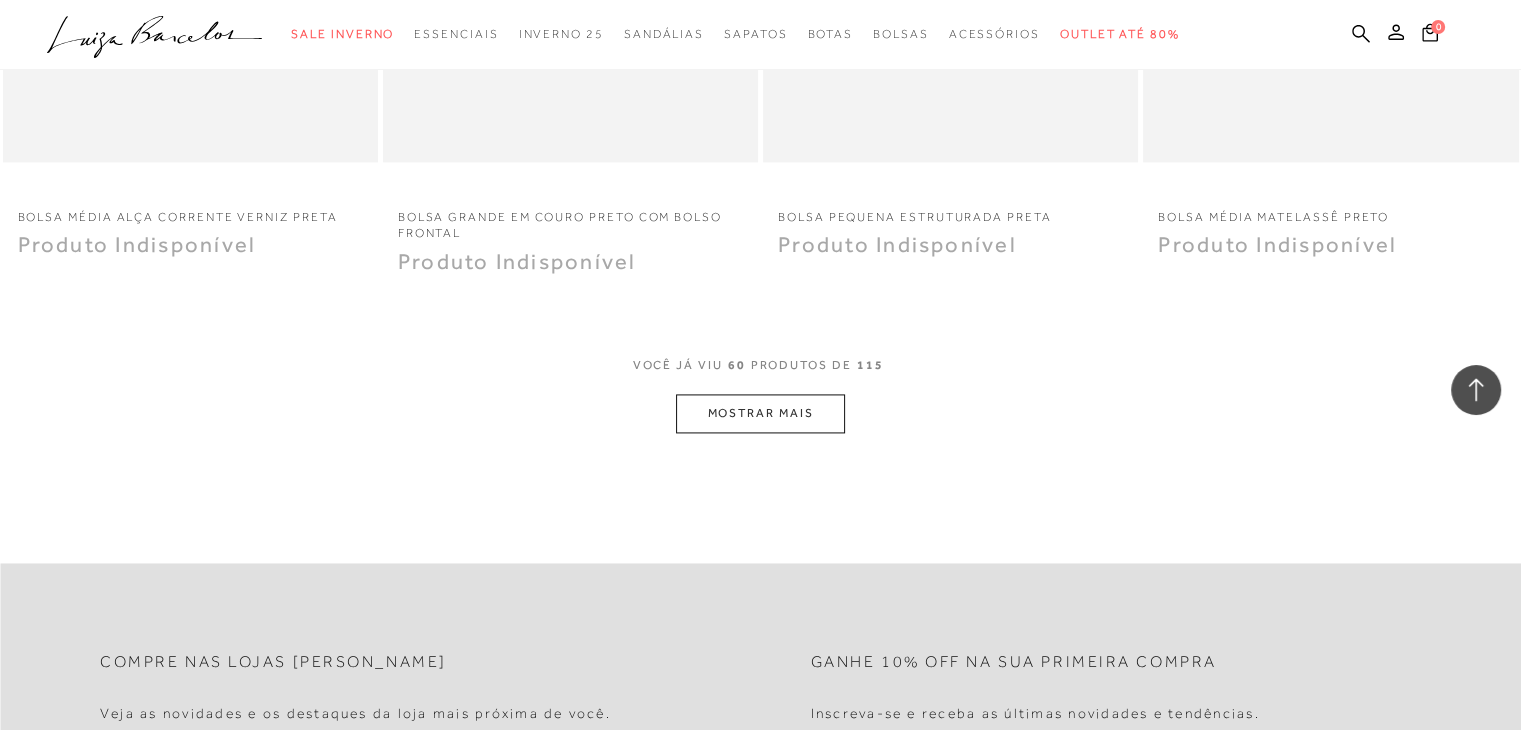 click on "MOSTRAR MAIS" at bounding box center (760, 413) 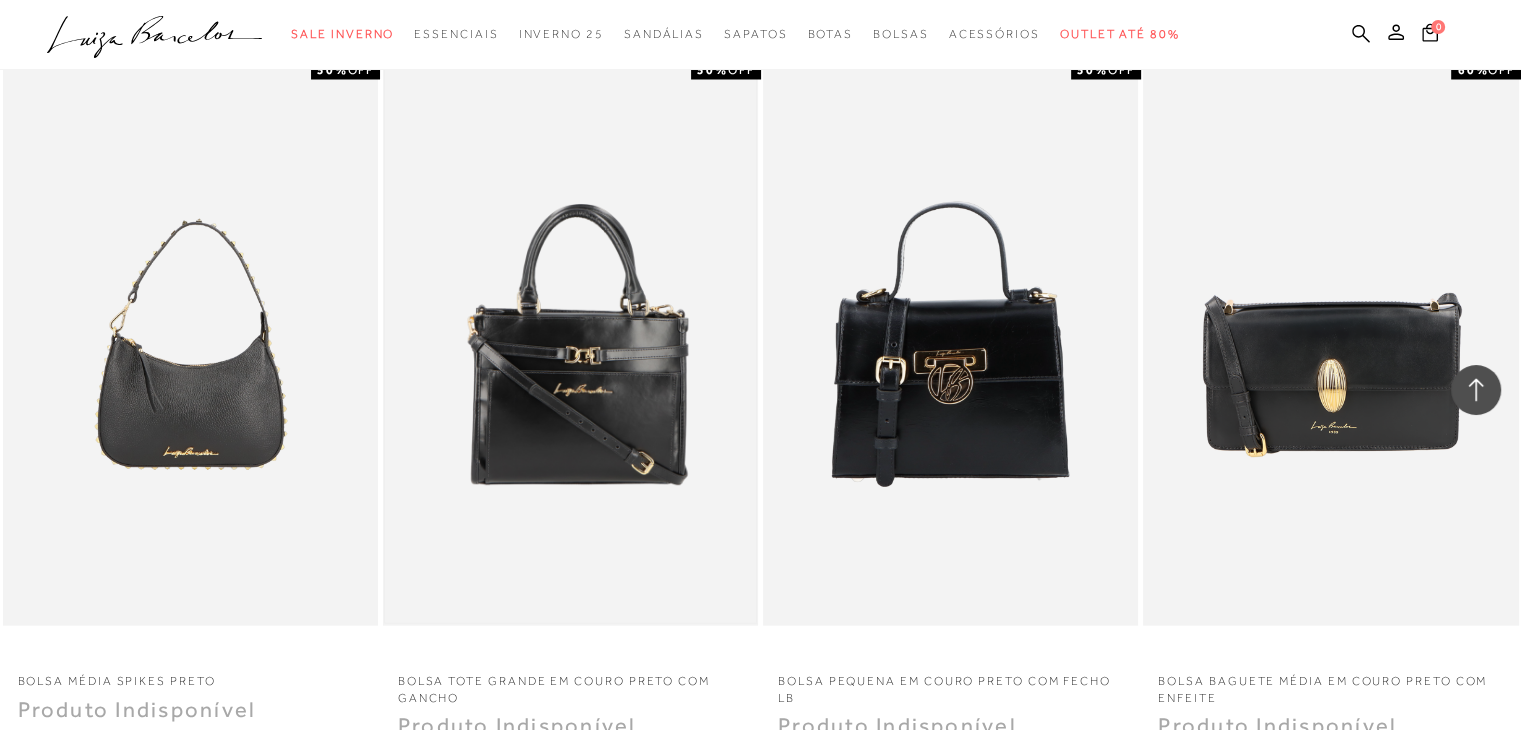 scroll, scrollTop: 12400, scrollLeft: 0, axis: vertical 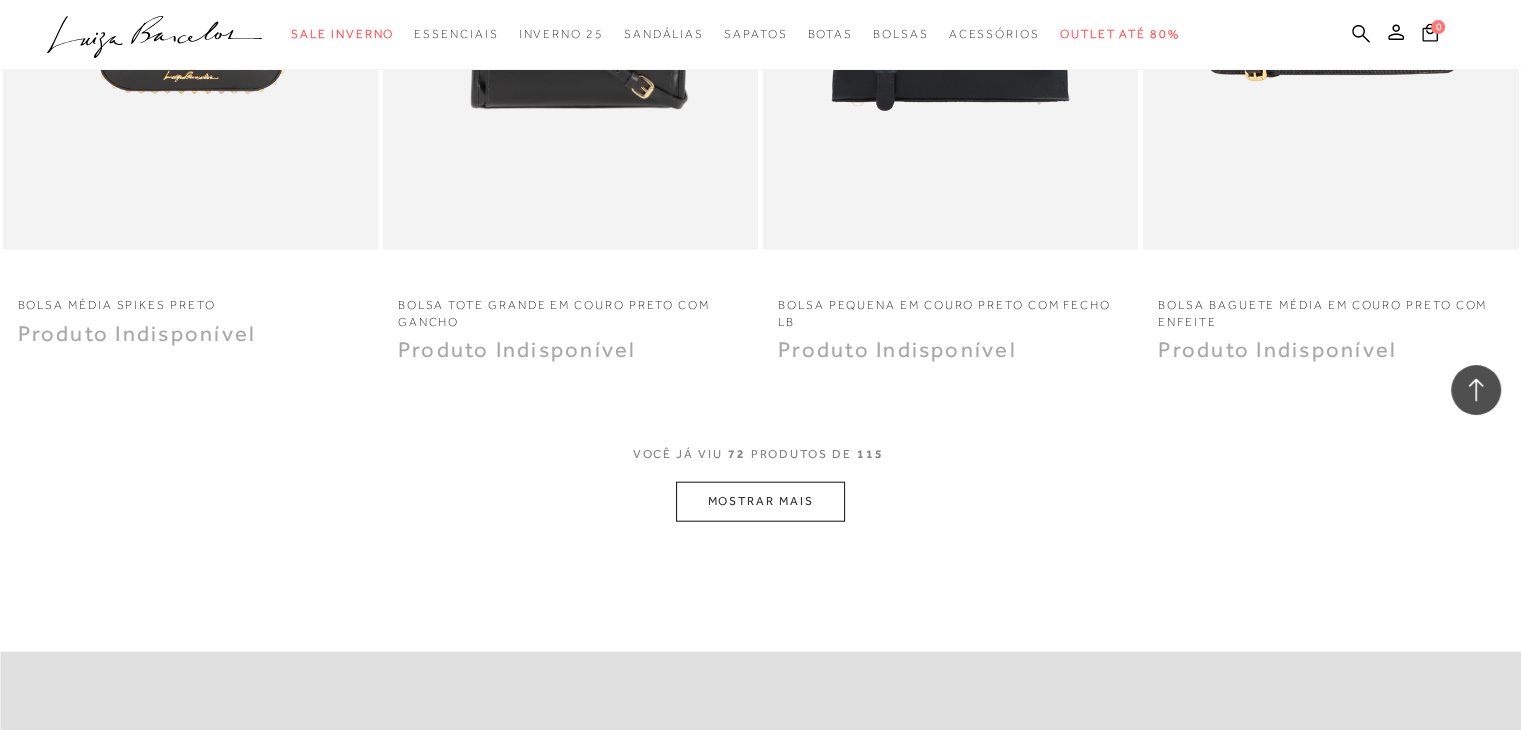 click on "MOSTRAR MAIS" at bounding box center [760, 501] 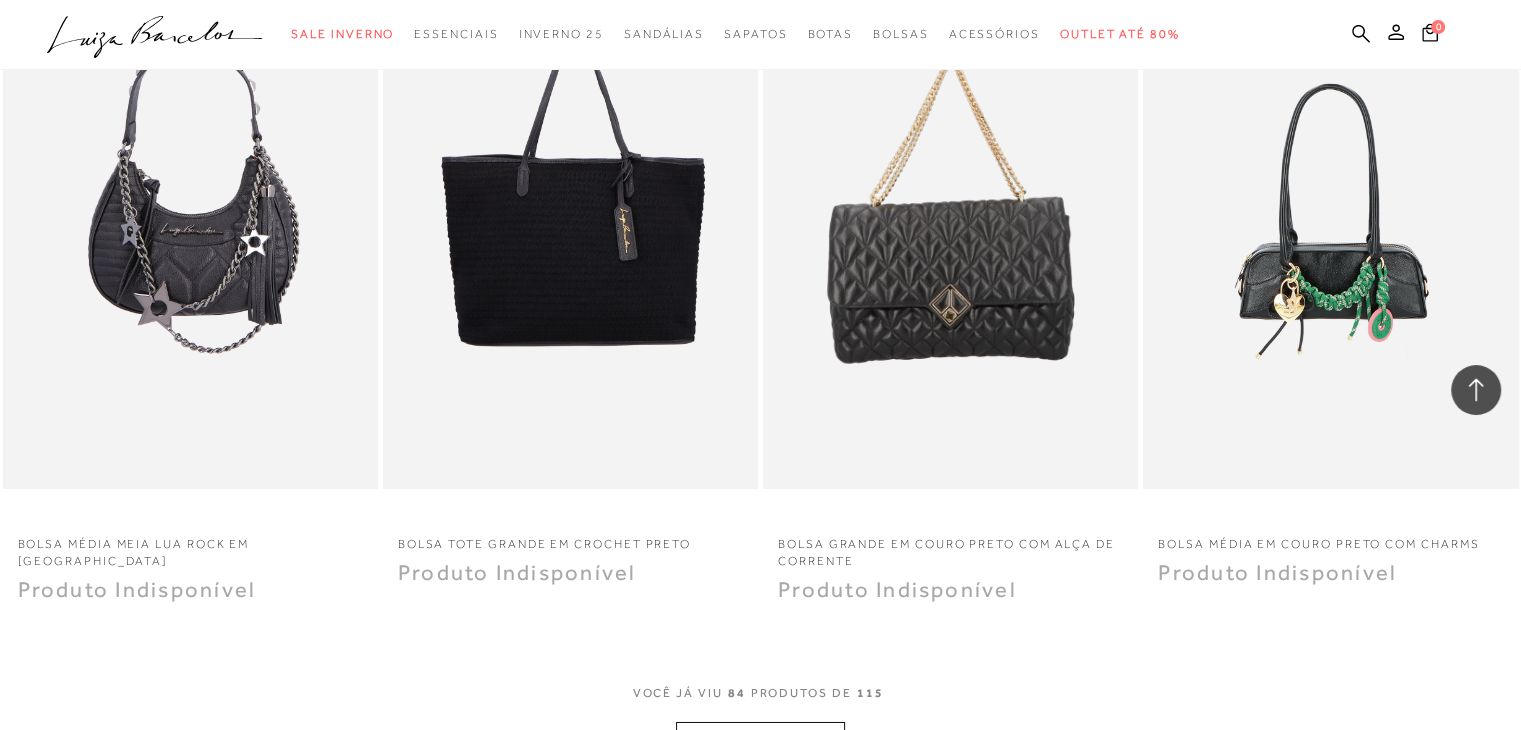scroll, scrollTop: 14300, scrollLeft: 0, axis: vertical 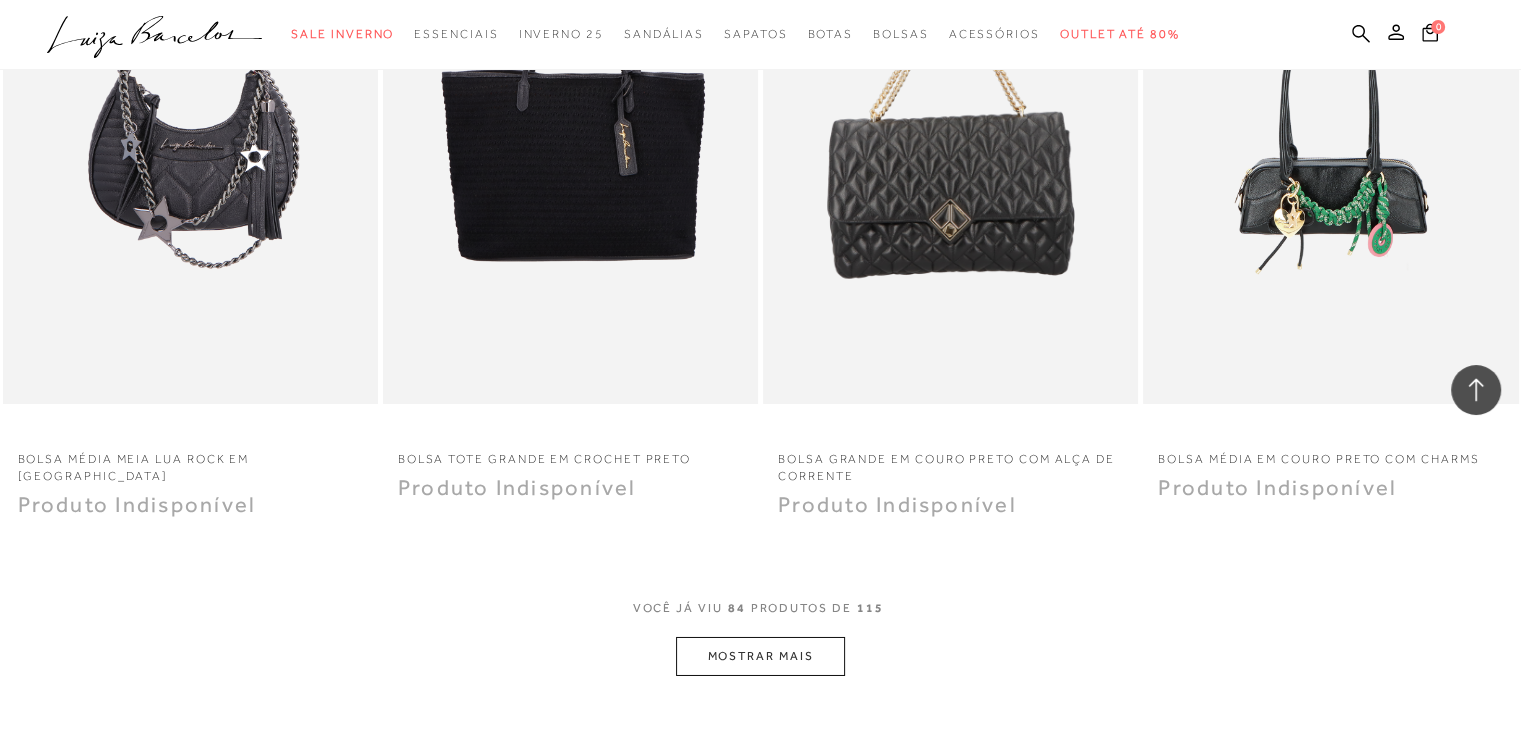 click on "MOSTRAR MAIS" at bounding box center [760, 656] 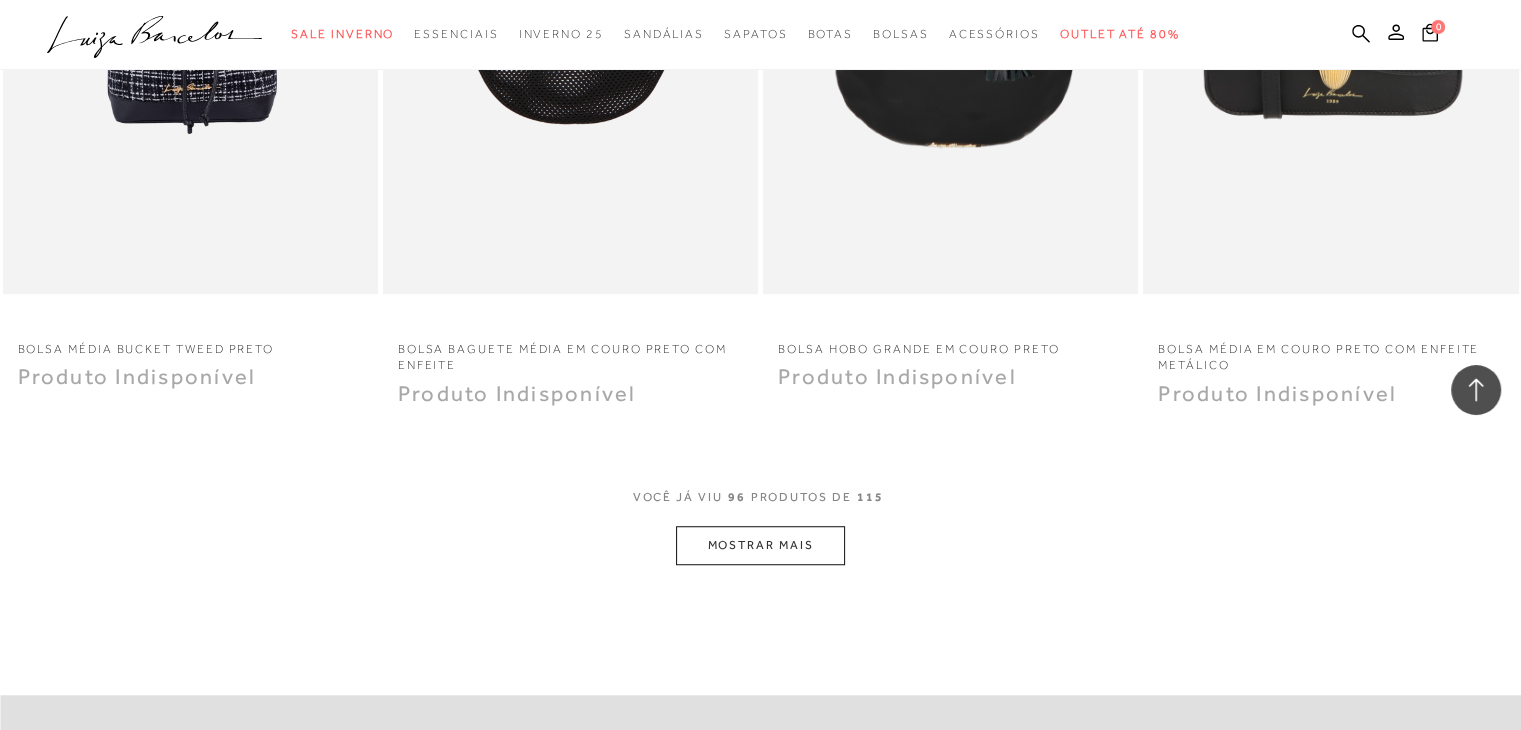 scroll, scrollTop: 16500, scrollLeft: 0, axis: vertical 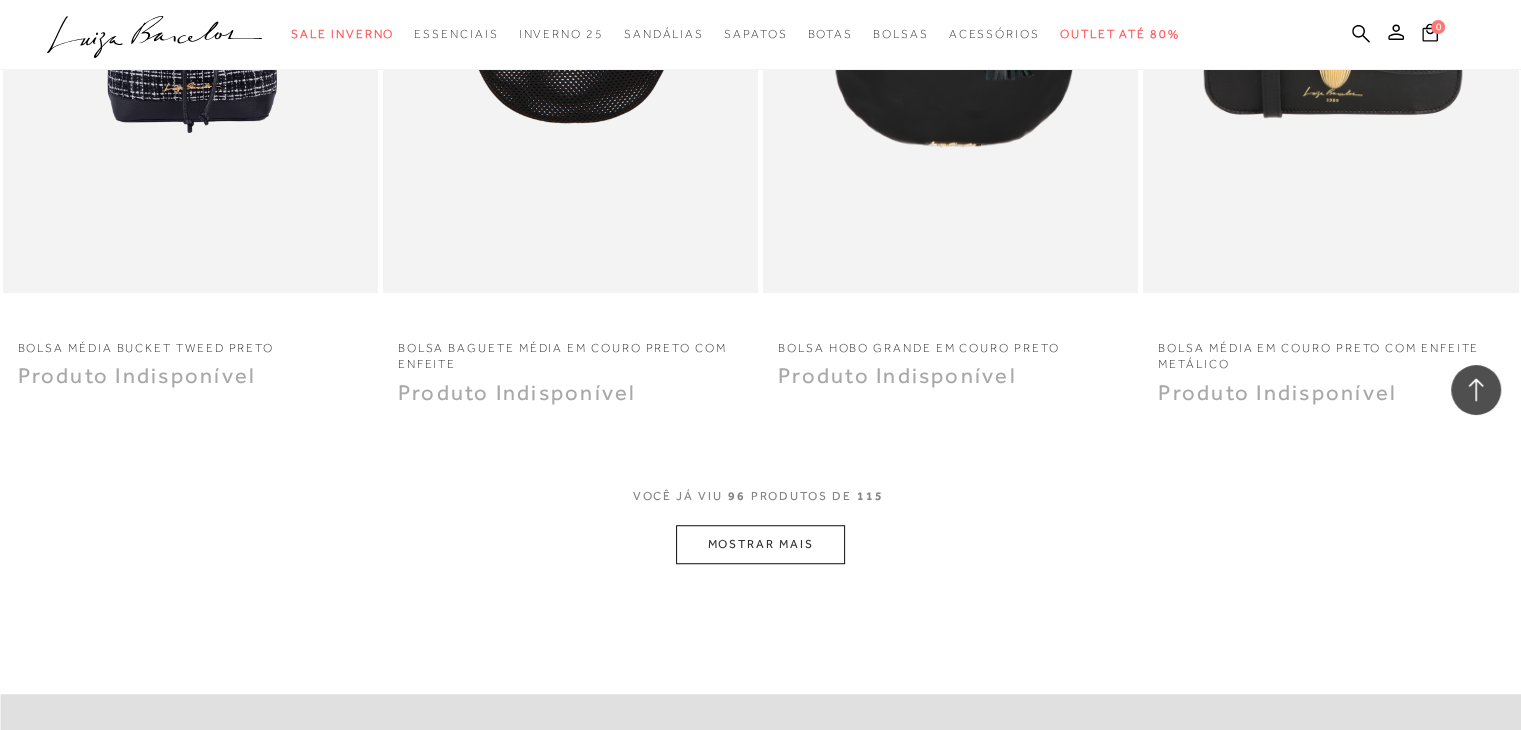 click on "MOSTRAR MAIS" at bounding box center (760, 544) 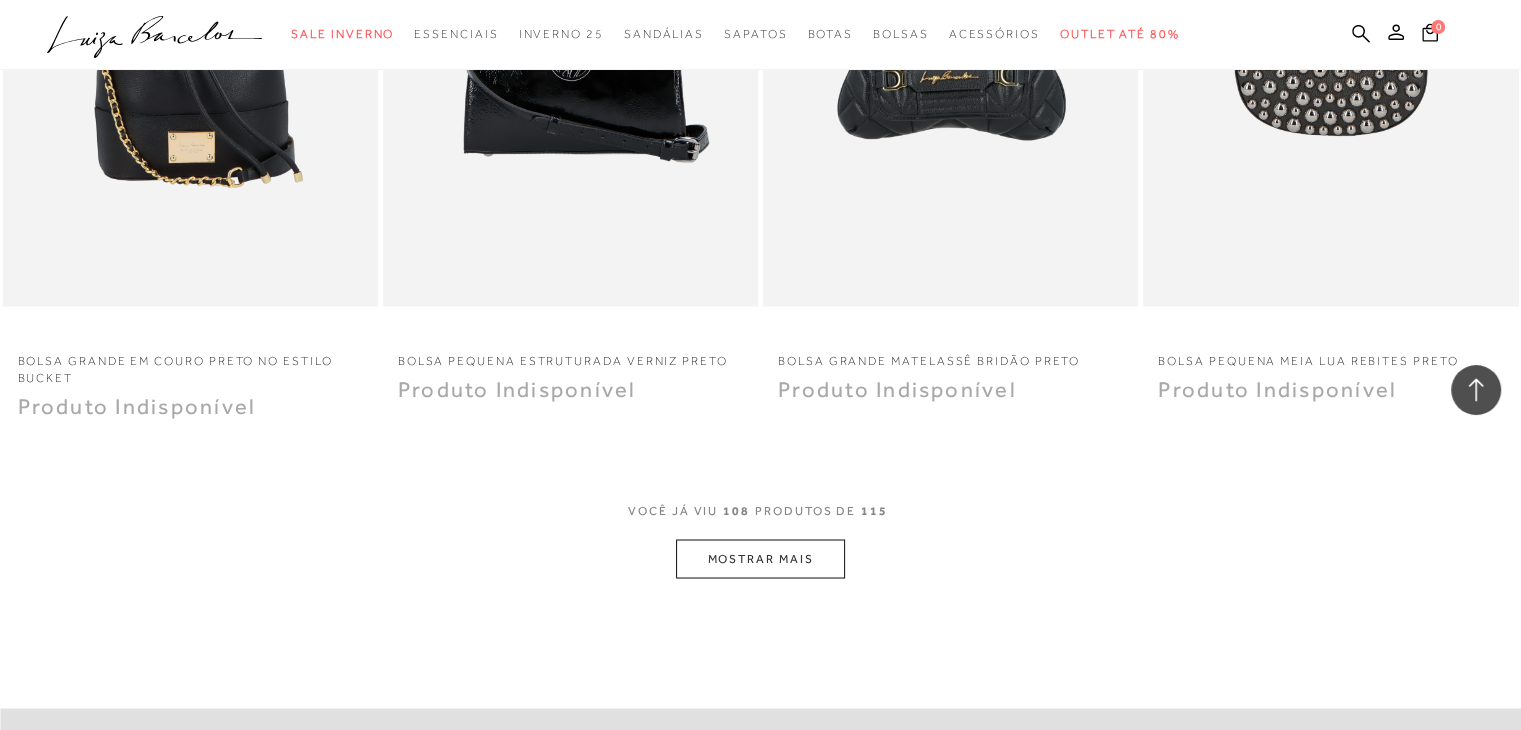 scroll, scrollTop: 18600, scrollLeft: 0, axis: vertical 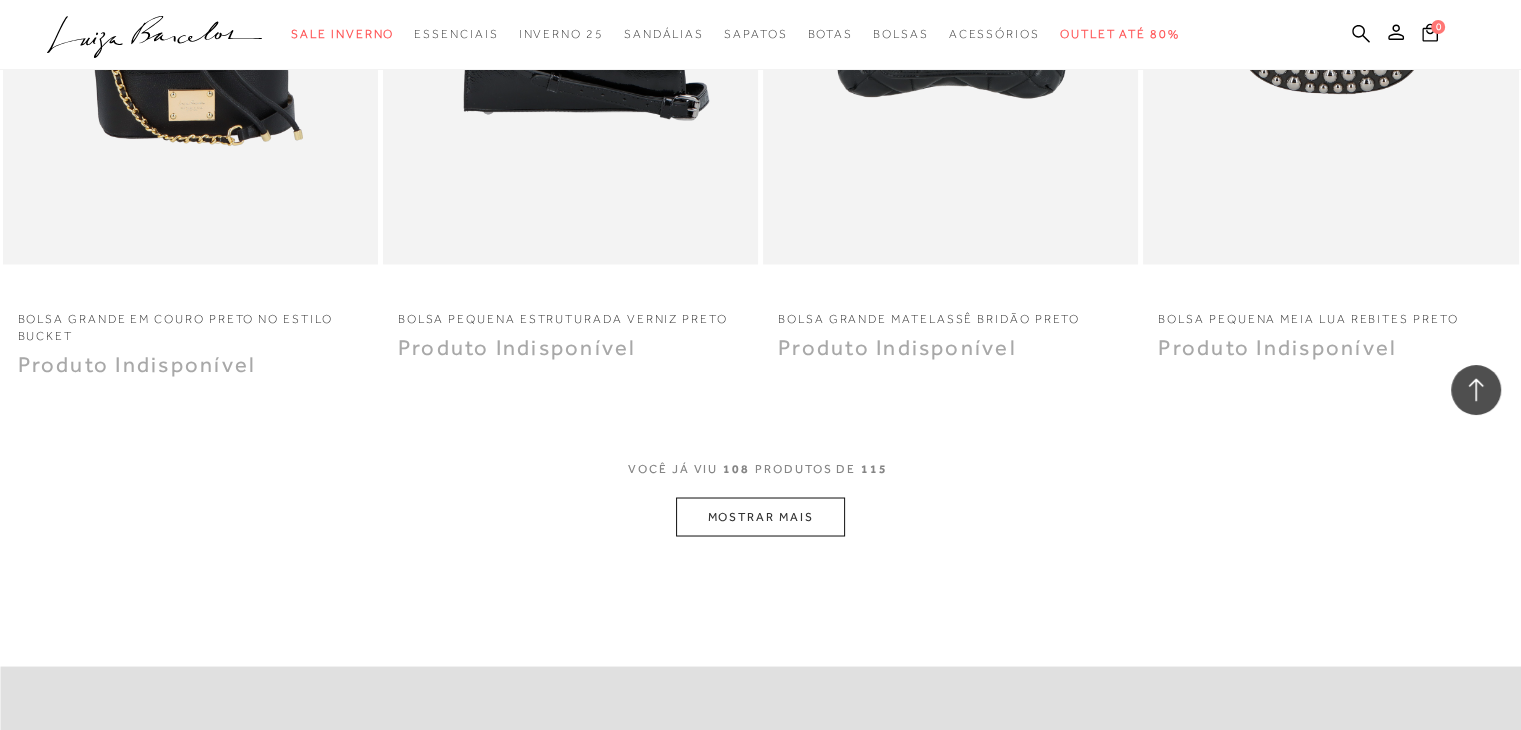 click on "MOSTRAR MAIS" at bounding box center (760, 516) 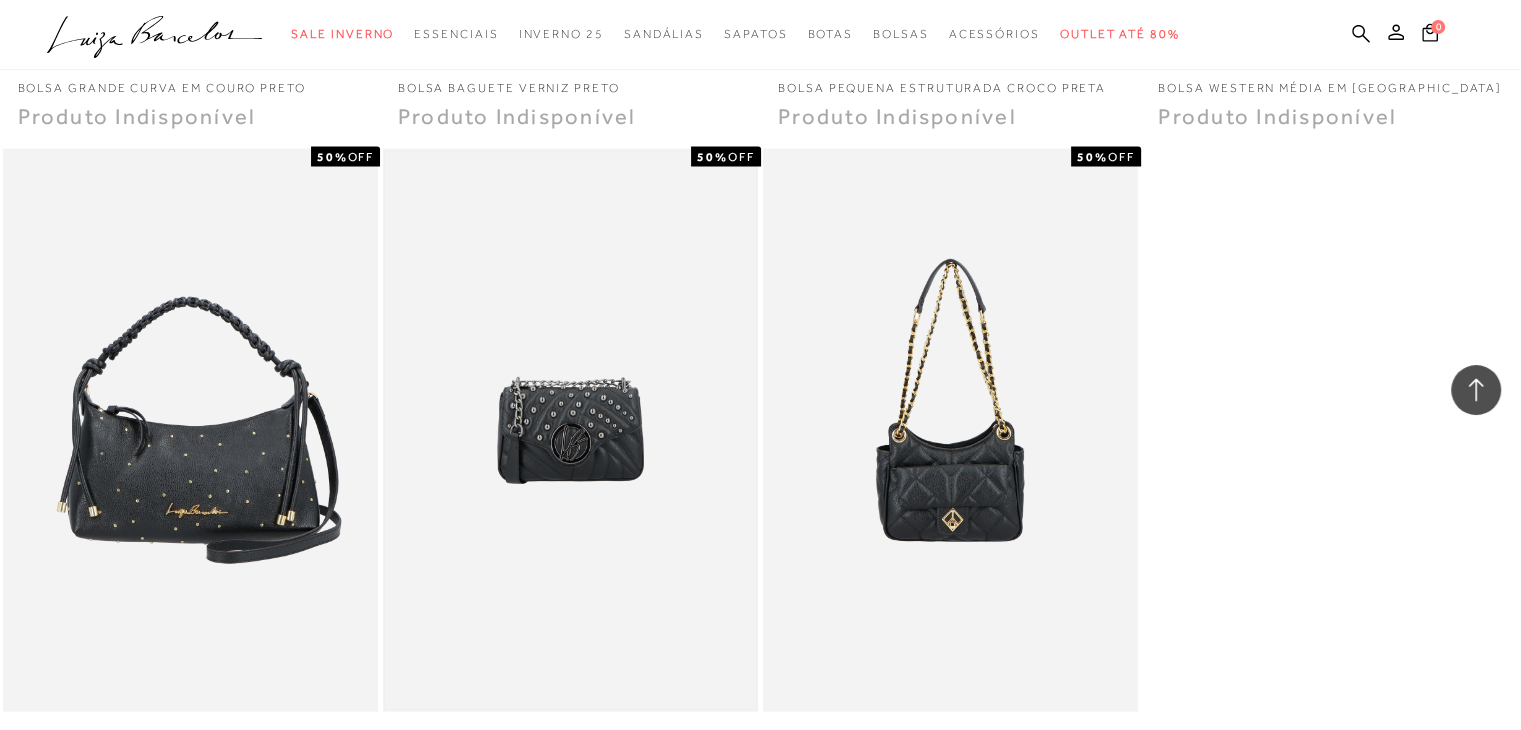 scroll, scrollTop: 19600, scrollLeft: 0, axis: vertical 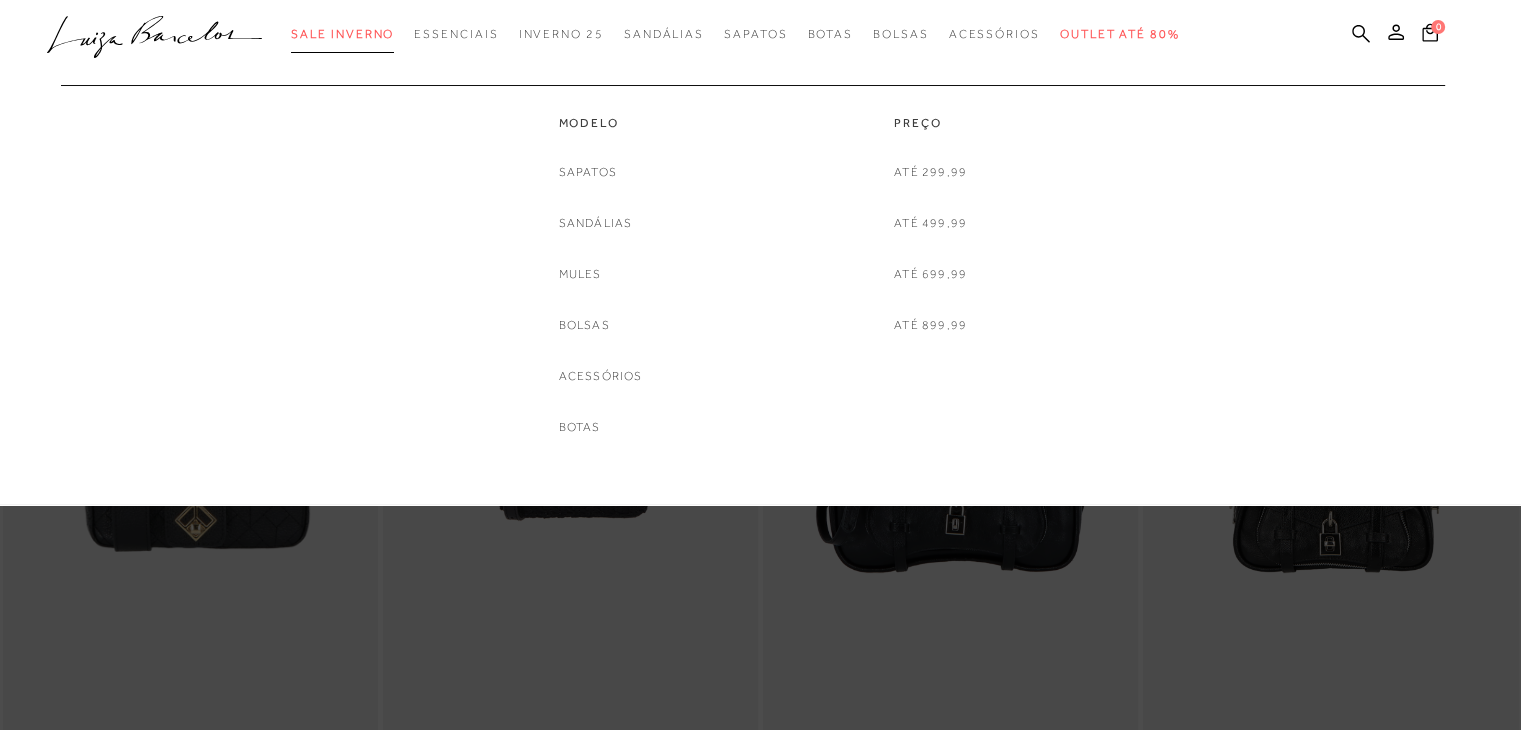 click on "Sale Inverno" at bounding box center [342, 34] 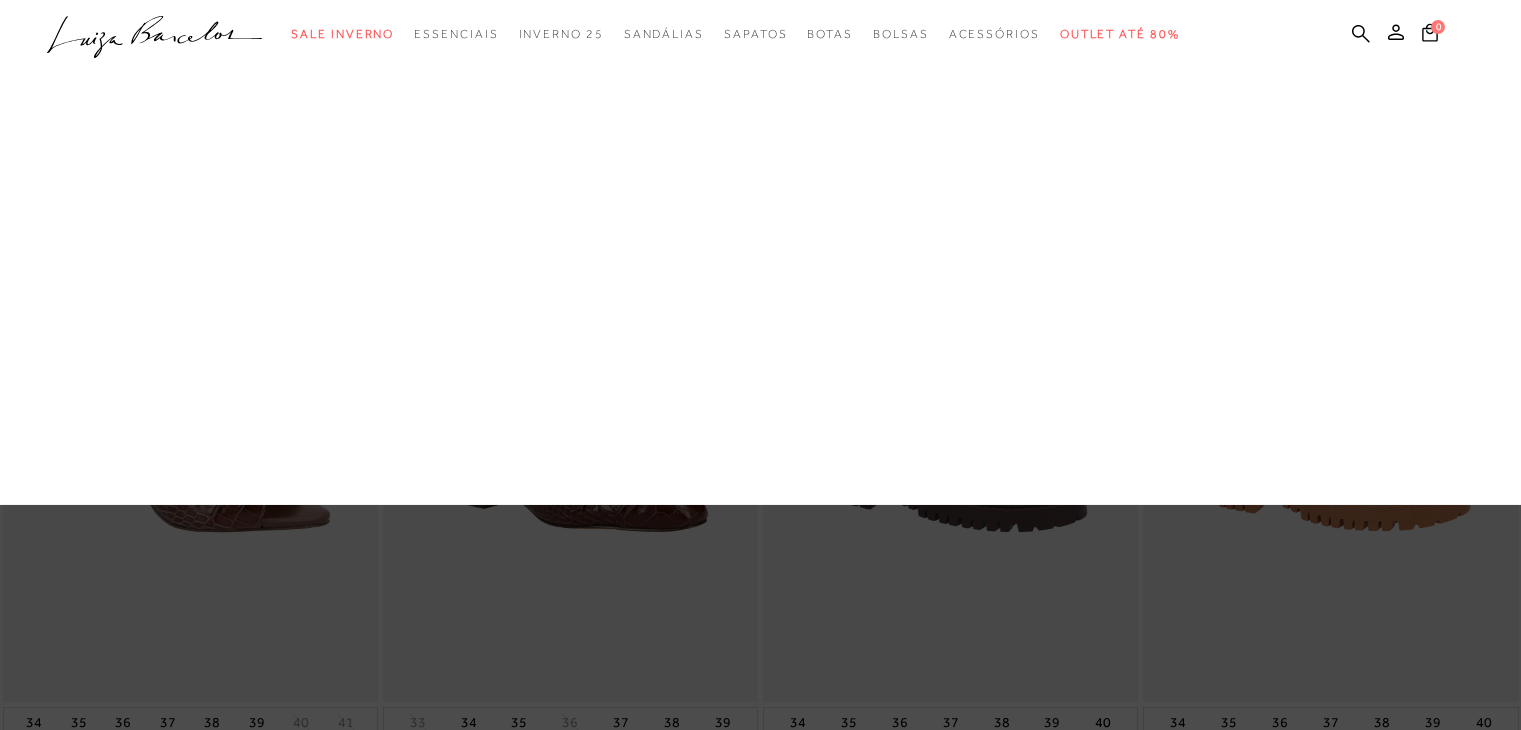 scroll, scrollTop: 0, scrollLeft: 0, axis: both 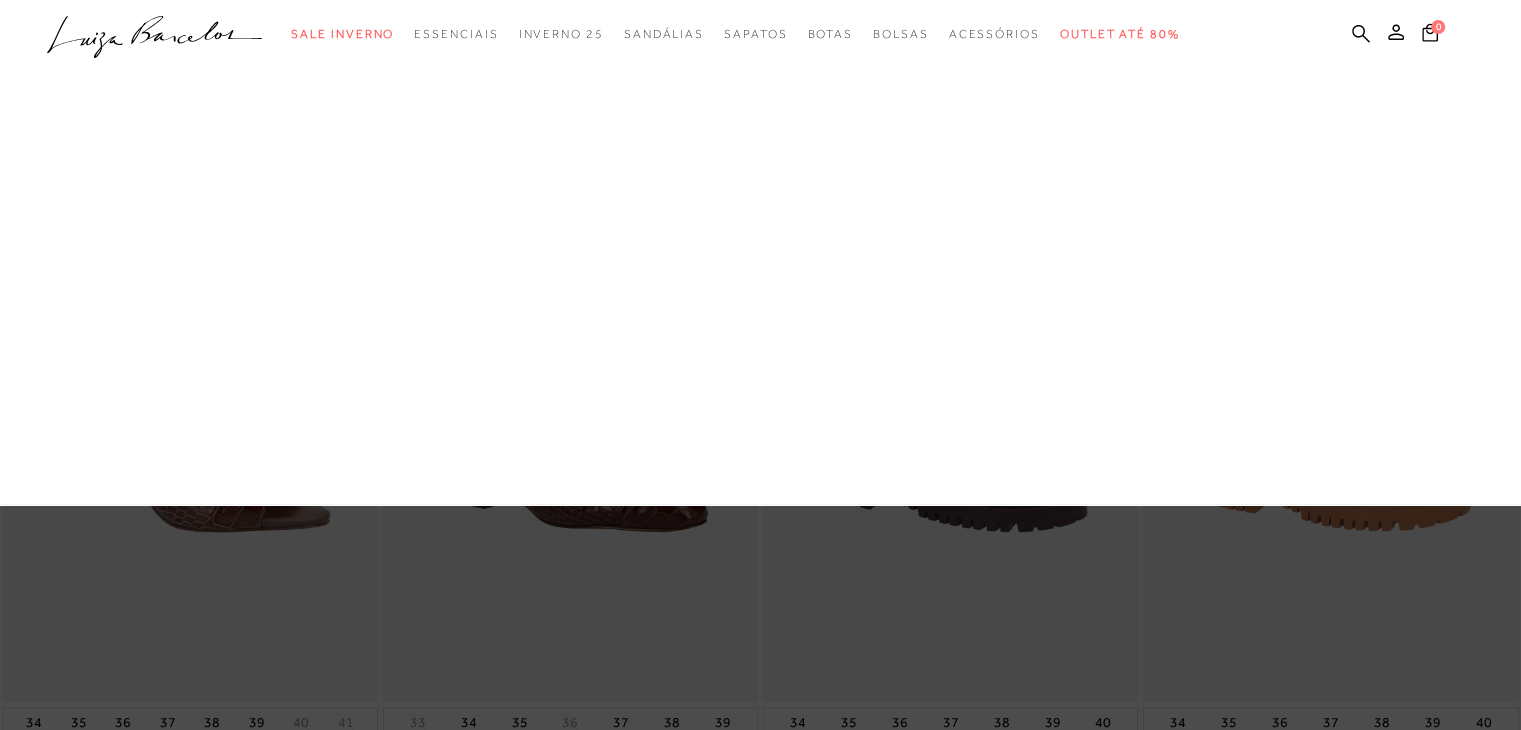 click on "Bolsas" at bounding box center [0, 0] 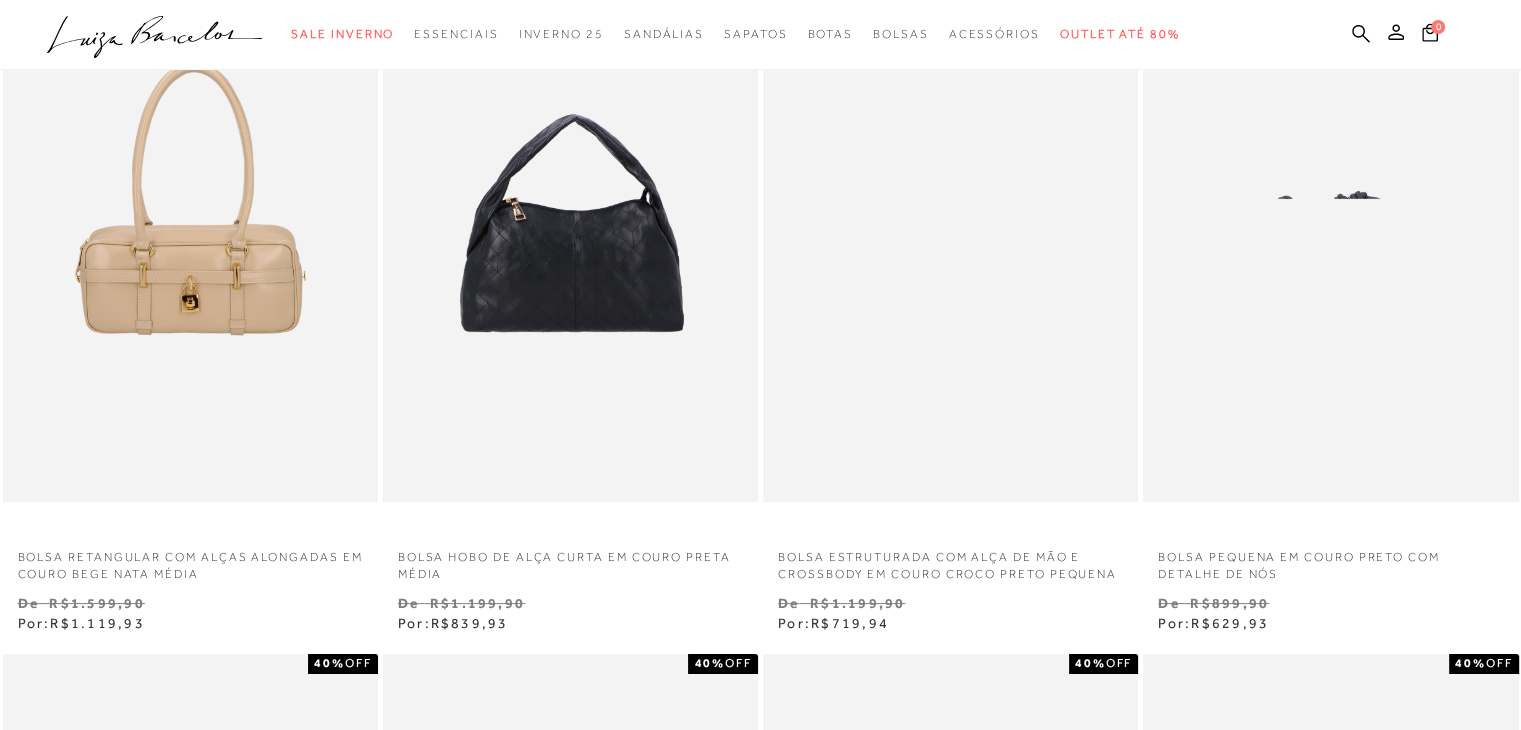 scroll, scrollTop: 0, scrollLeft: 0, axis: both 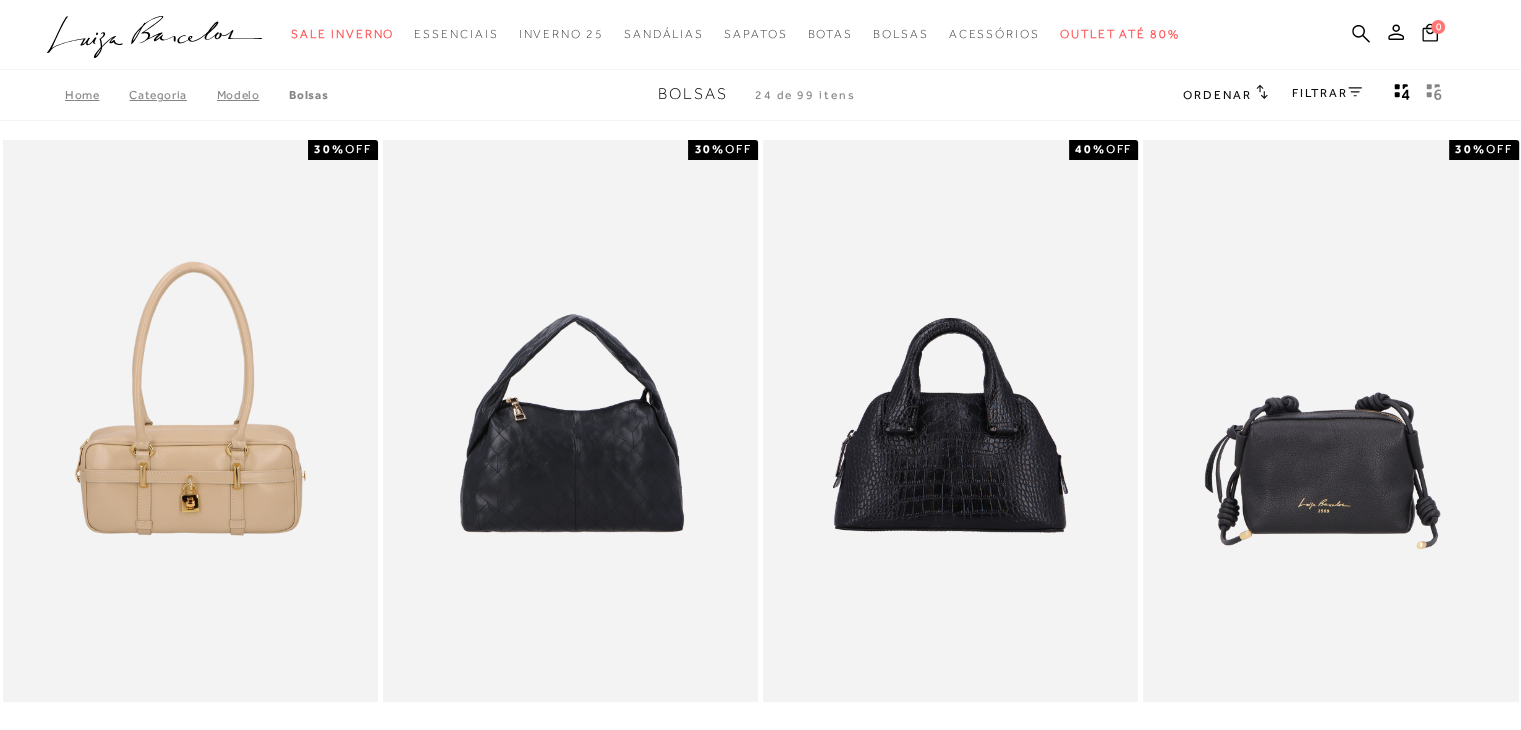 click on "FILTRAR" at bounding box center [1327, 93] 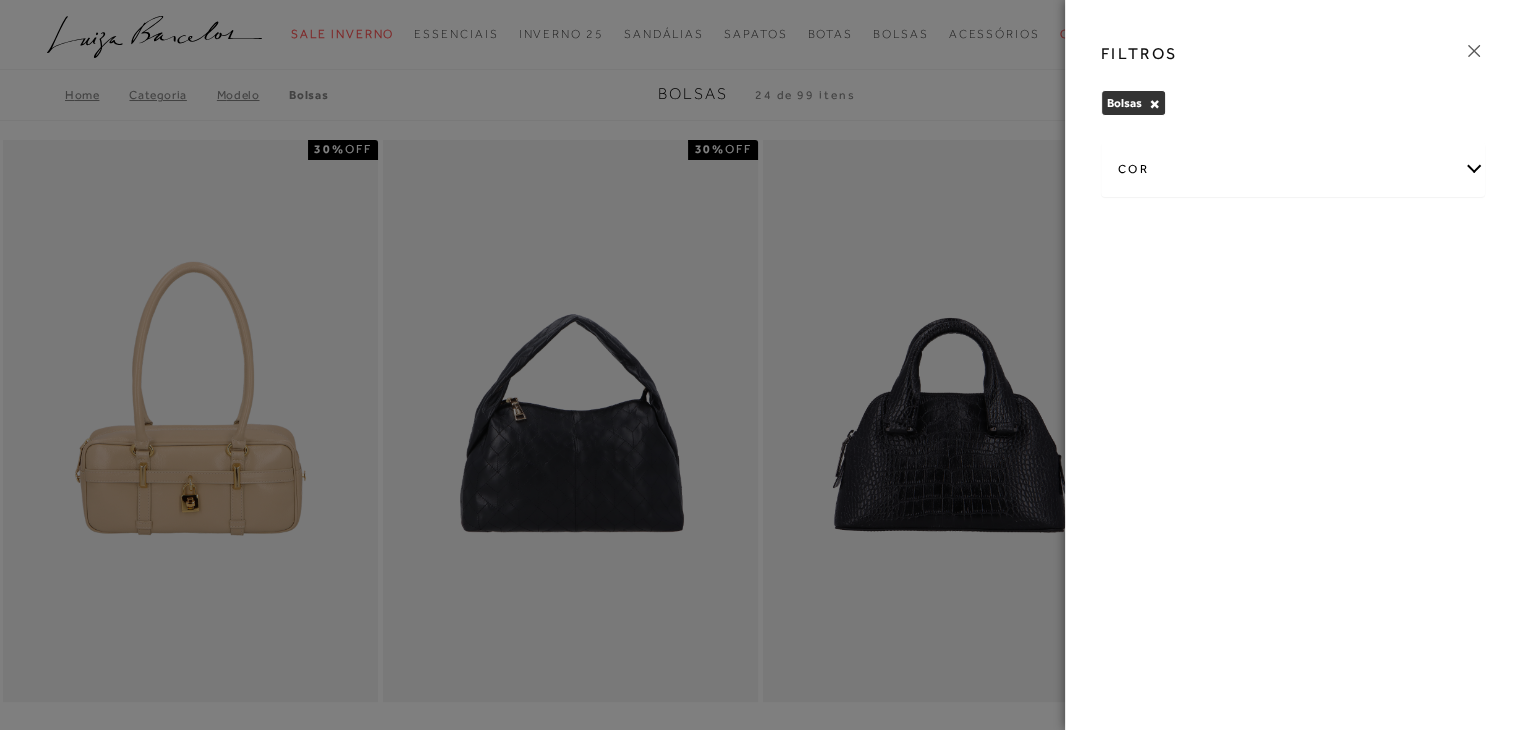 click on "cor" at bounding box center (1293, 169) 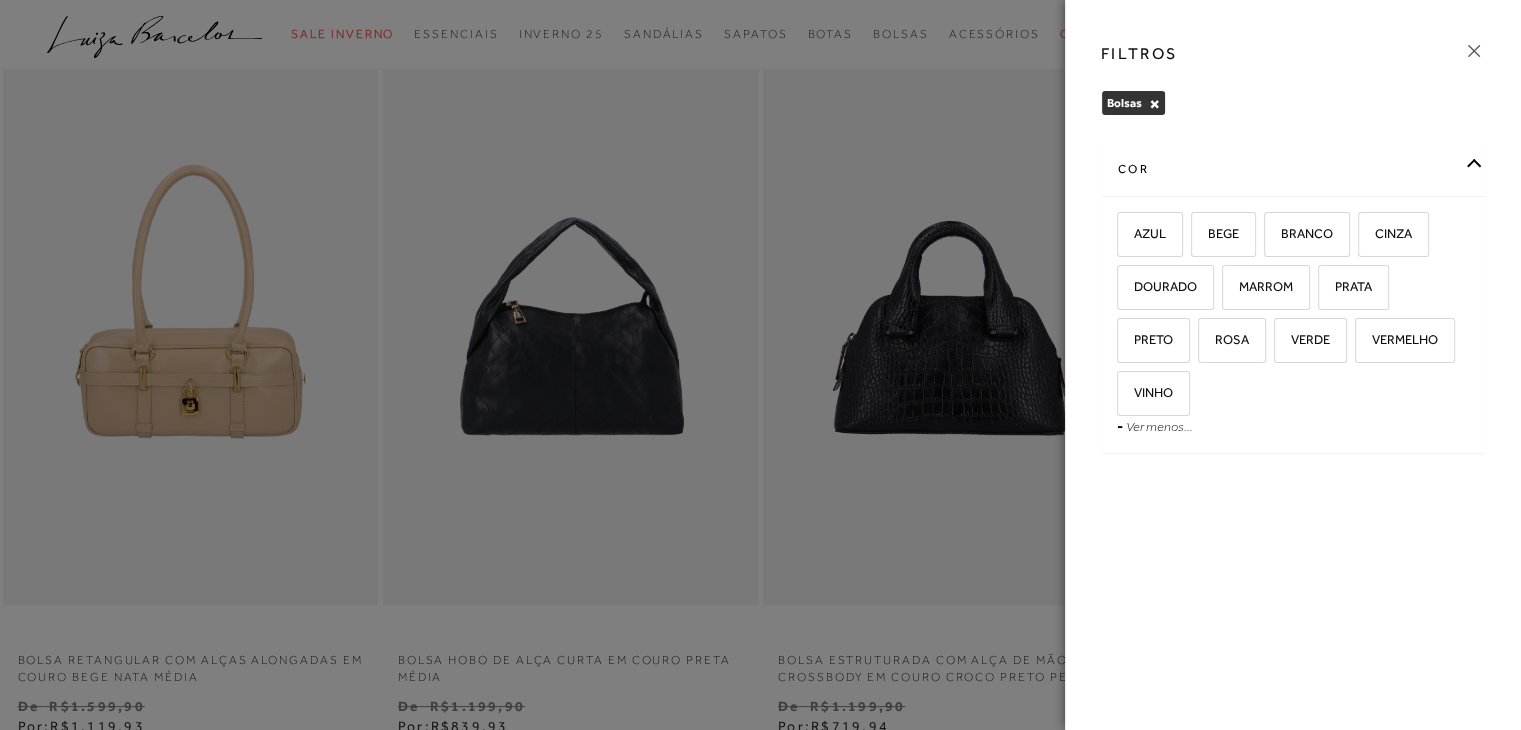 scroll, scrollTop: 100, scrollLeft: 0, axis: vertical 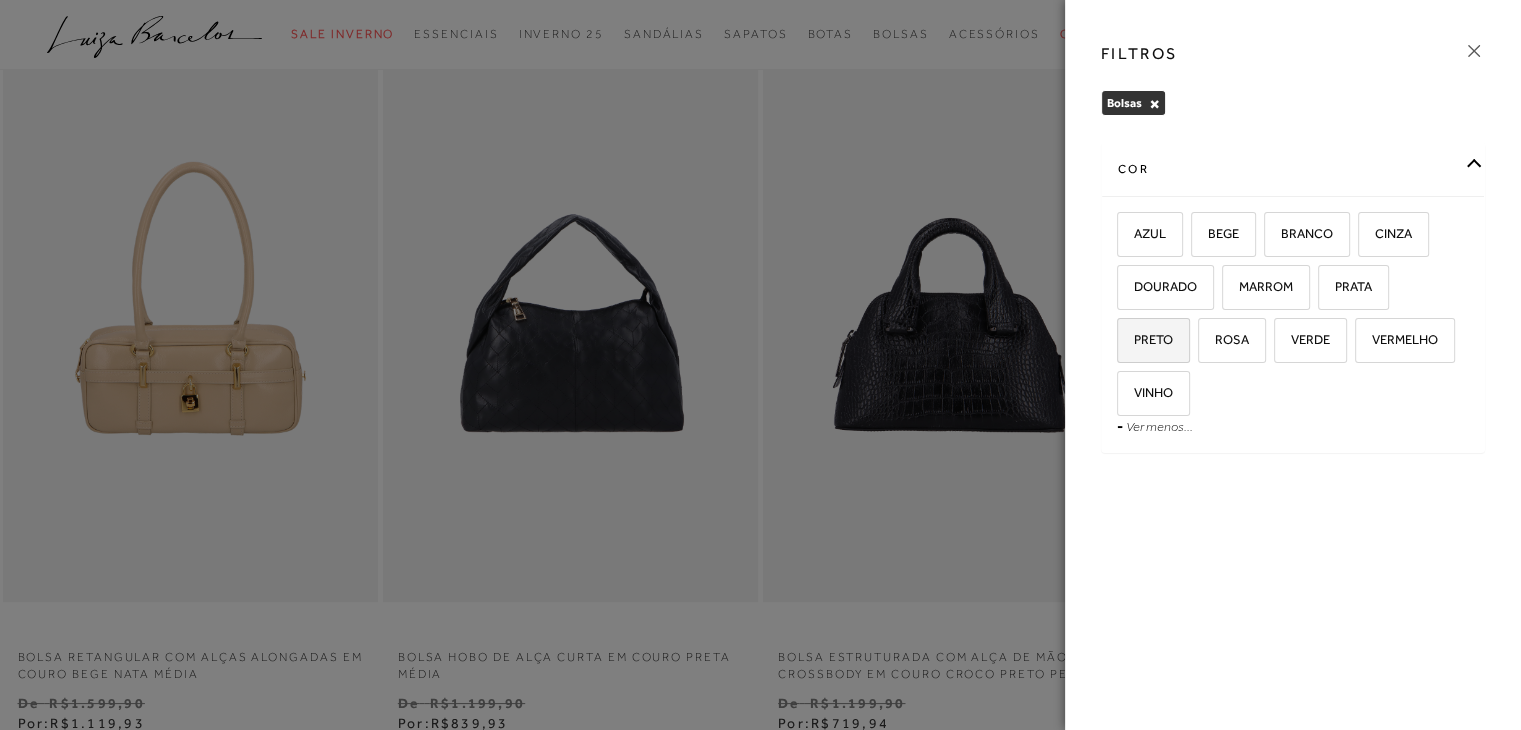 click on "PRETO" at bounding box center (1146, 339) 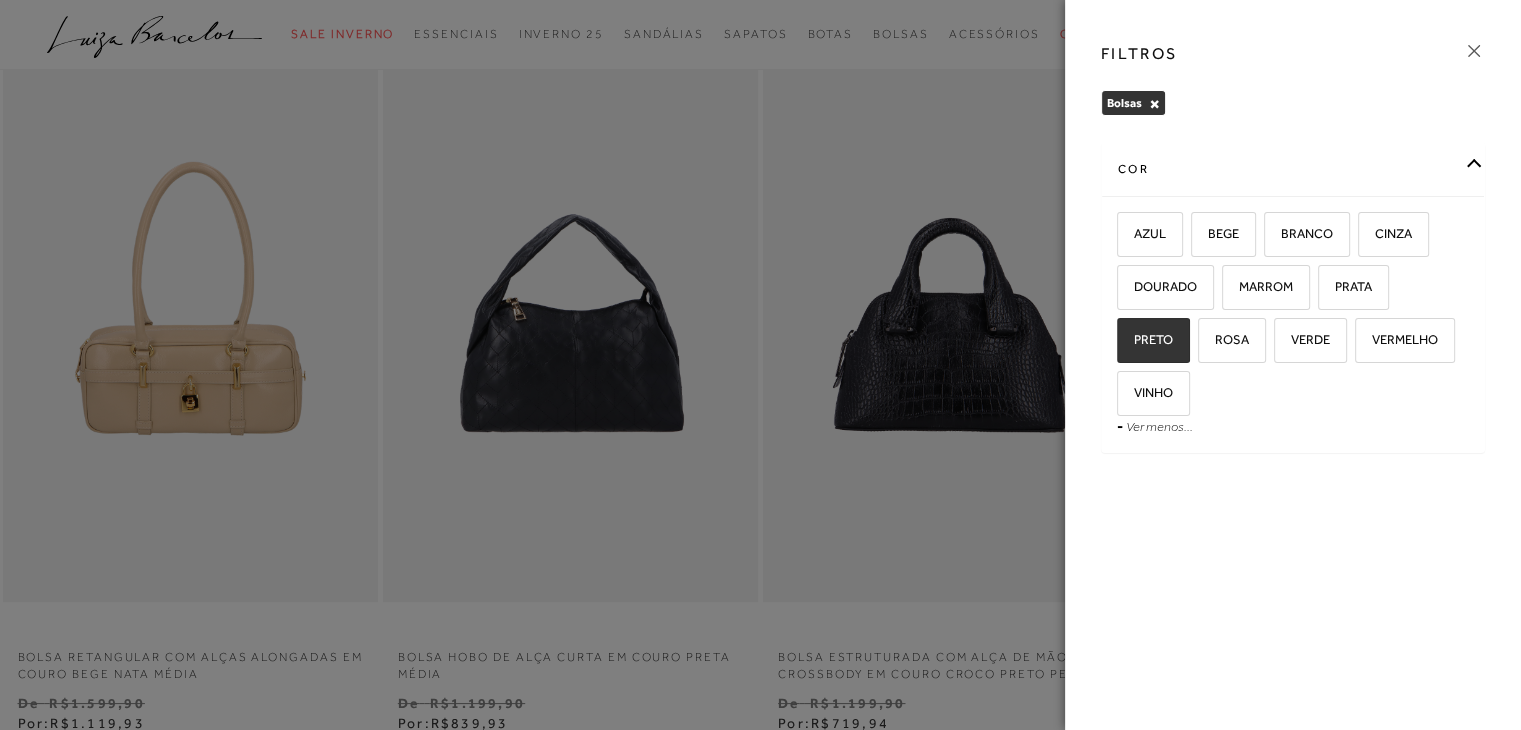 checkbox on "true" 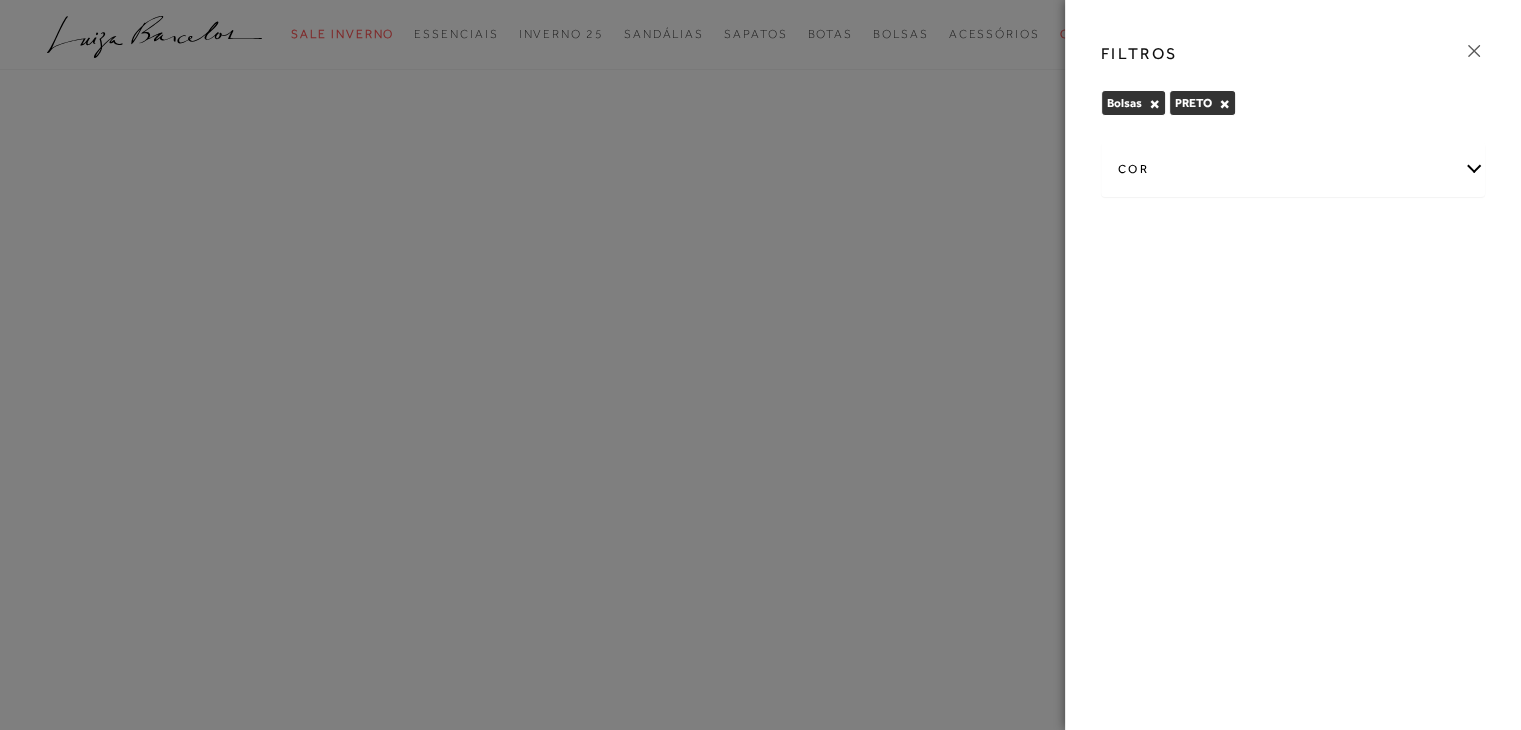 scroll, scrollTop: 0, scrollLeft: 0, axis: both 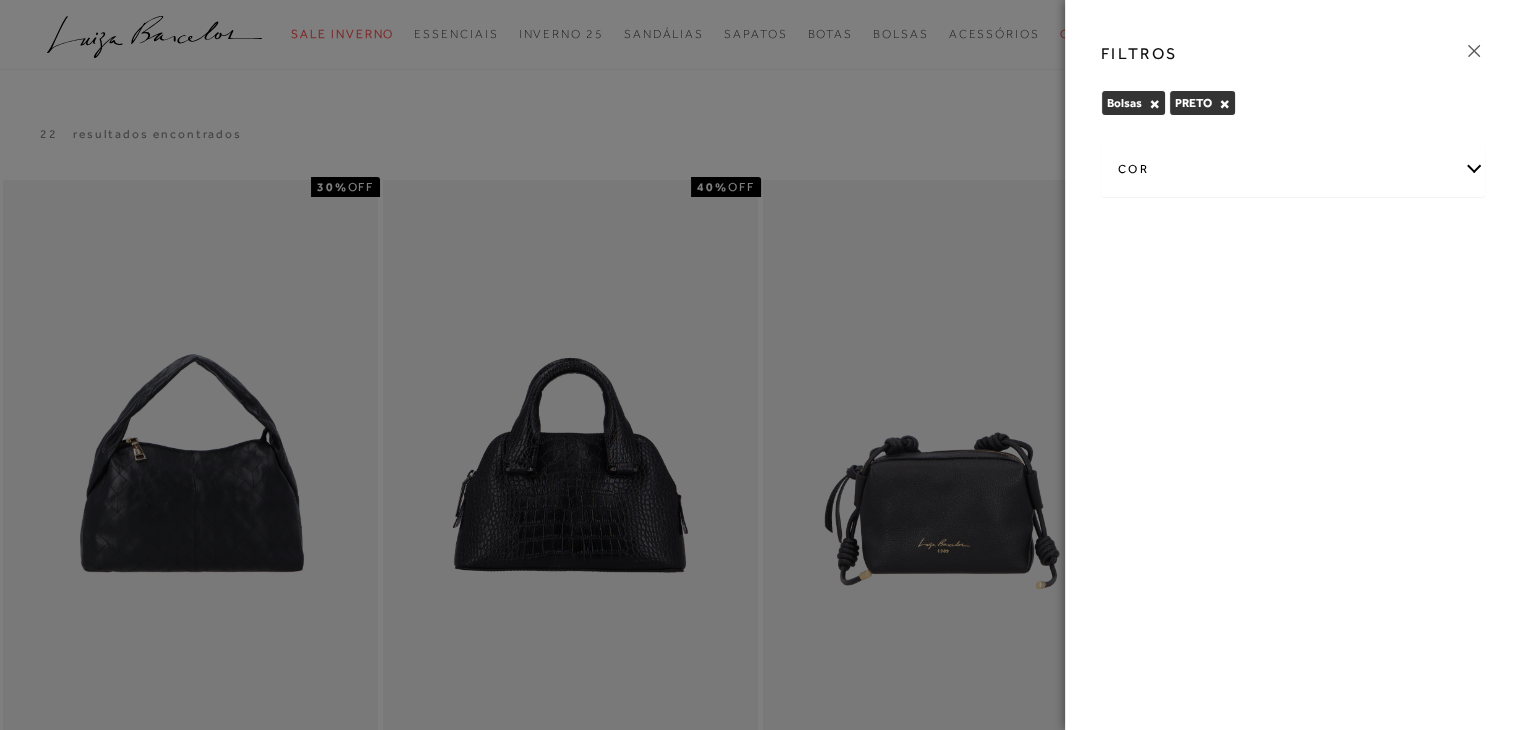 click 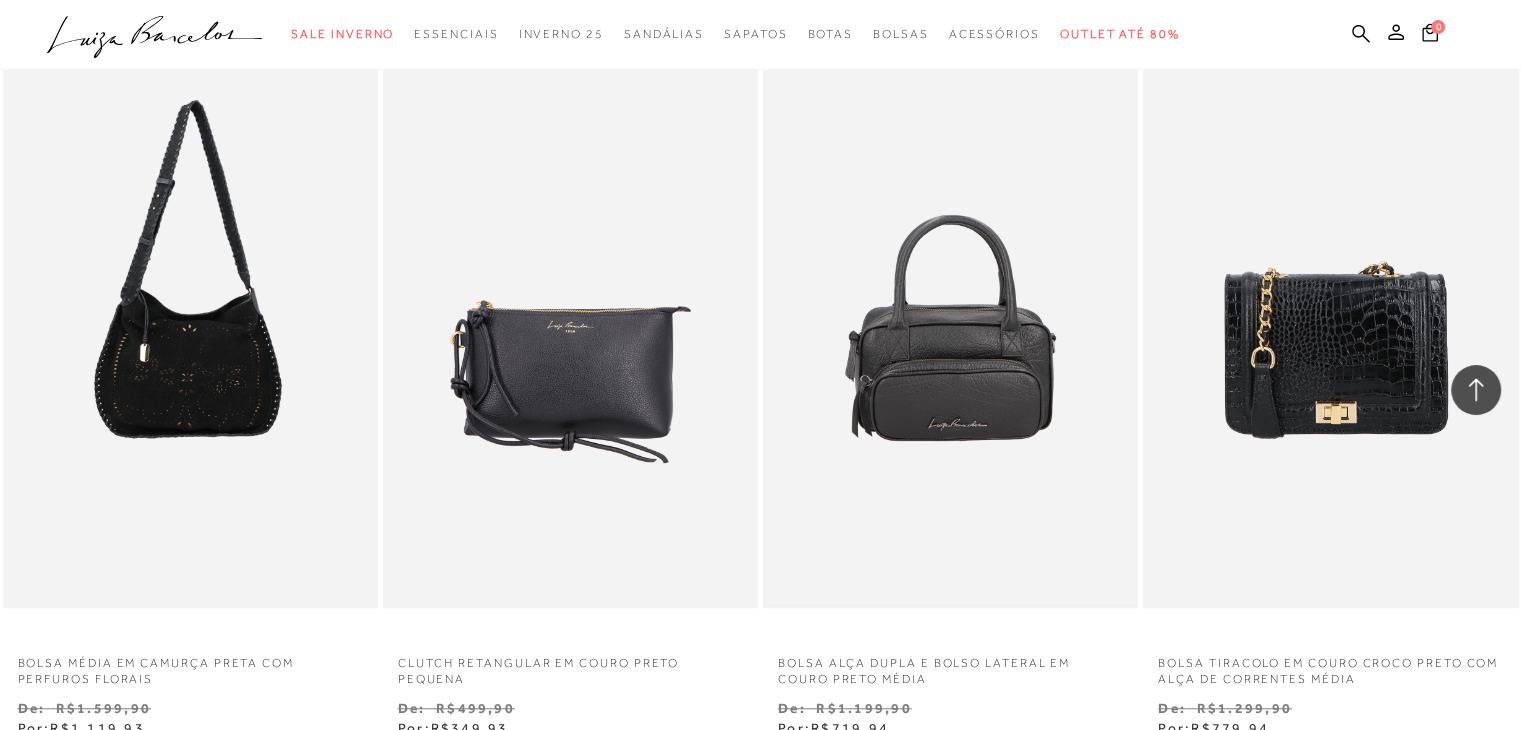 scroll, scrollTop: 1600, scrollLeft: 0, axis: vertical 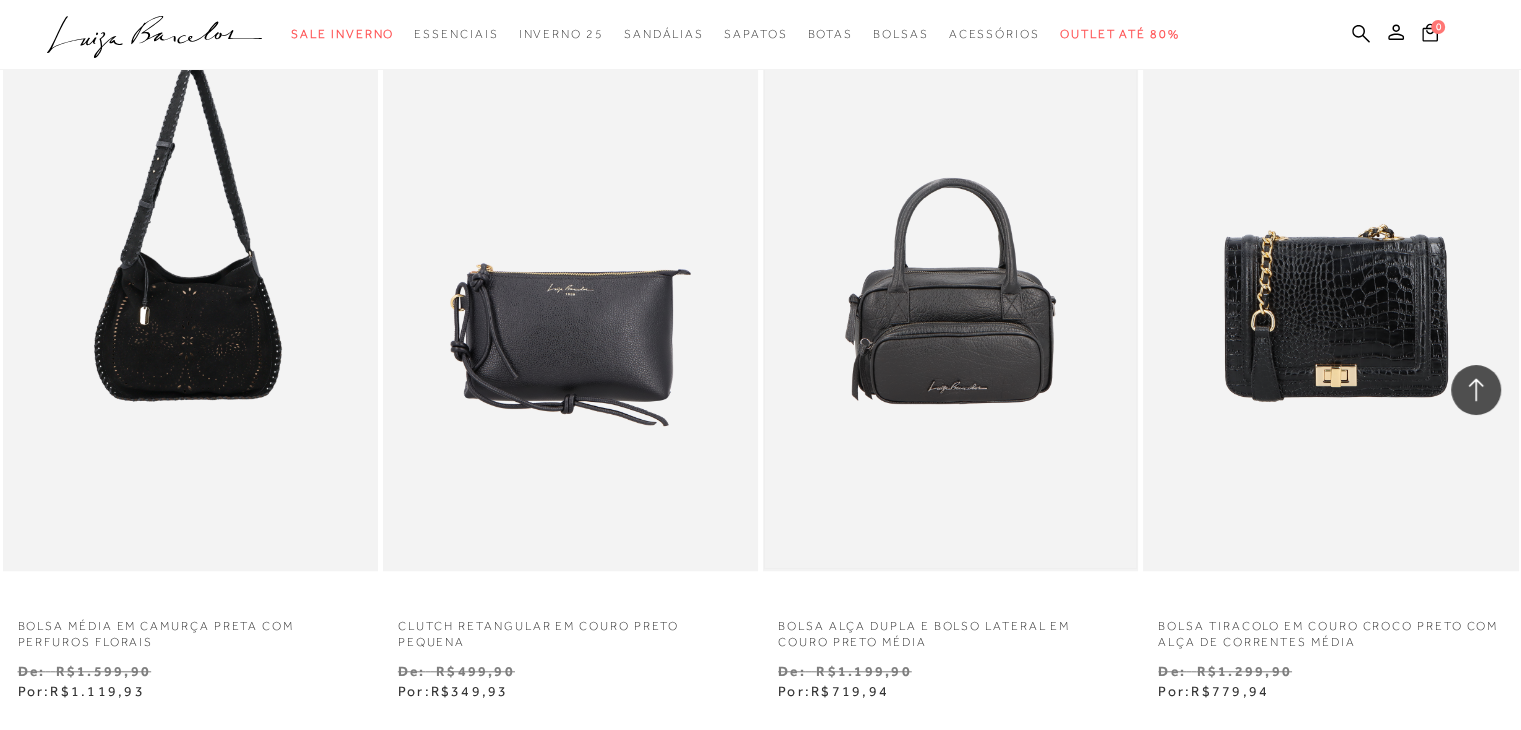 click at bounding box center (950, 289) 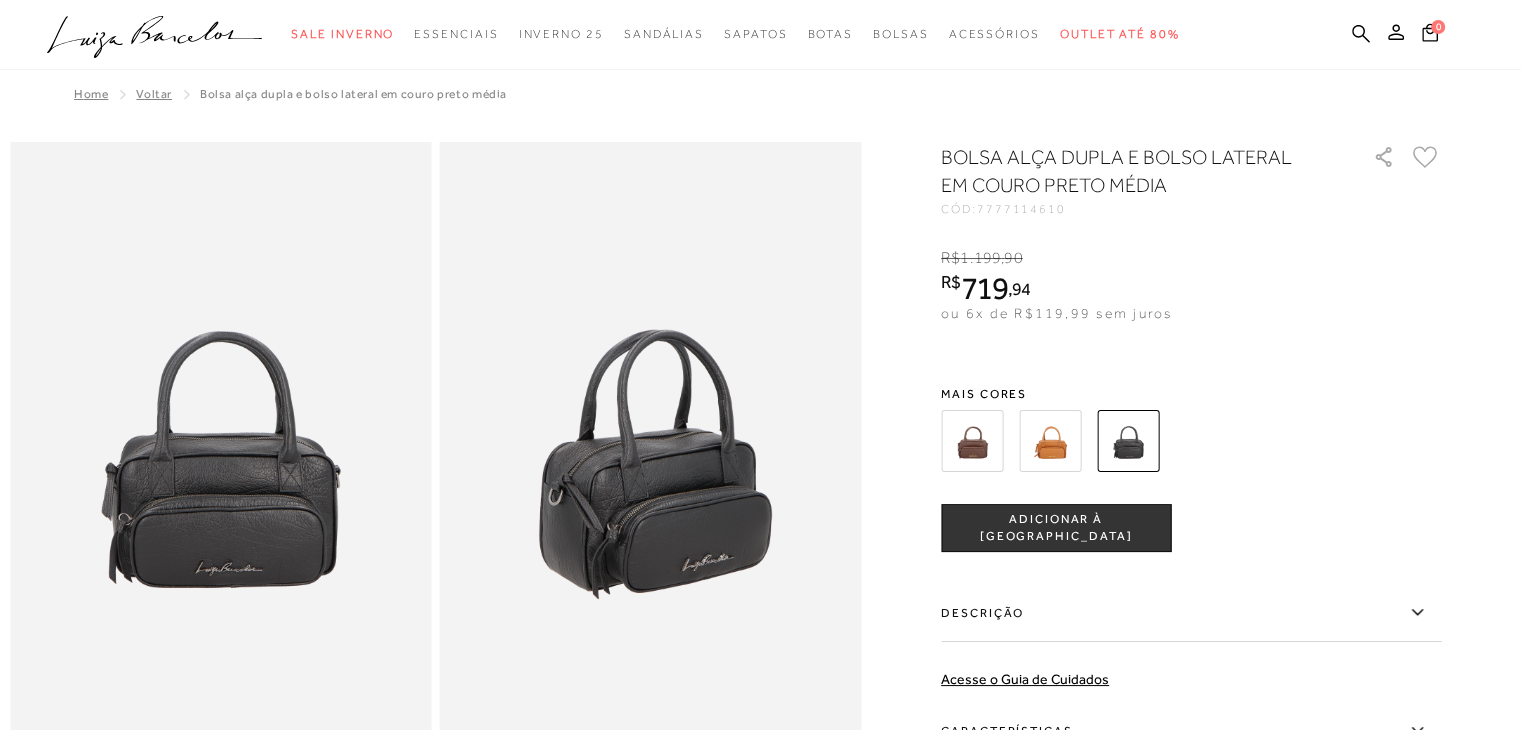 scroll, scrollTop: 0, scrollLeft: 0, axis: both 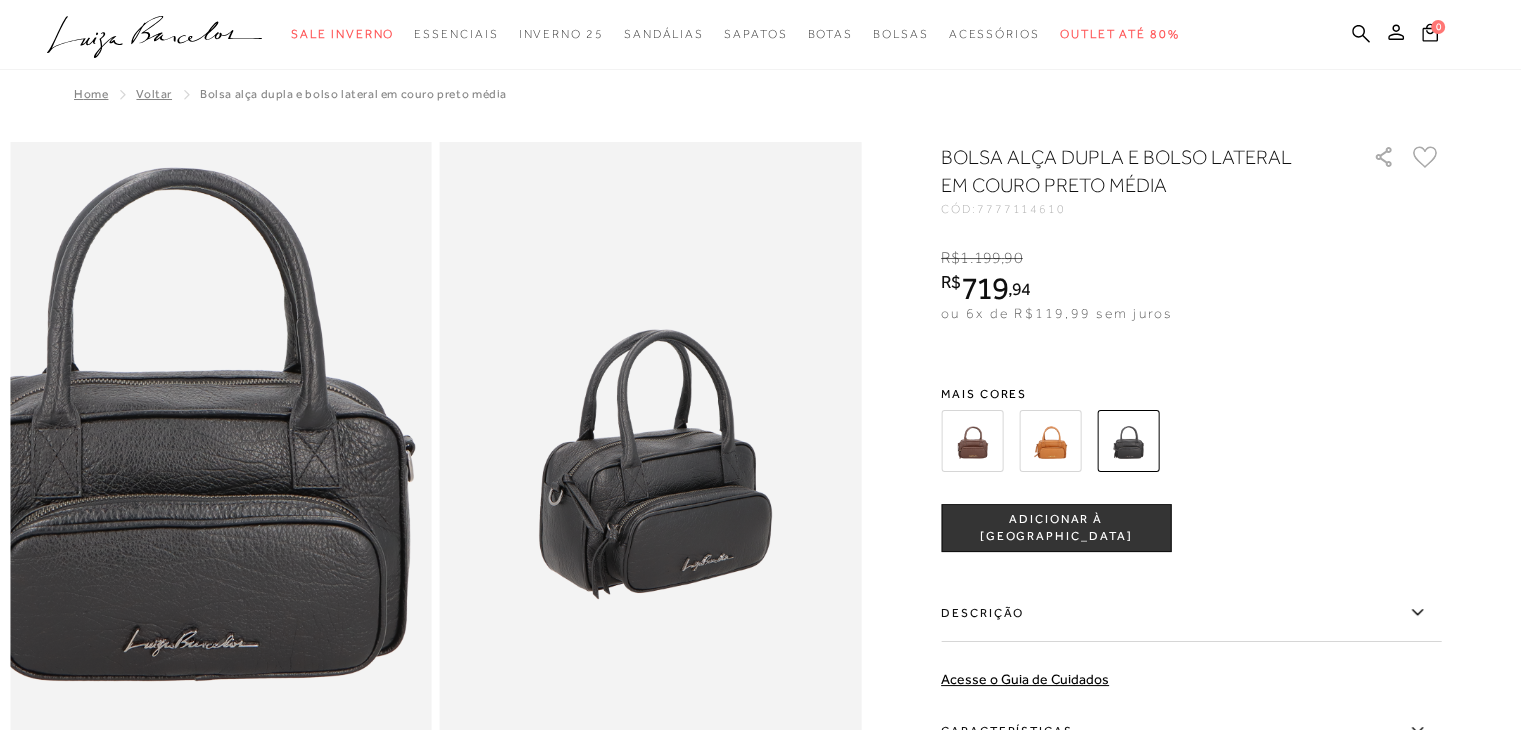 click at bounding box center (174, 421) 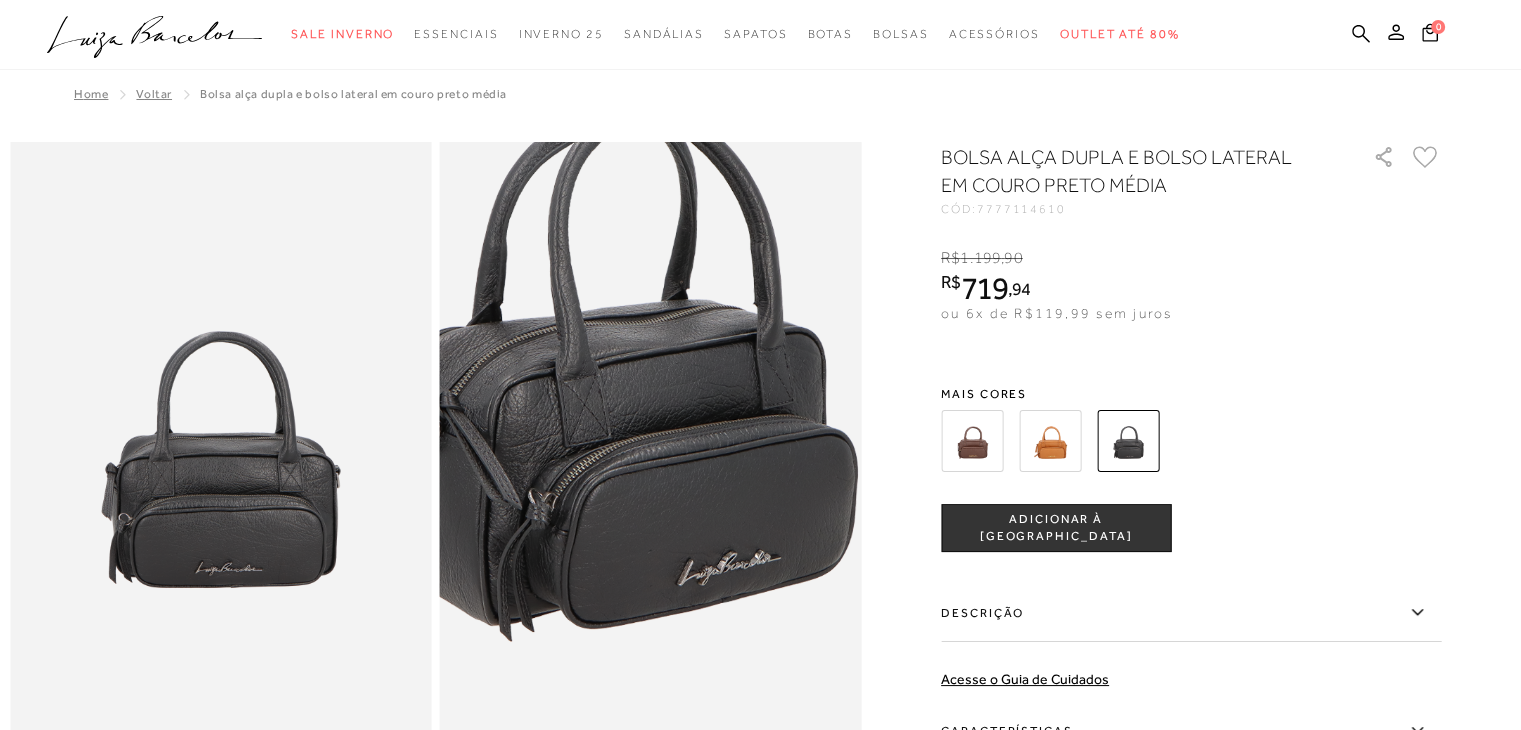 click at bounding box center (614, 359) 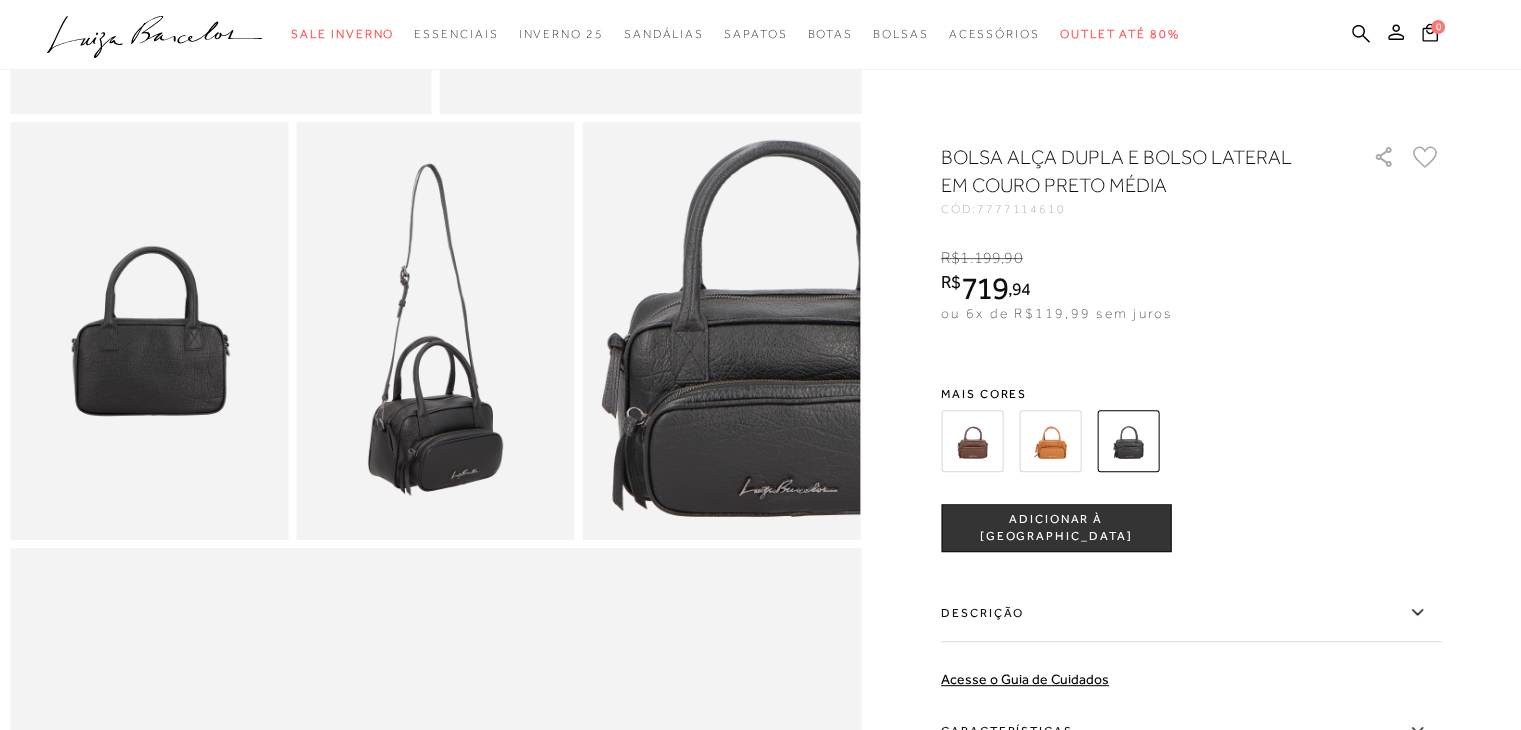 scroll, scrollTop: 700, scrollLeft: 0, axis: vertical 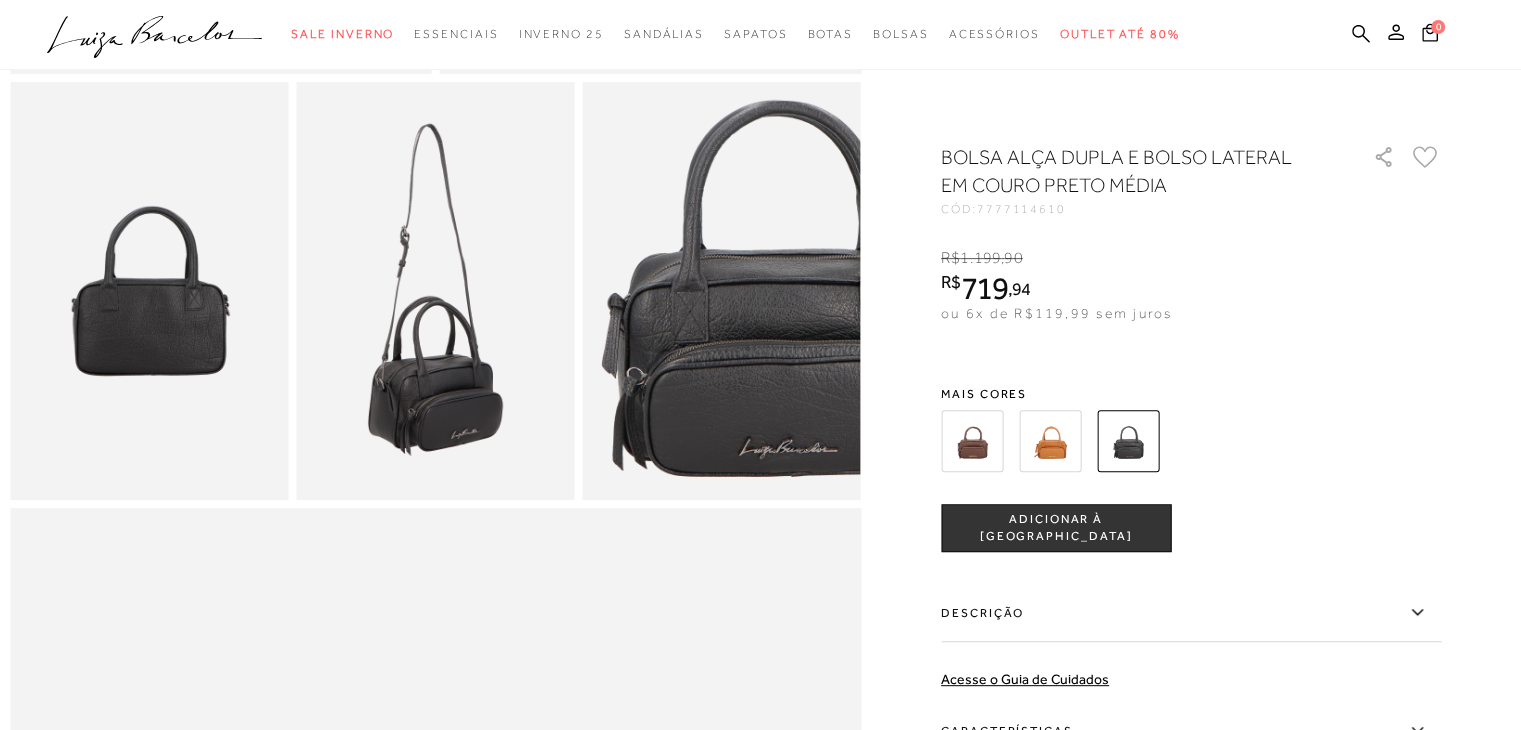 click at bounding box center (435, 290) 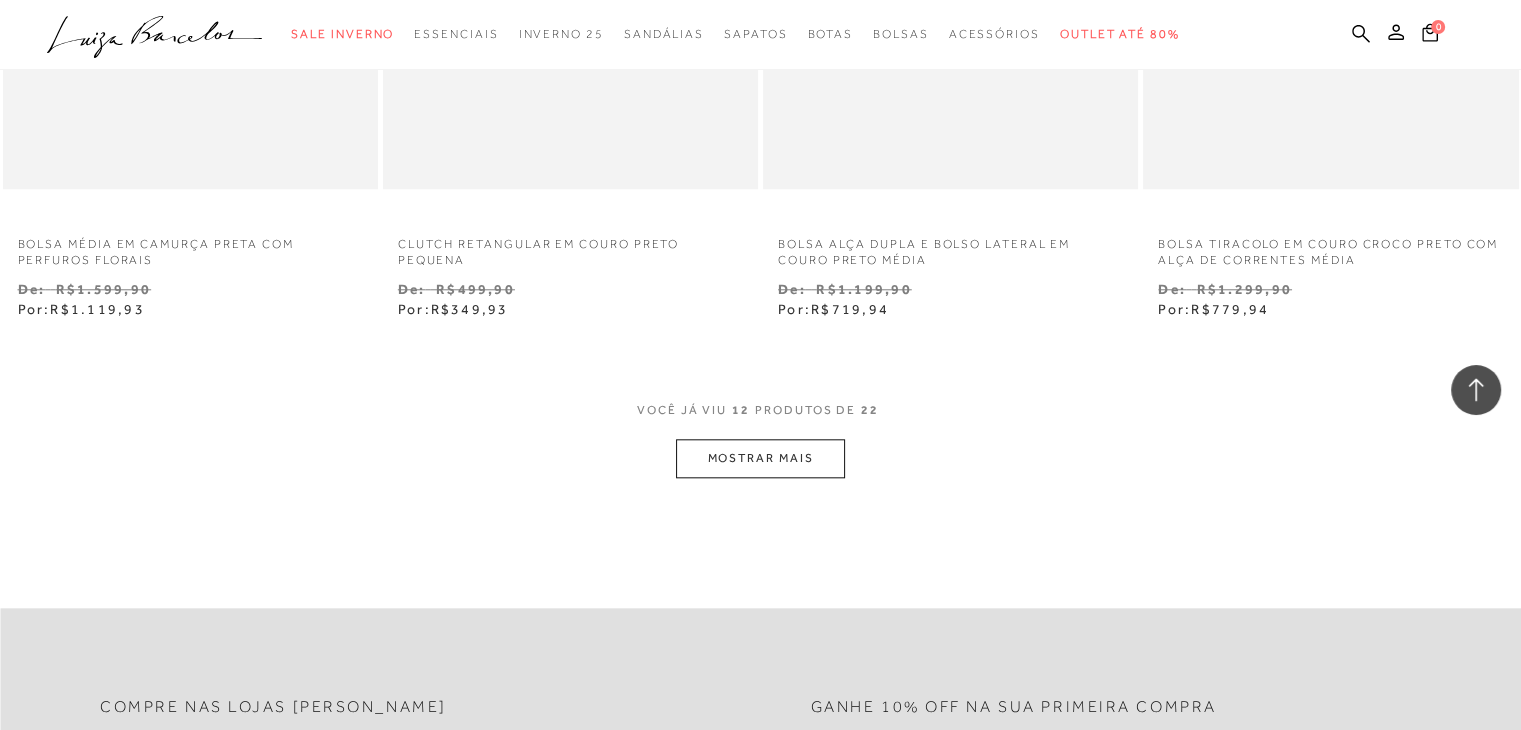 scroll, scrollTop: 2000, scrollLeft: 0, axis: vertical 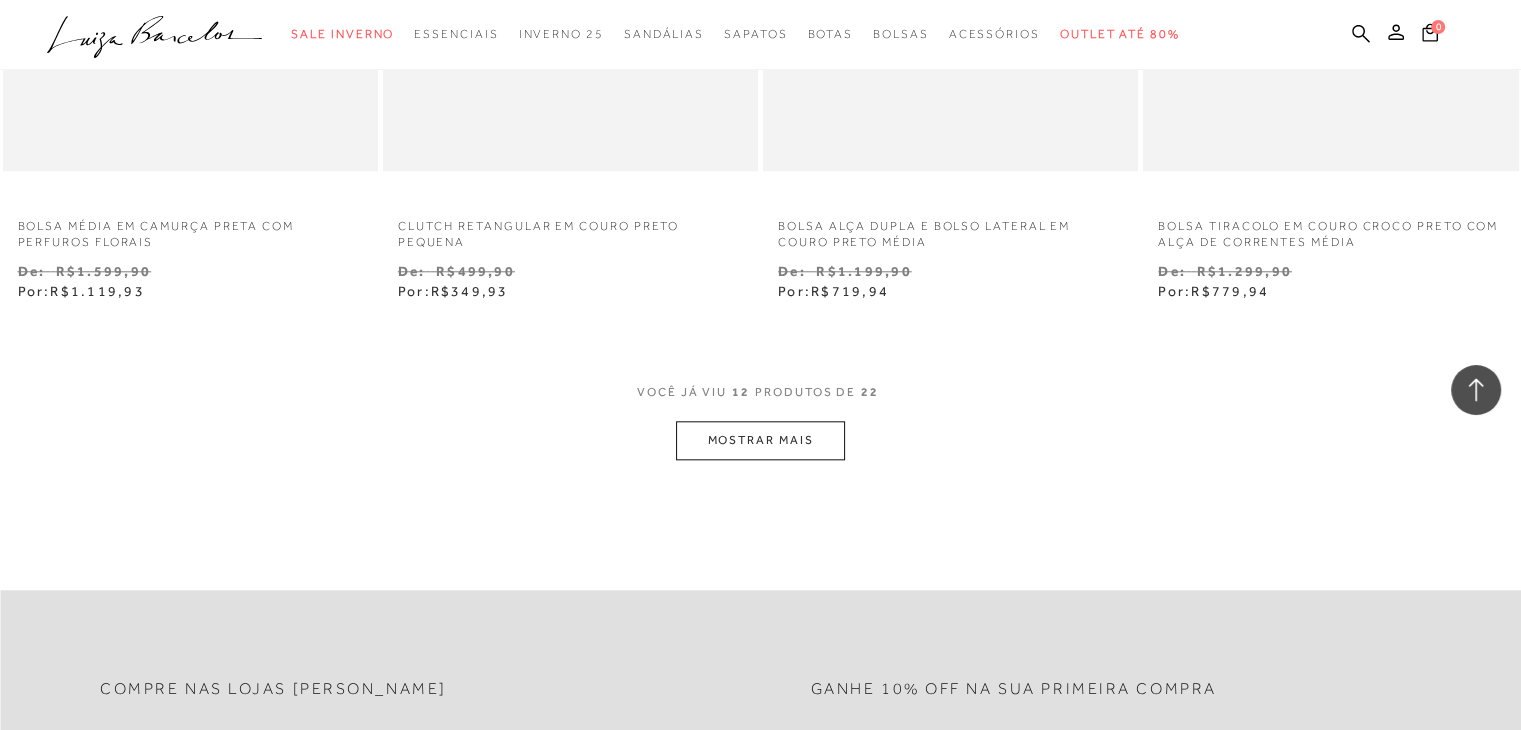 click on "MOSTRAR MAIS" at bounding box center (760, 440) 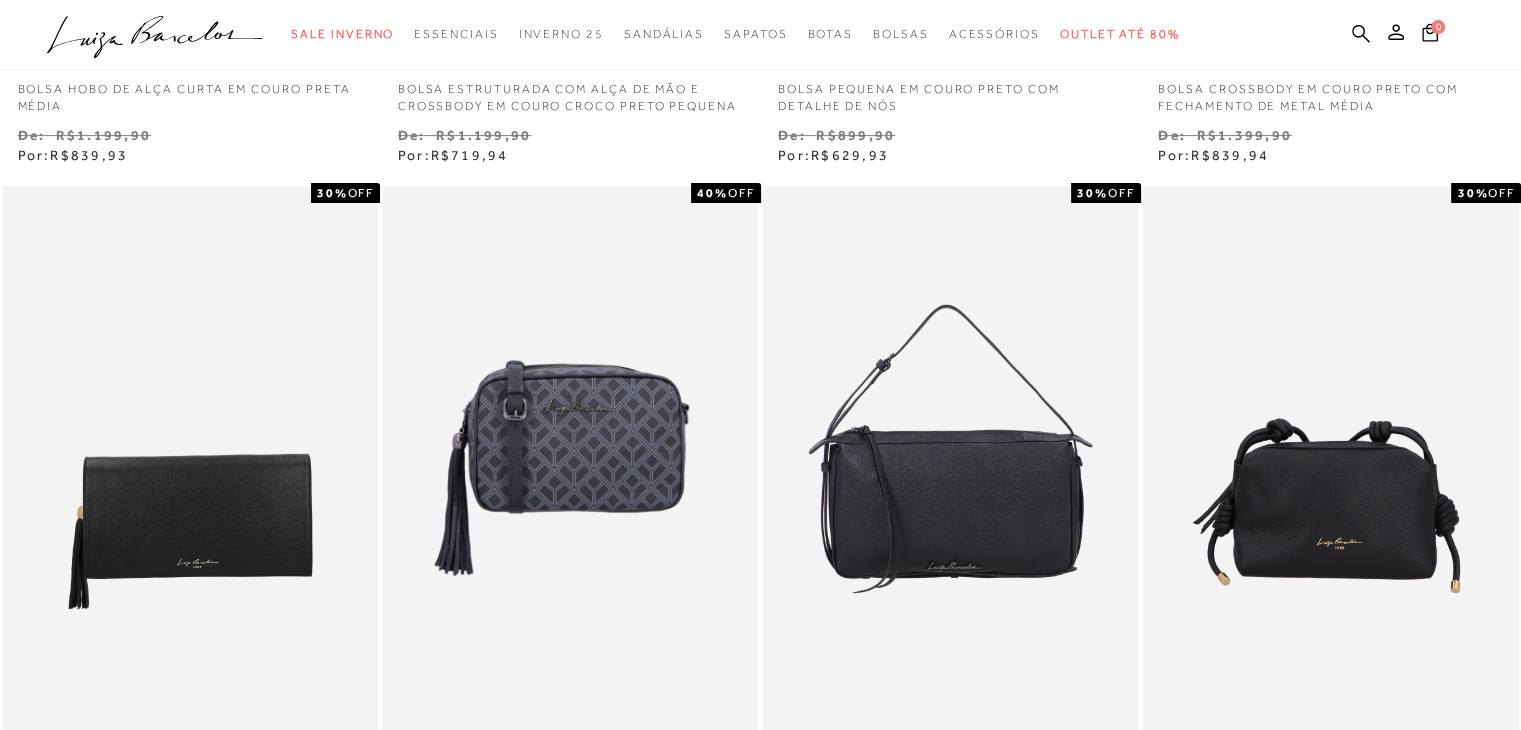scroll, scrollTop: 700, scrollLeft: 0, axis: vertical 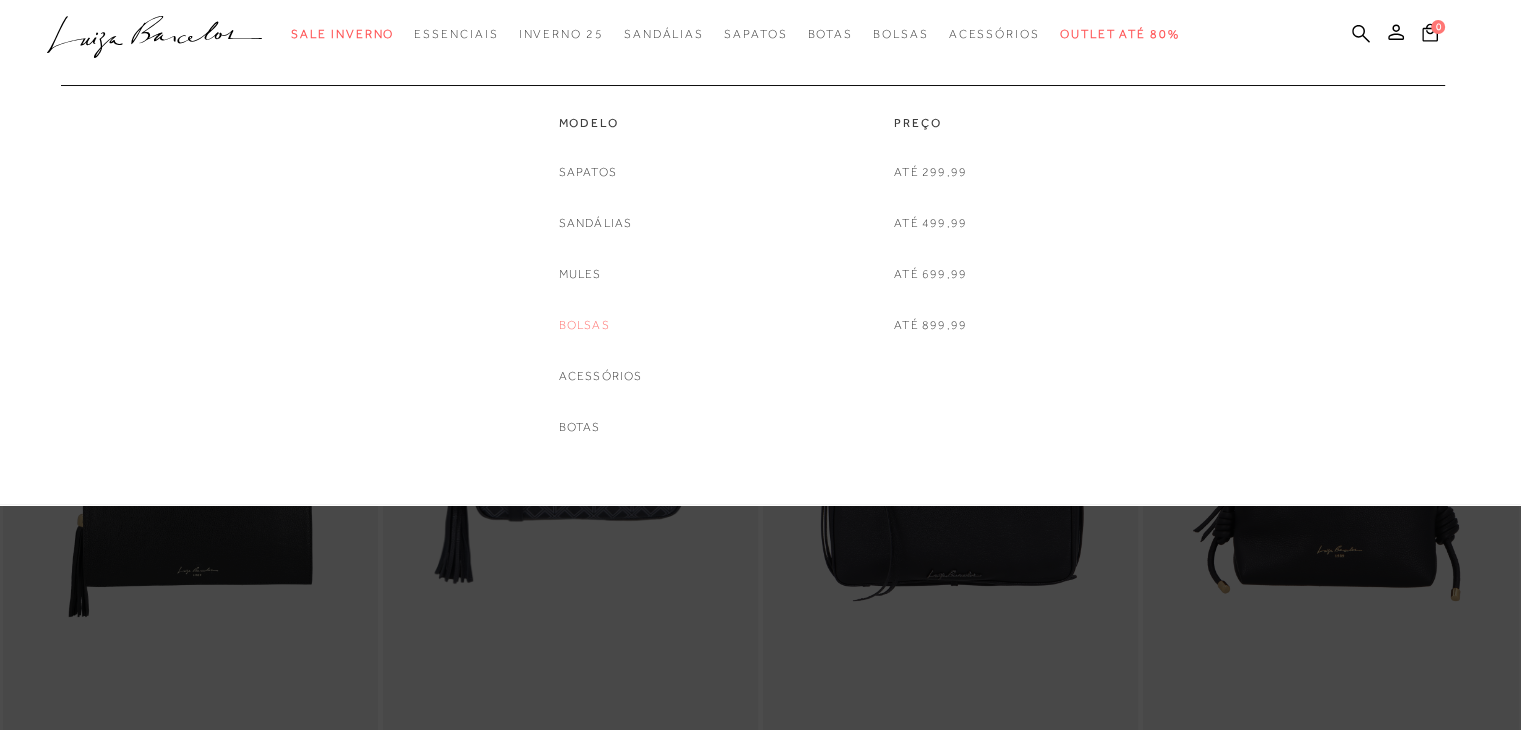 click on "Bolsas" at bounding box center [584, 325] 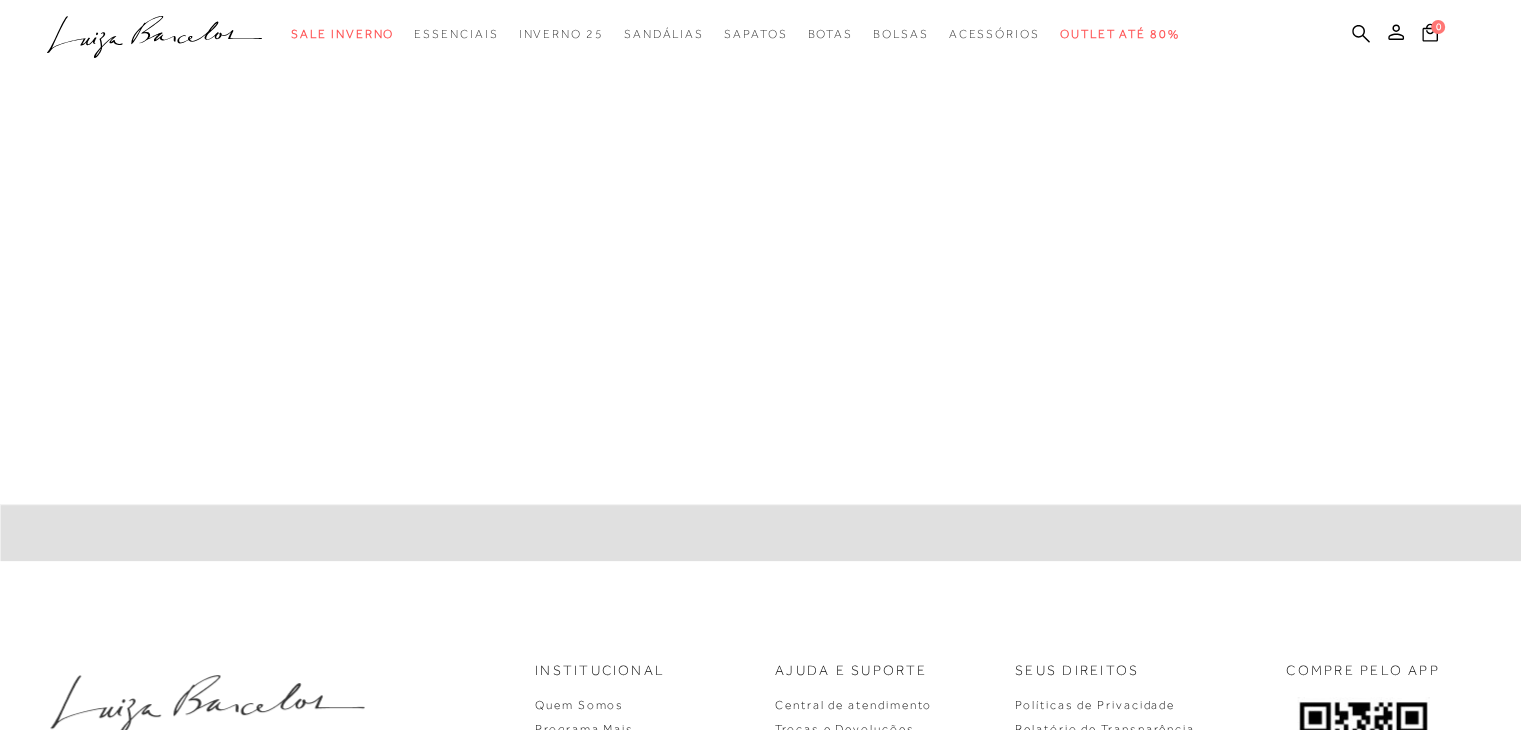 scroll, scrollTop: 380, scrollLeft: 0, axis: vertical 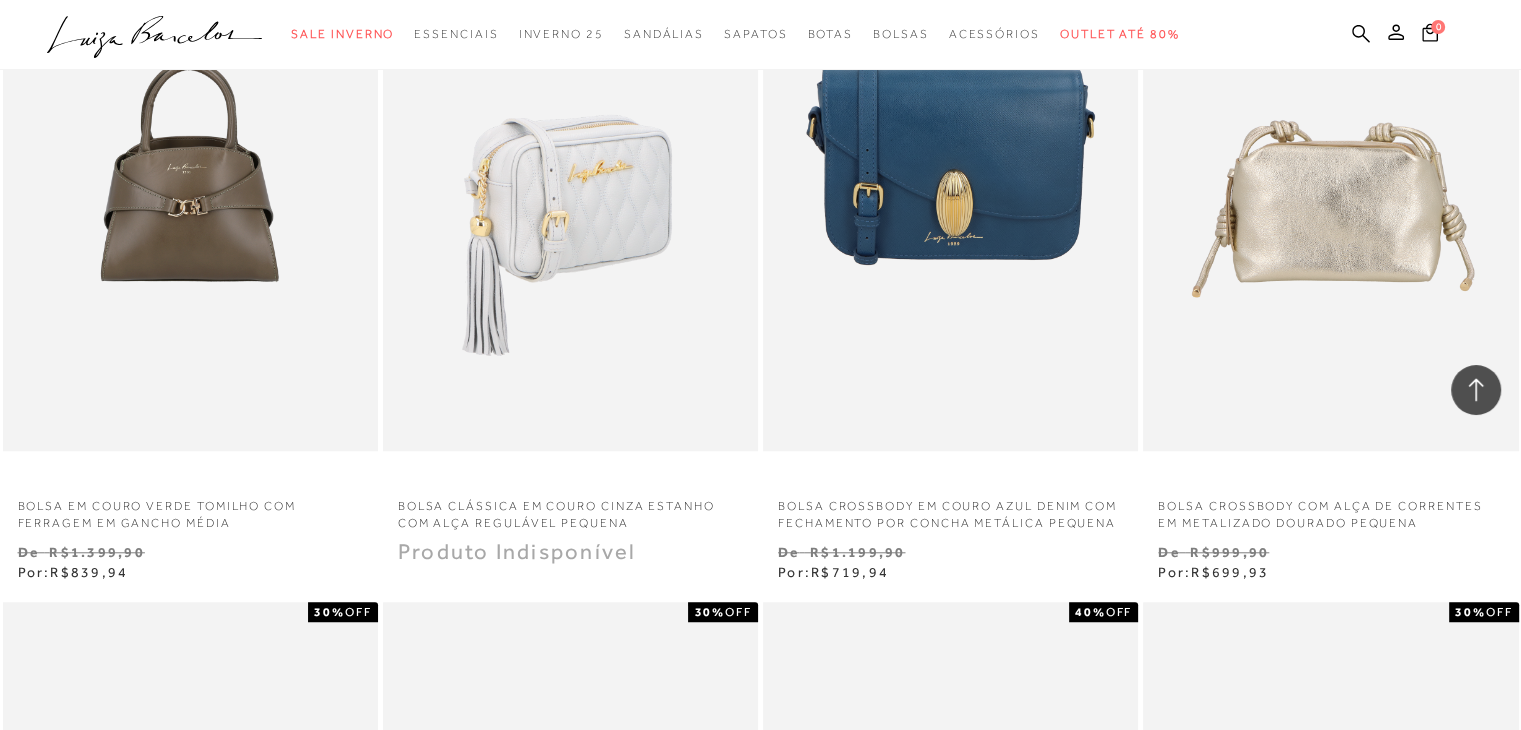 click at bounding box center [571, 169] 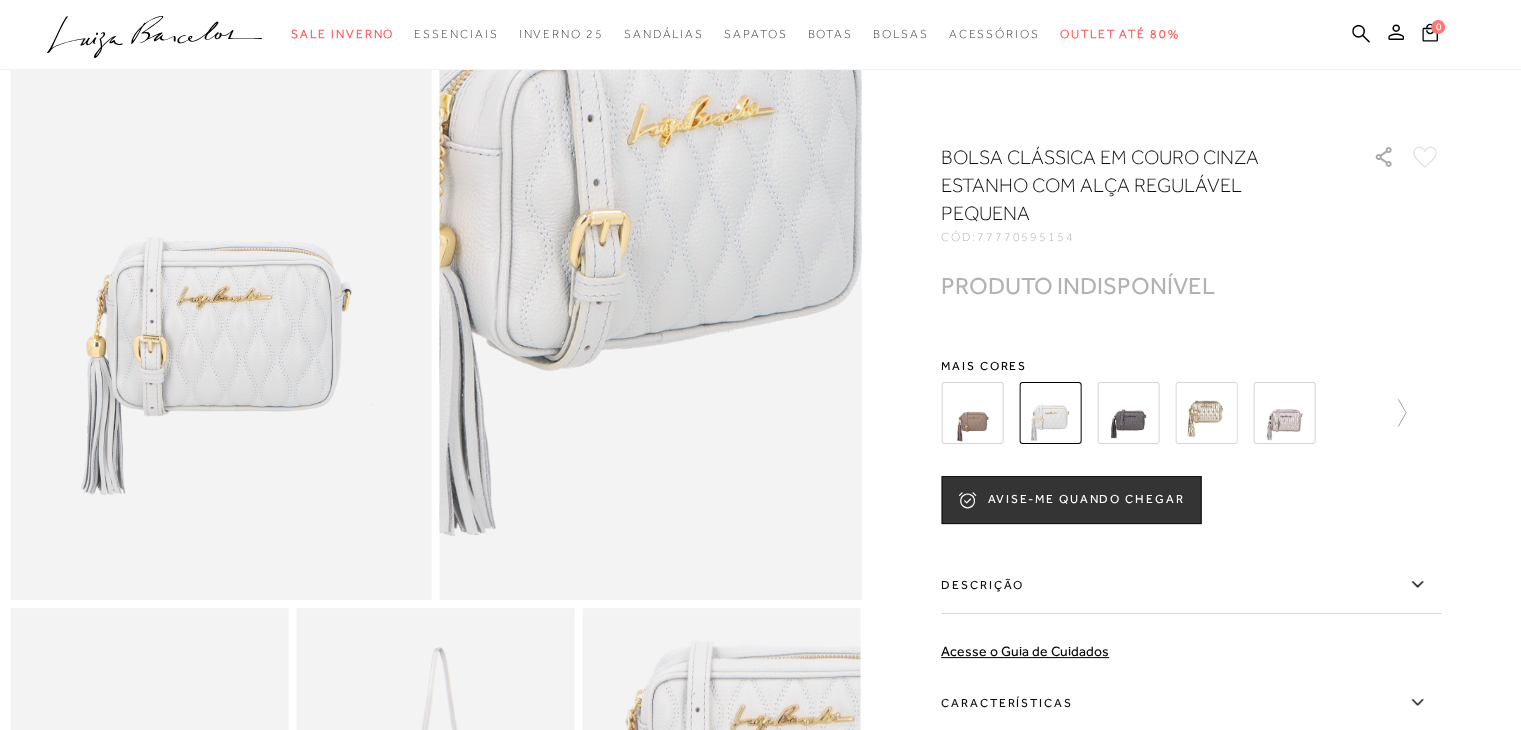 scroll, scrollTop: 100, scrollLeft: 0, axis: vertical 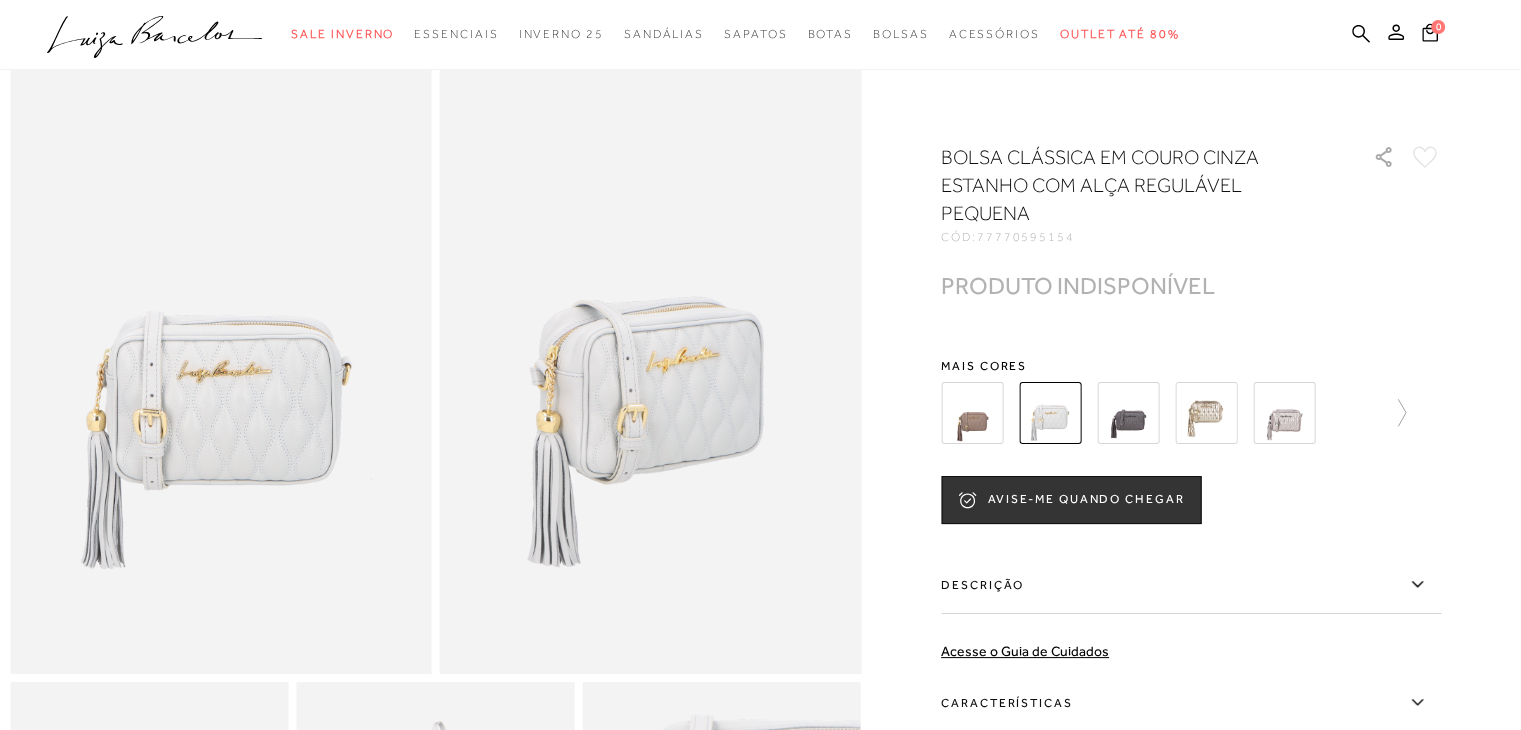 click at bounding box center [1128, 413] 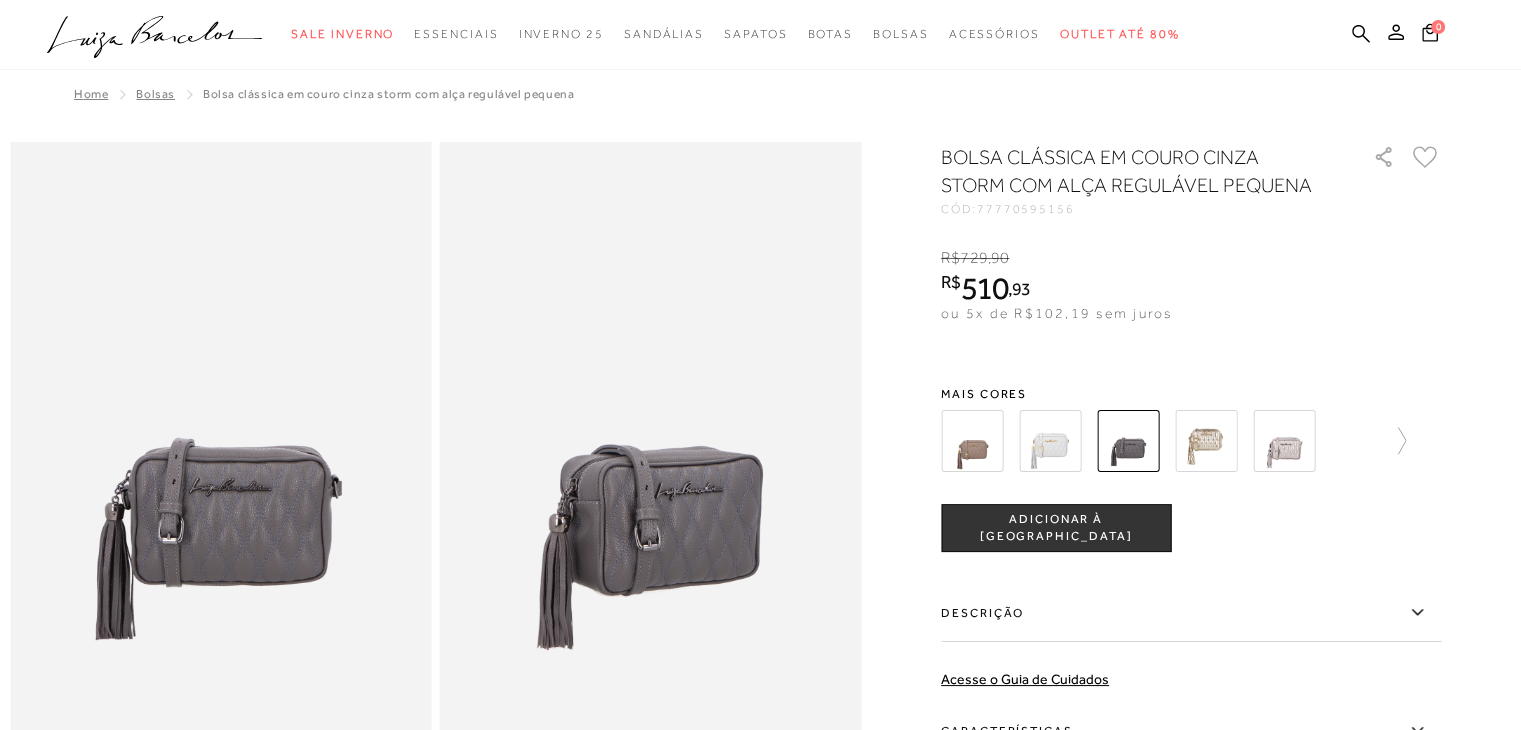 scroll, scrollTop: 0, scrollLeft: 0, axis: both 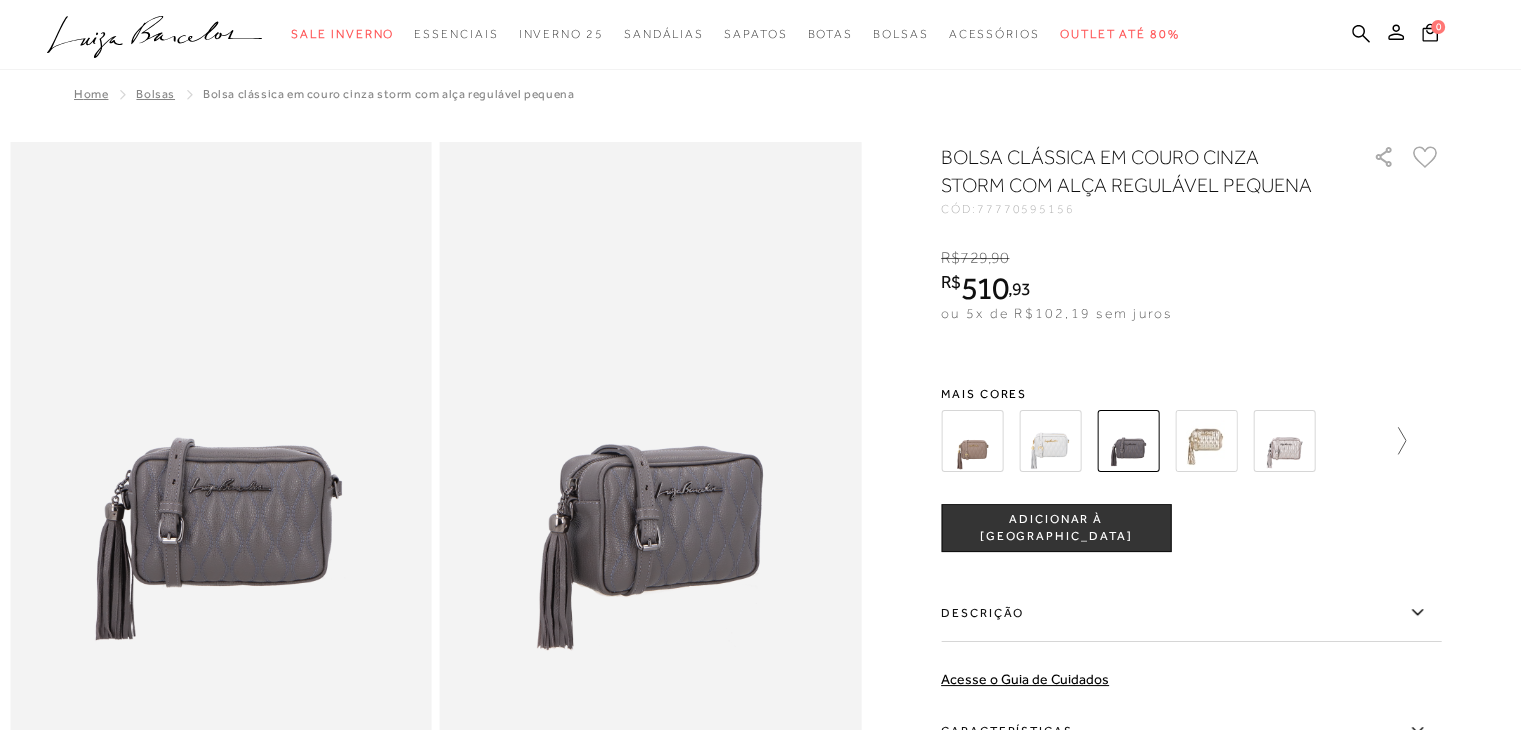 click 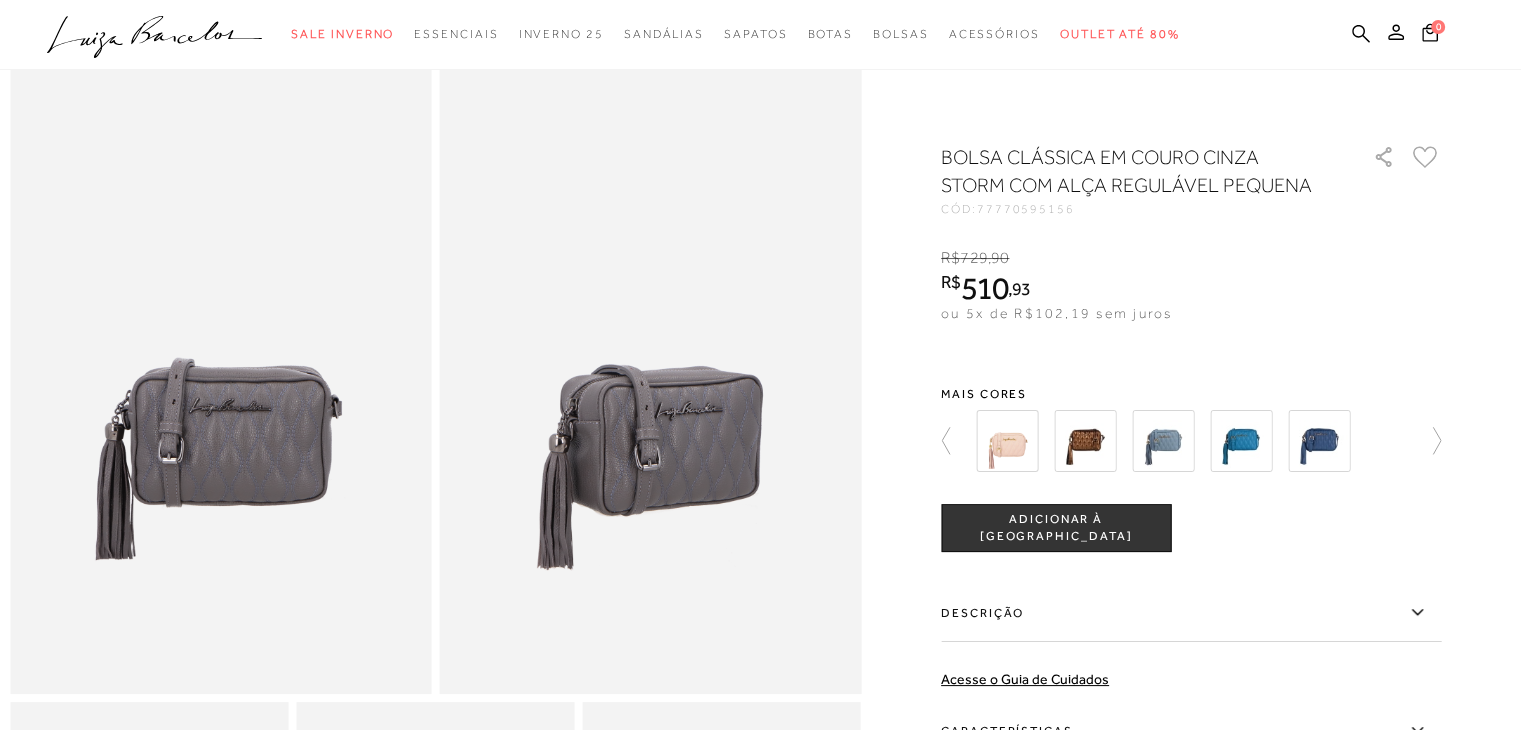 scroll, scrollTop: 0, scrollLeft: 0, axis: both 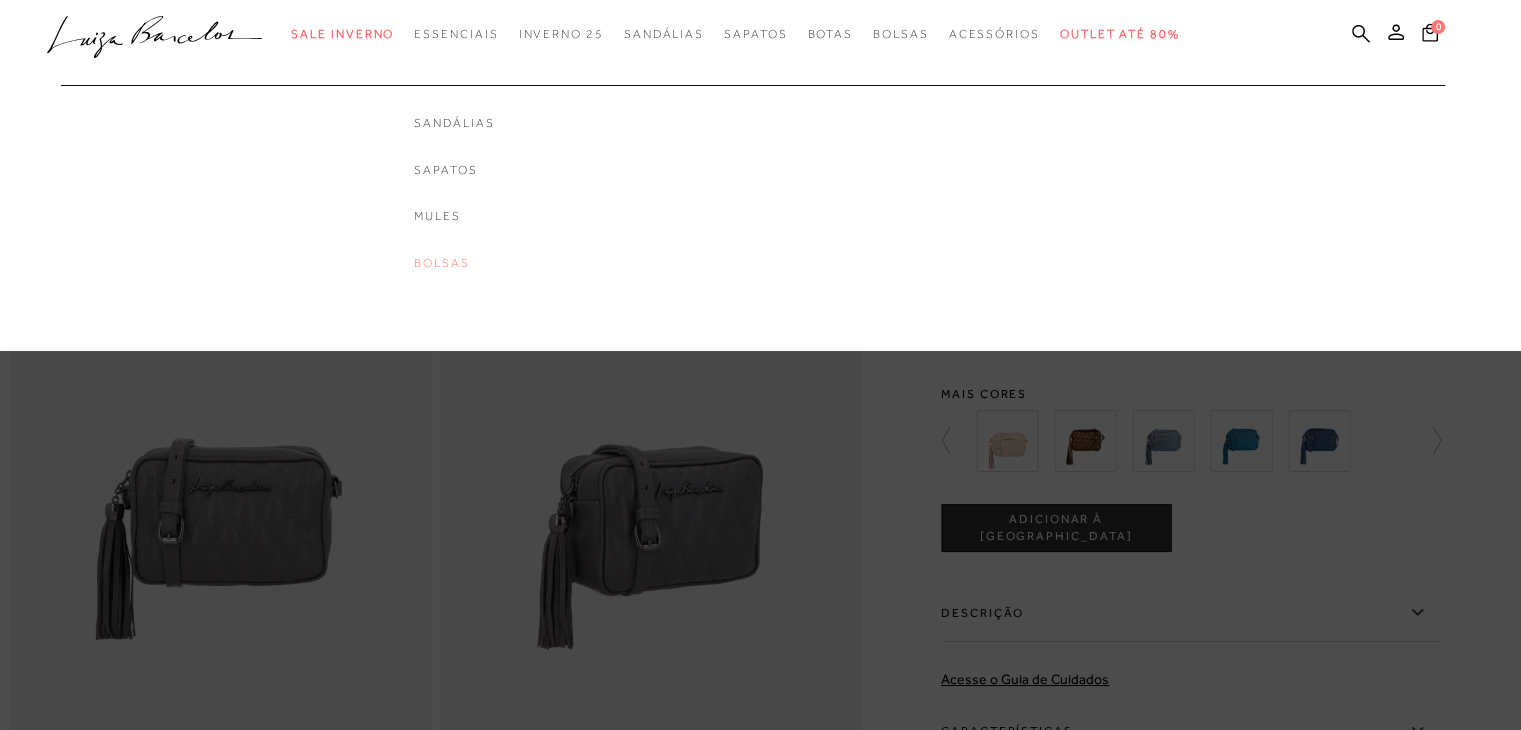 click on "Bolsas" at bounding box center [454, 263] 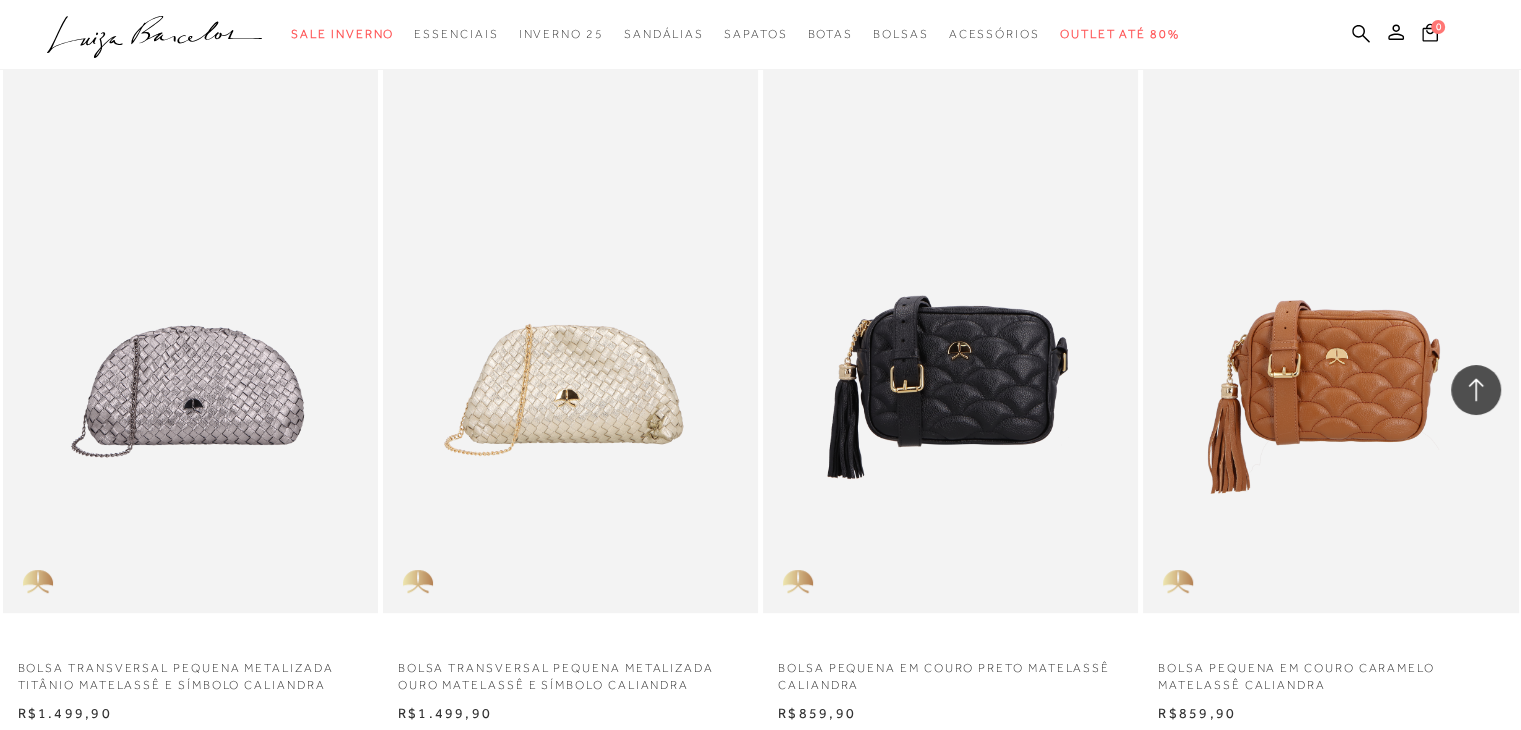 scroll, scrollTop: 700, scrollLeft: 0, axis: vertical 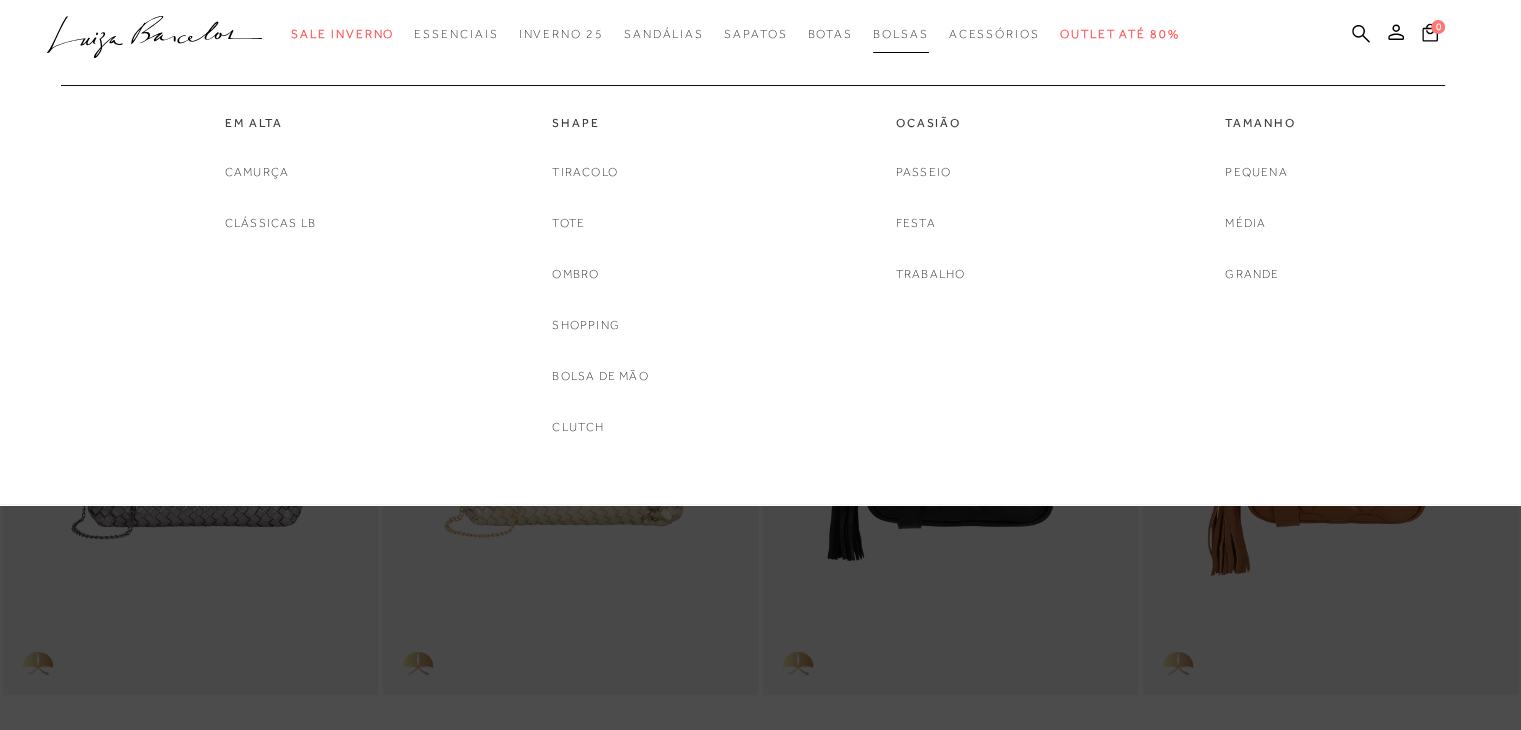 click on "Bolsas" at bounding box center [901, 34] 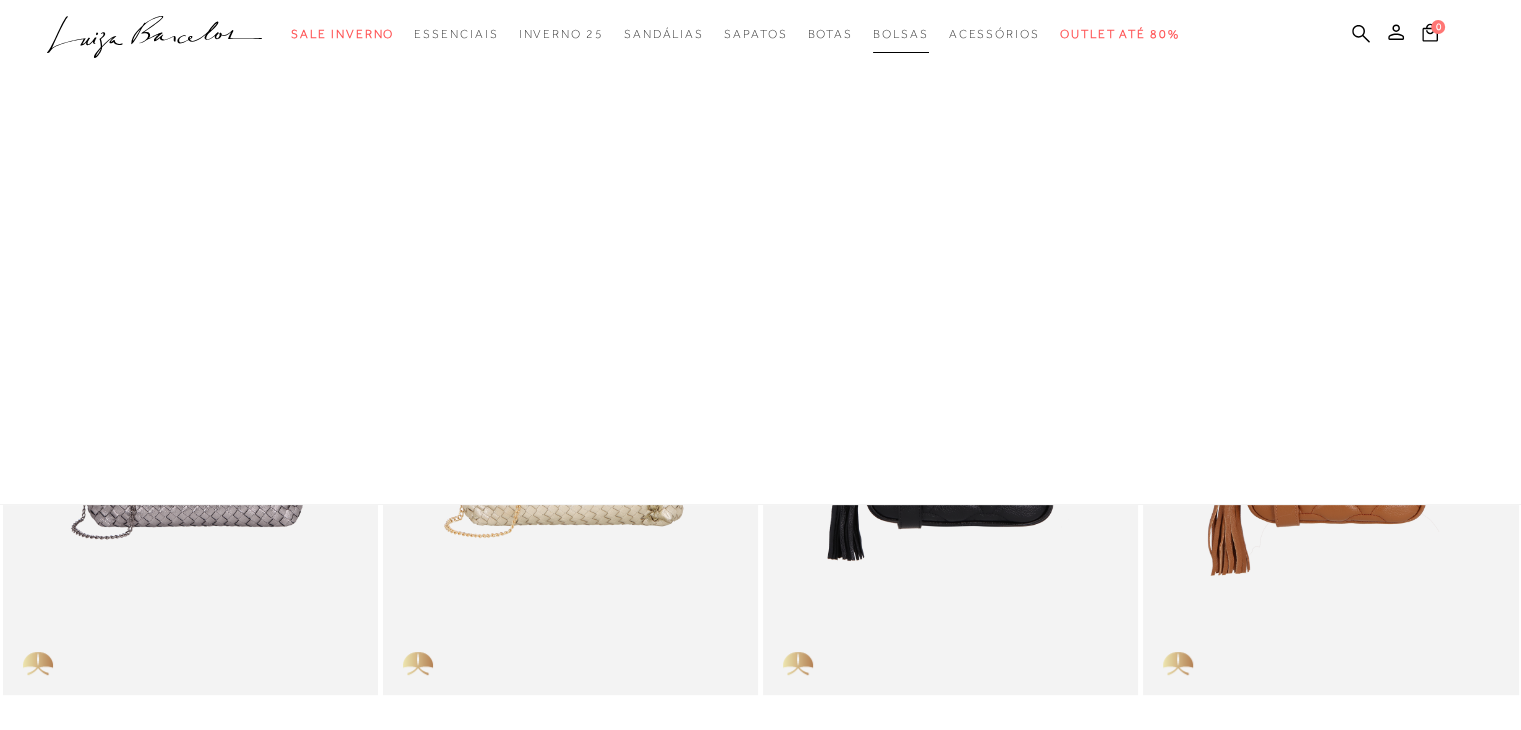 scroll, scrollTop: 0, scrollLeft: 0, axis: both 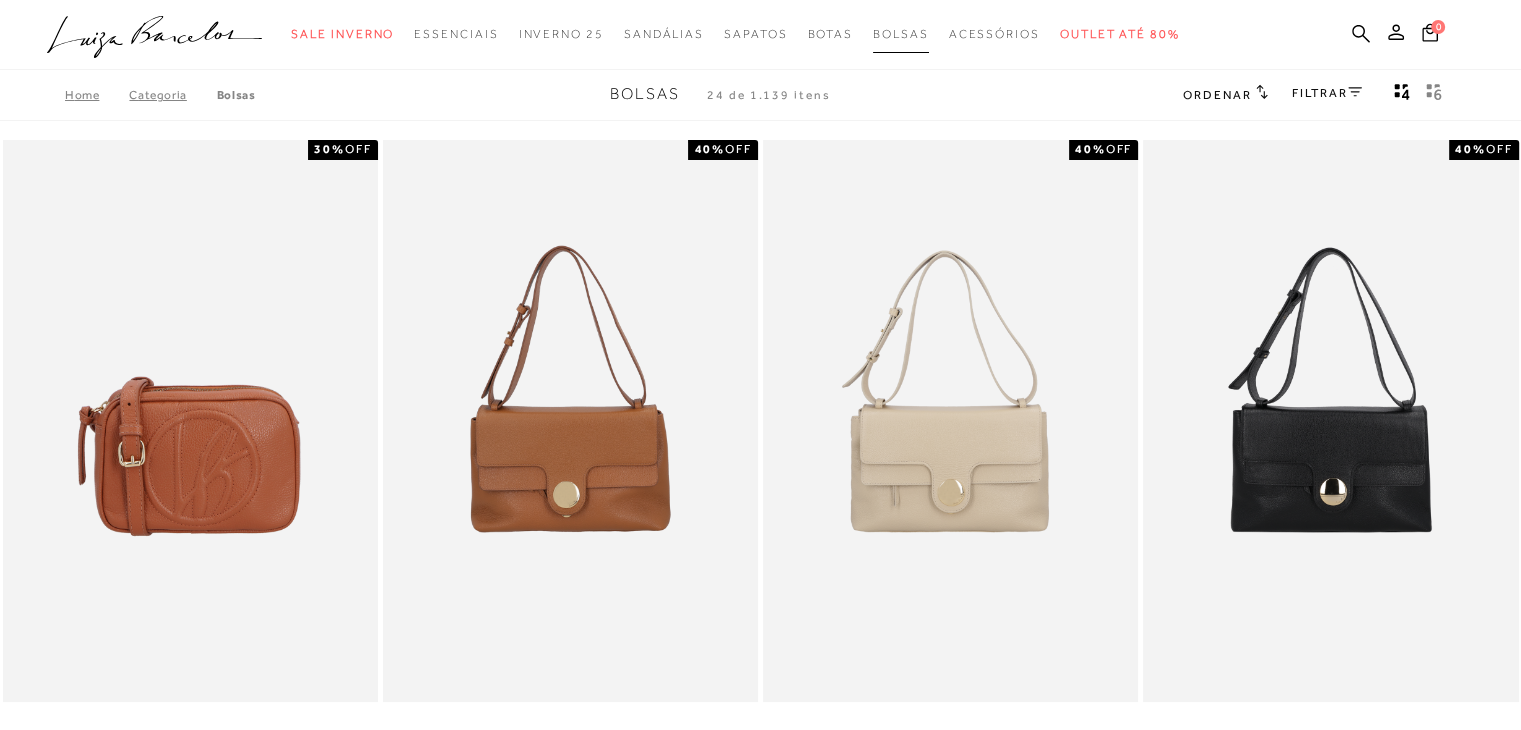 click on "Bolsas" at bounding box center [901, 34] 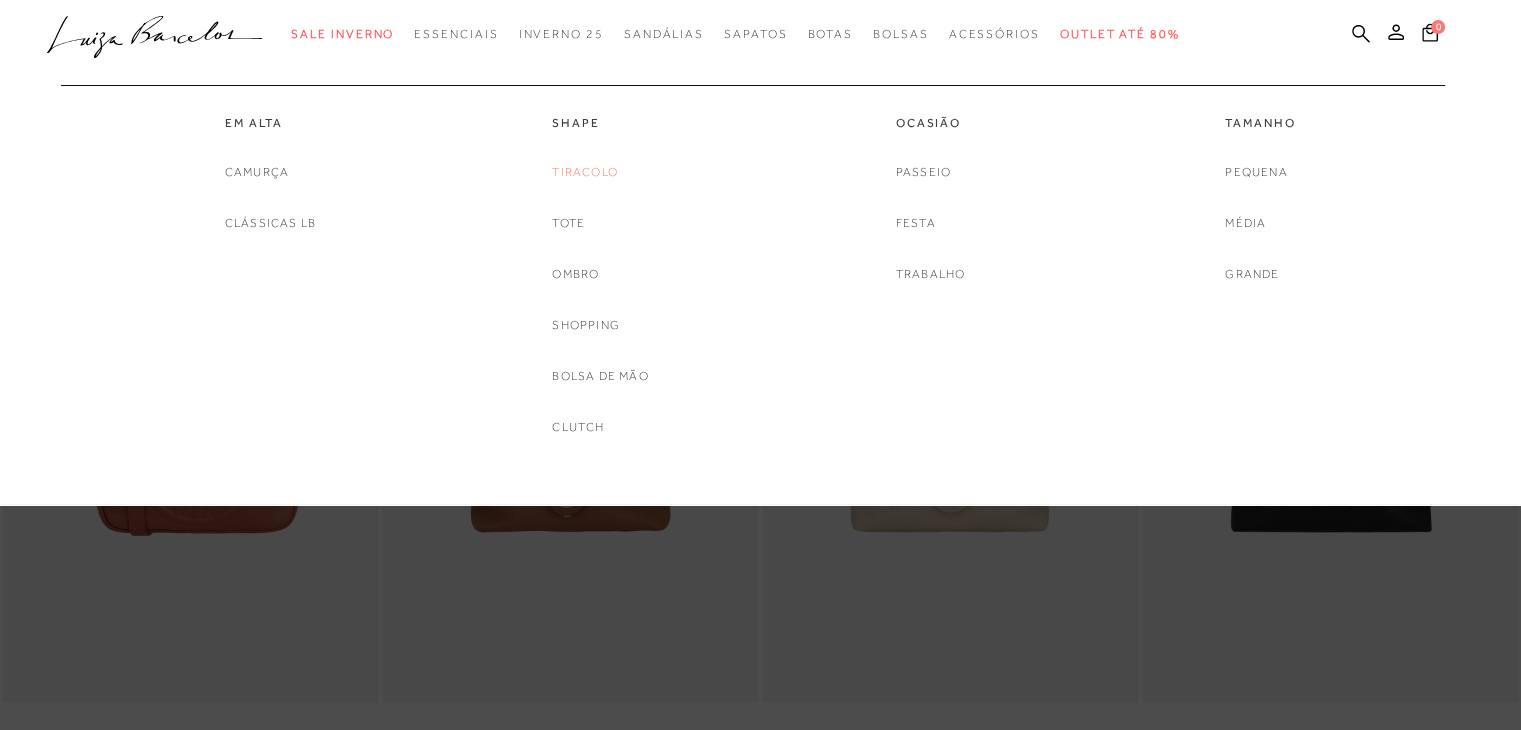click on "Tiracolo" at bounding box center [585, 172] 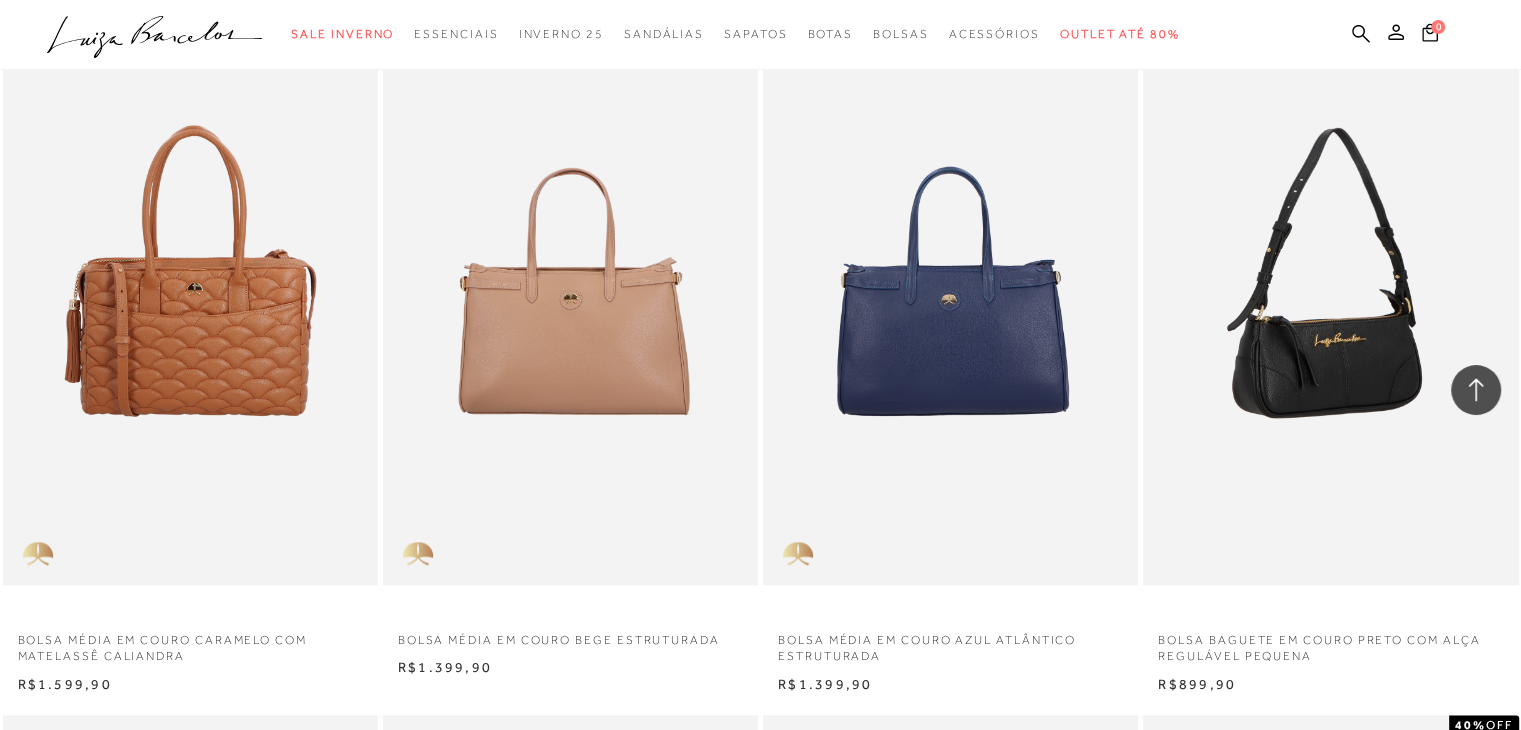 scroll, scrollTop: 2300, scrollLeft: 0, axis: vertical 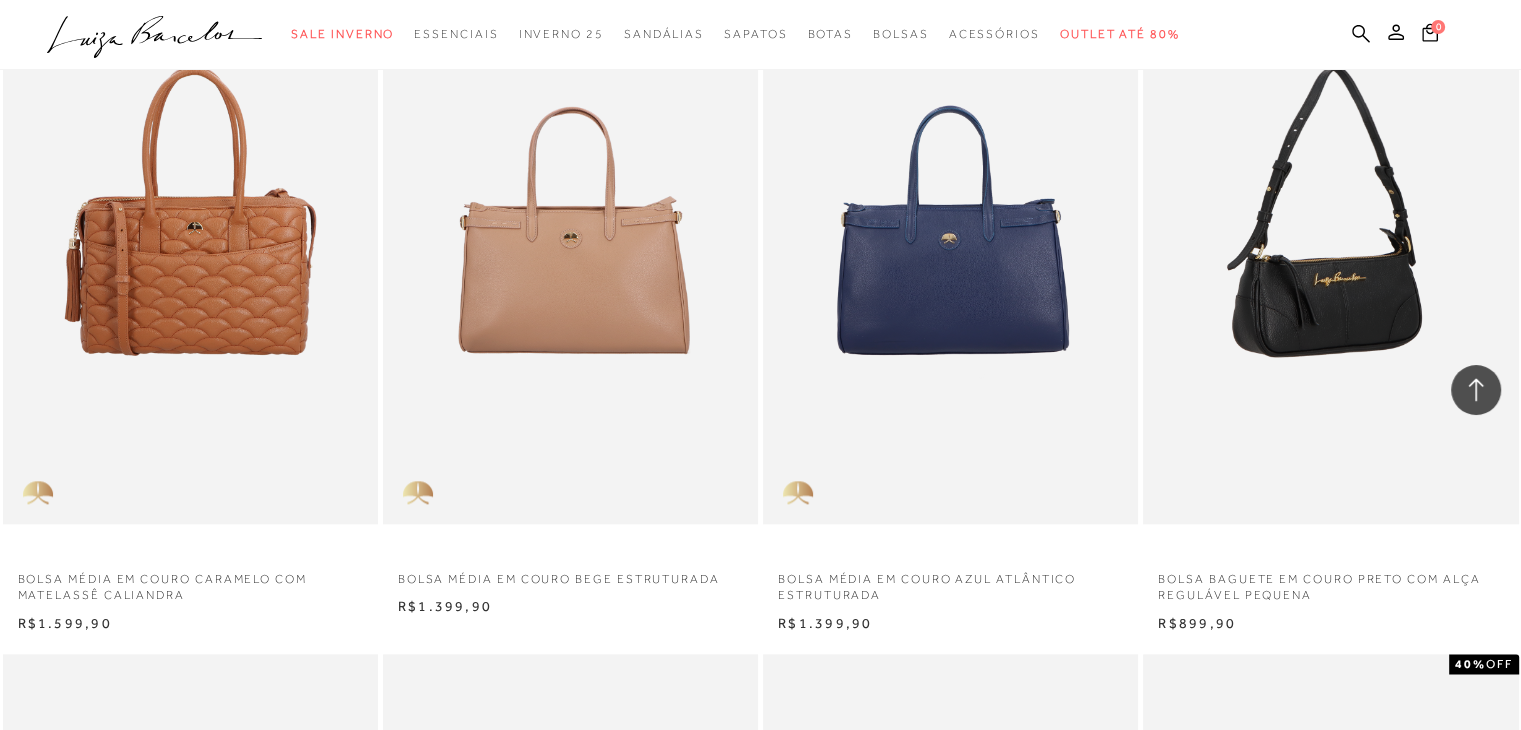 click at bounding box center (1331, 242) 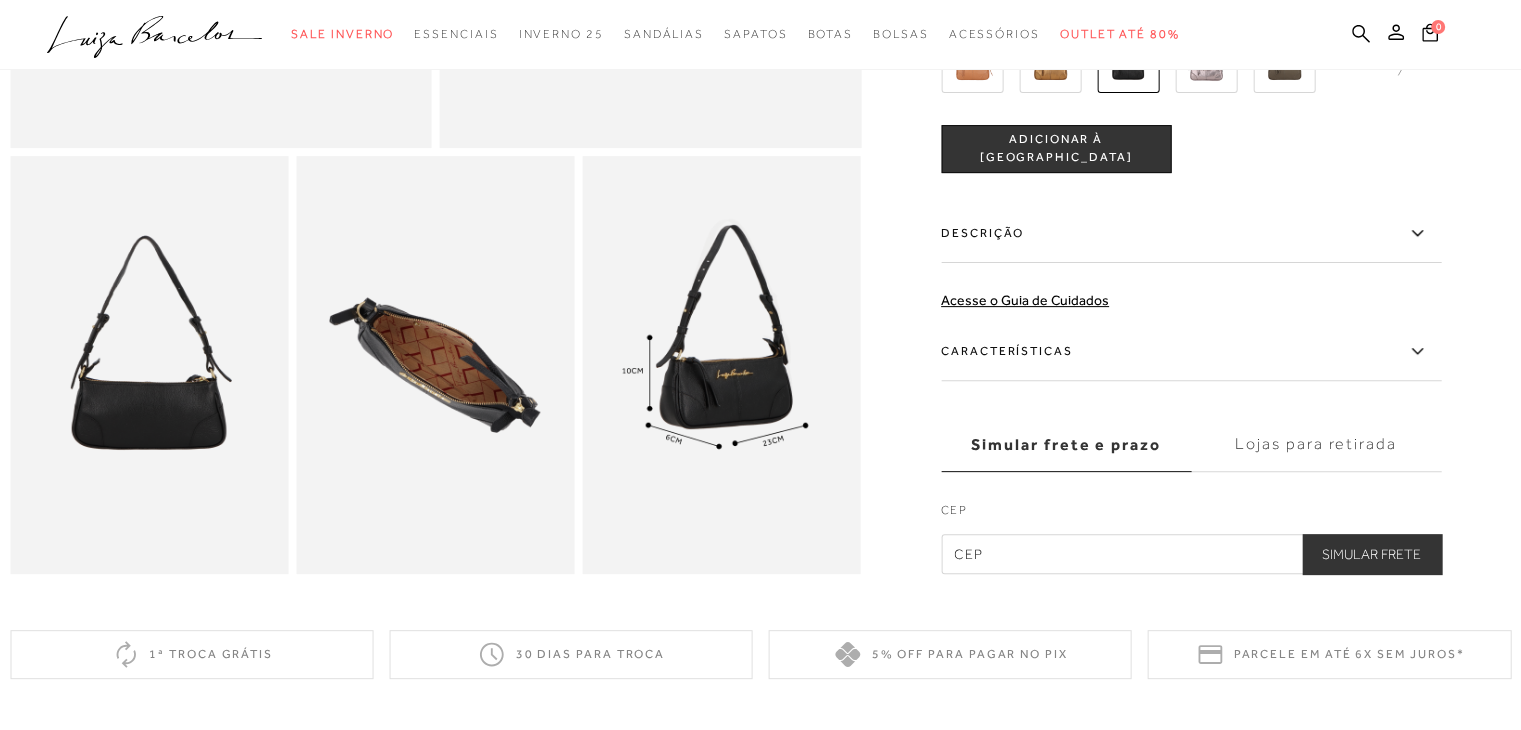 scroll, scrollTop: 700, scrollLeft: 0, axis: vertical 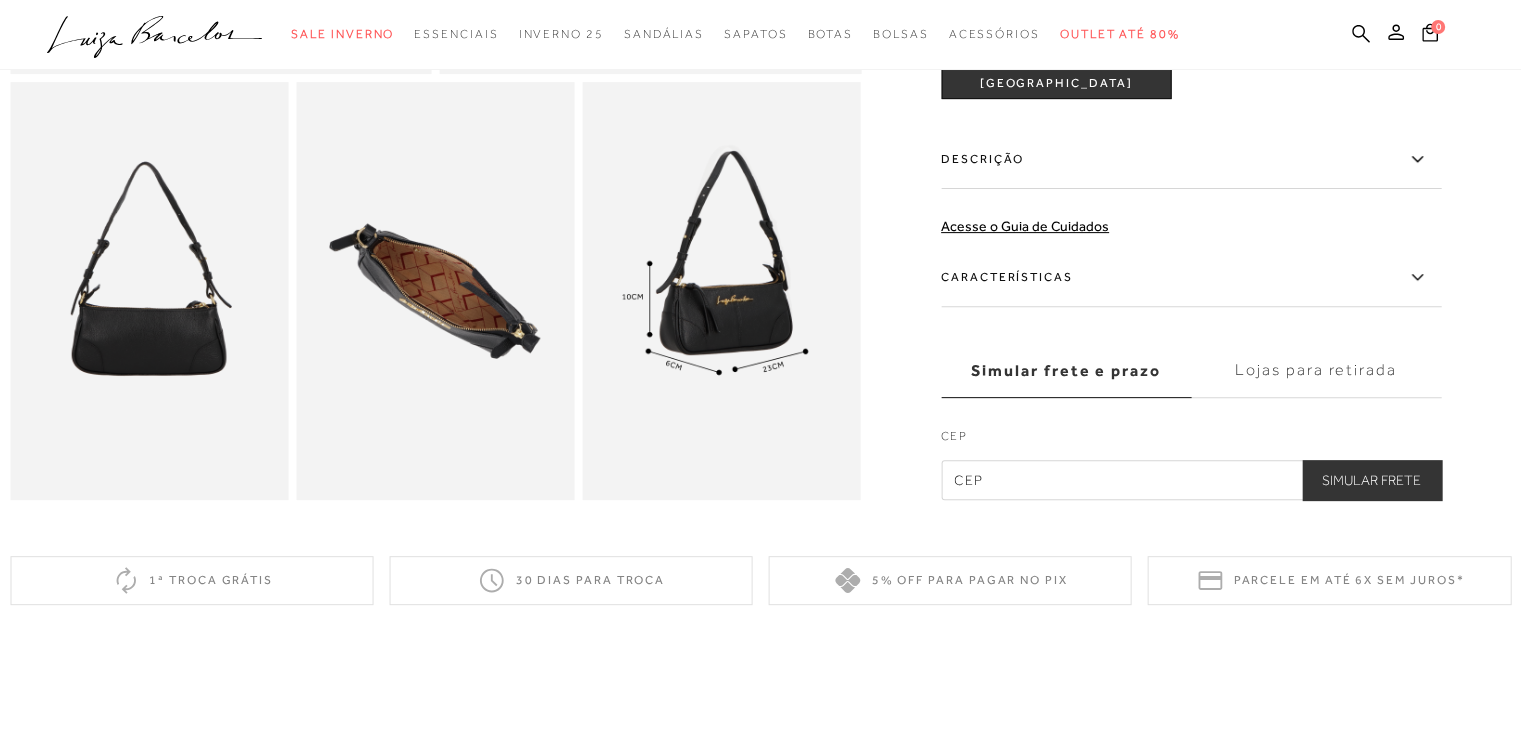 click on "Características" at bounding box center (1191, 278) 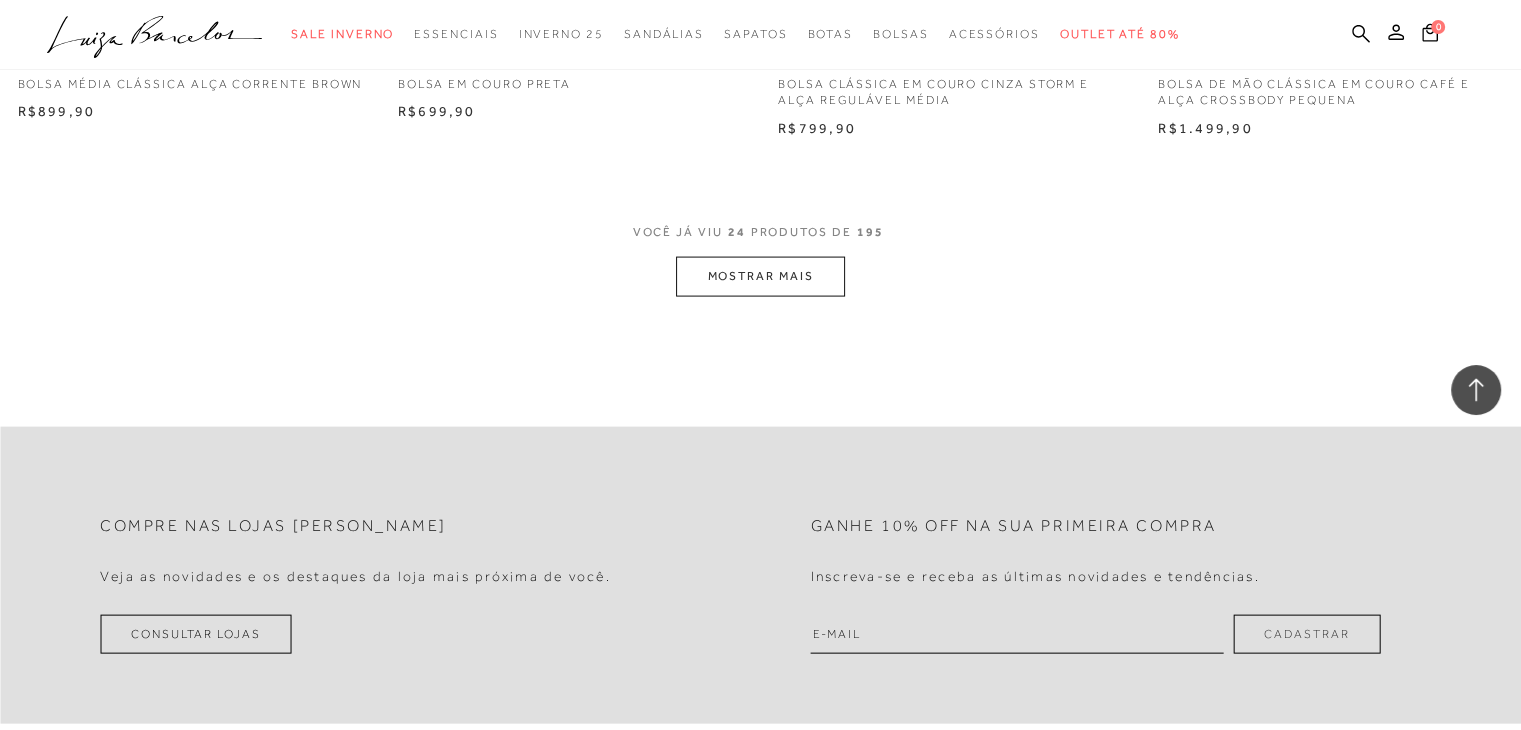 scroll, scrollTop: 4269, scrollLeft: 0, axis: vertical 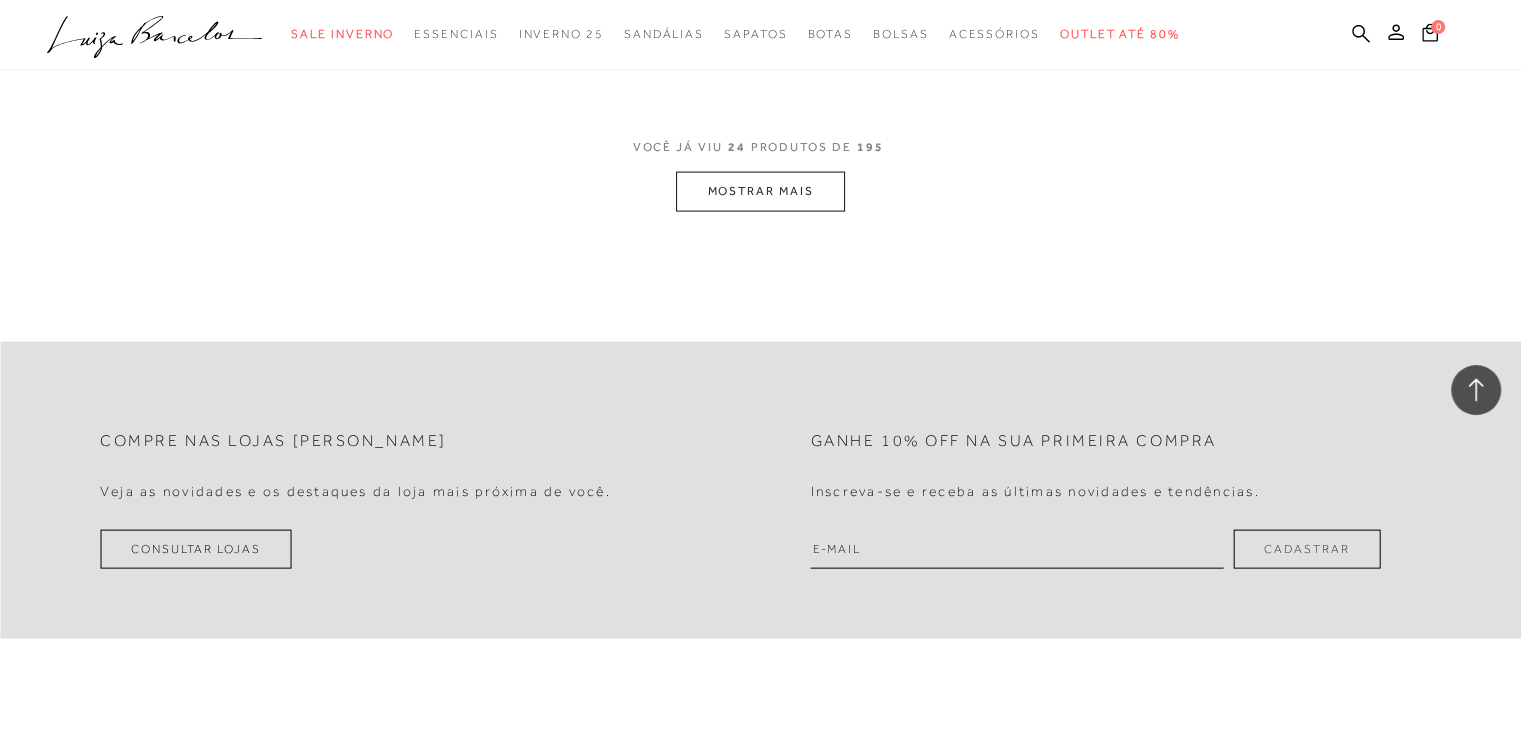 click on "MOSTRAR MAIS" at bounding box center (760, 191) 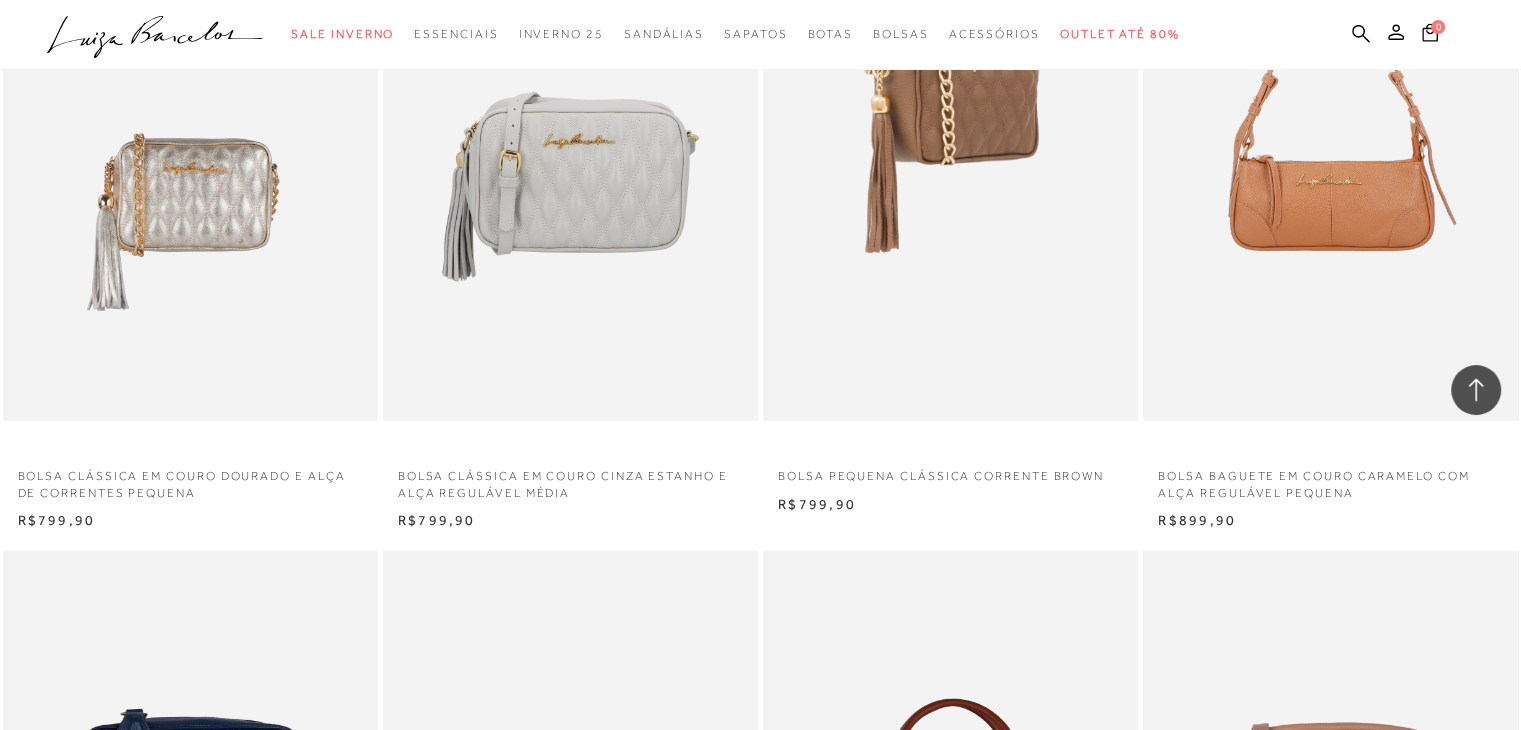 scroll, scrollTop: 5269, scrollLeft: 0, axis: vertical 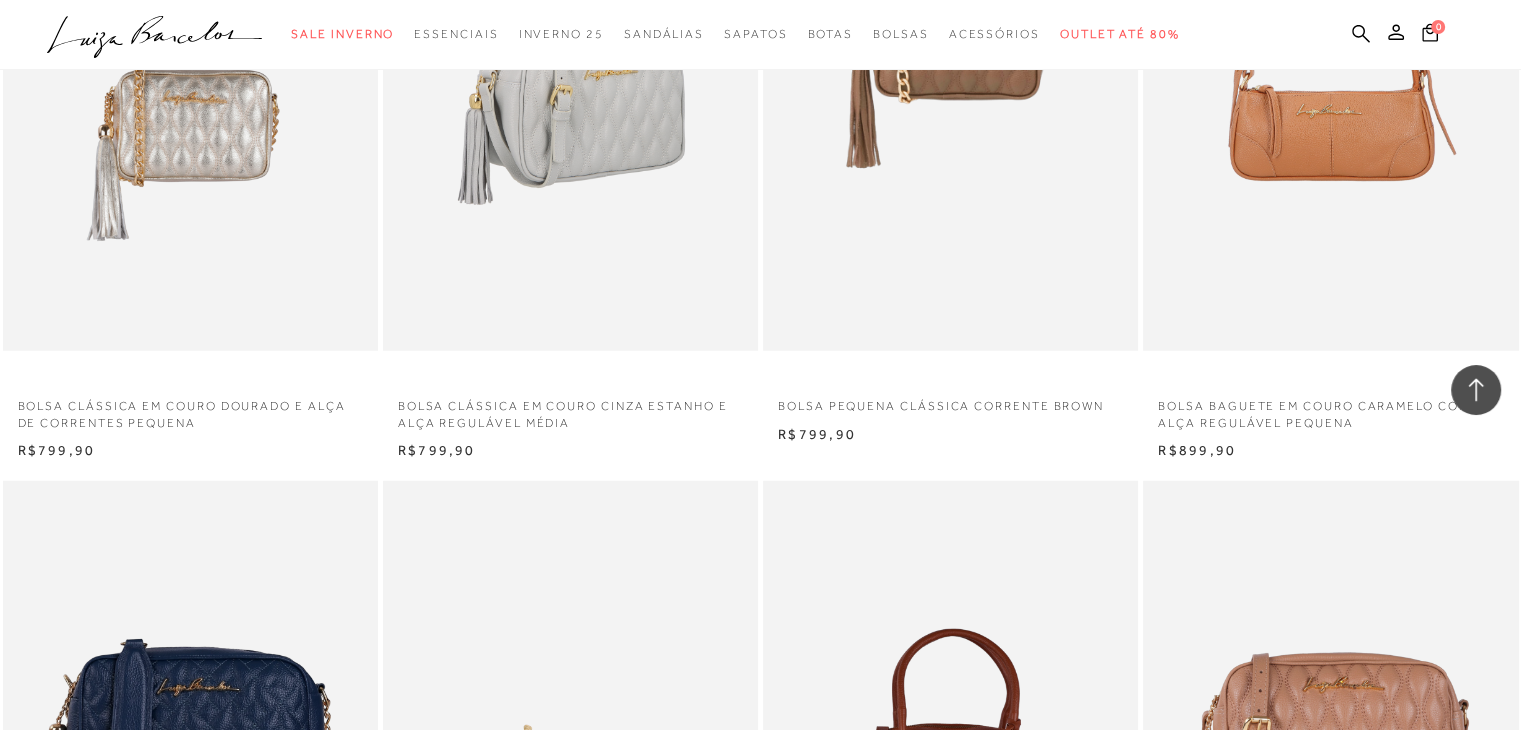 click at bounding box center [571, 69] 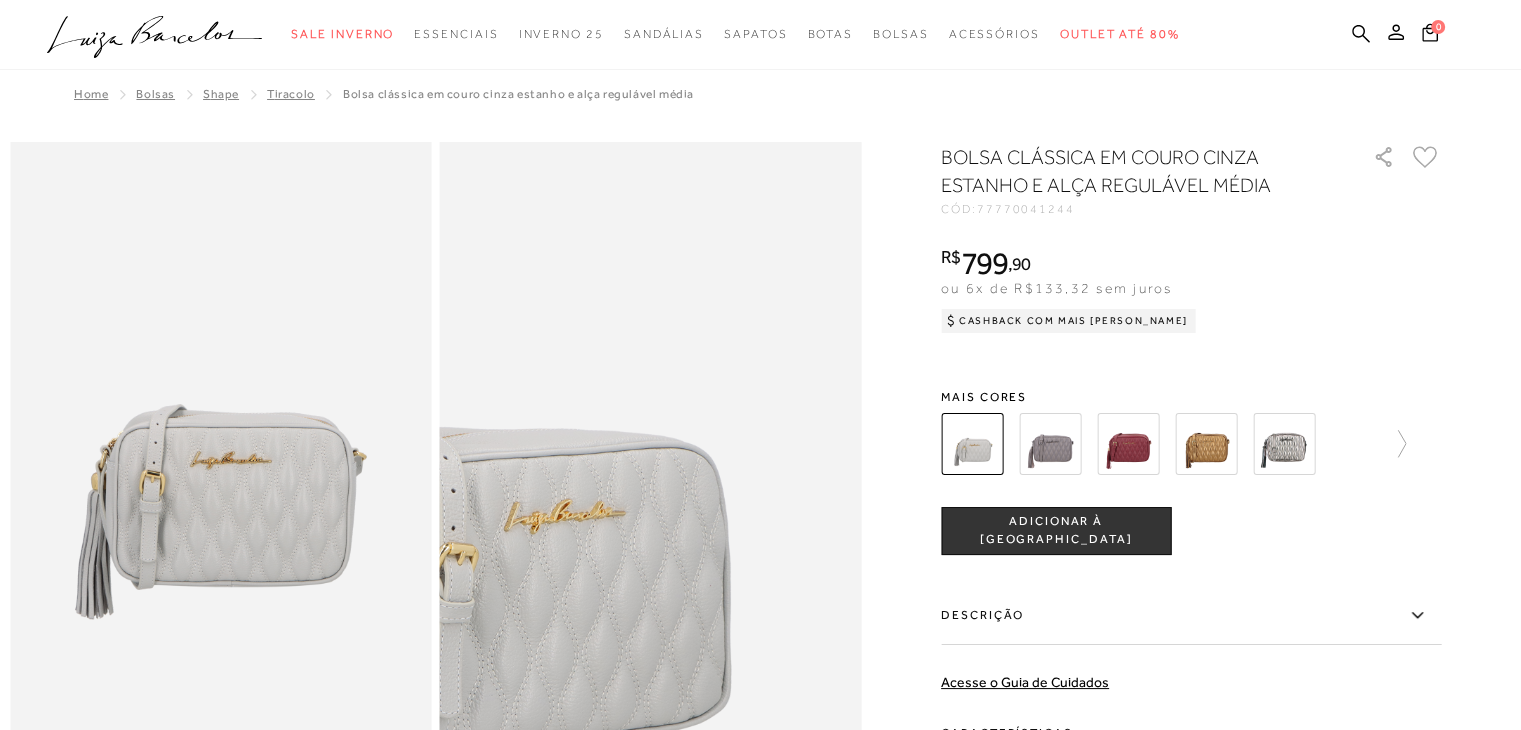 scroll, scrollTop: 0, scrollLeft: 0, axis: both 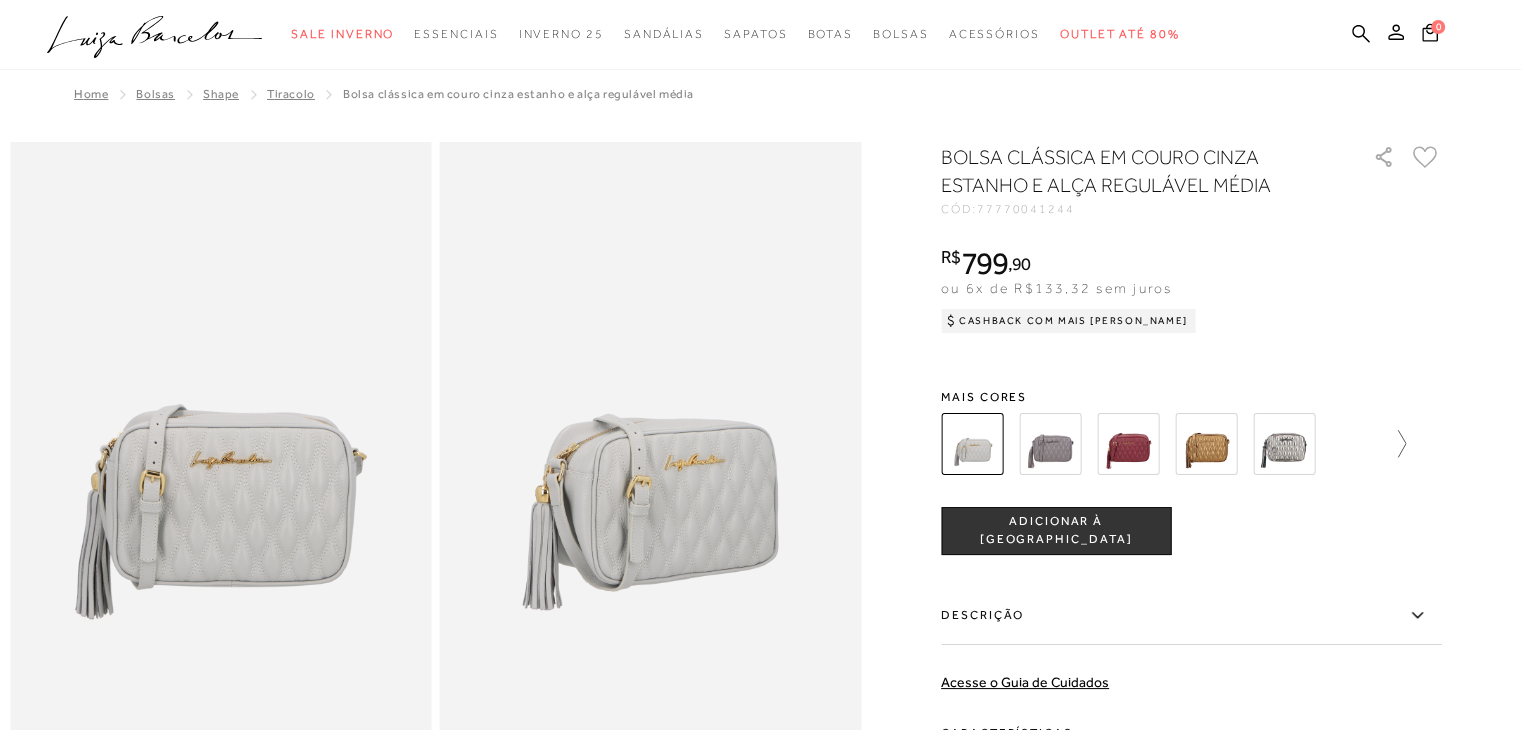 click 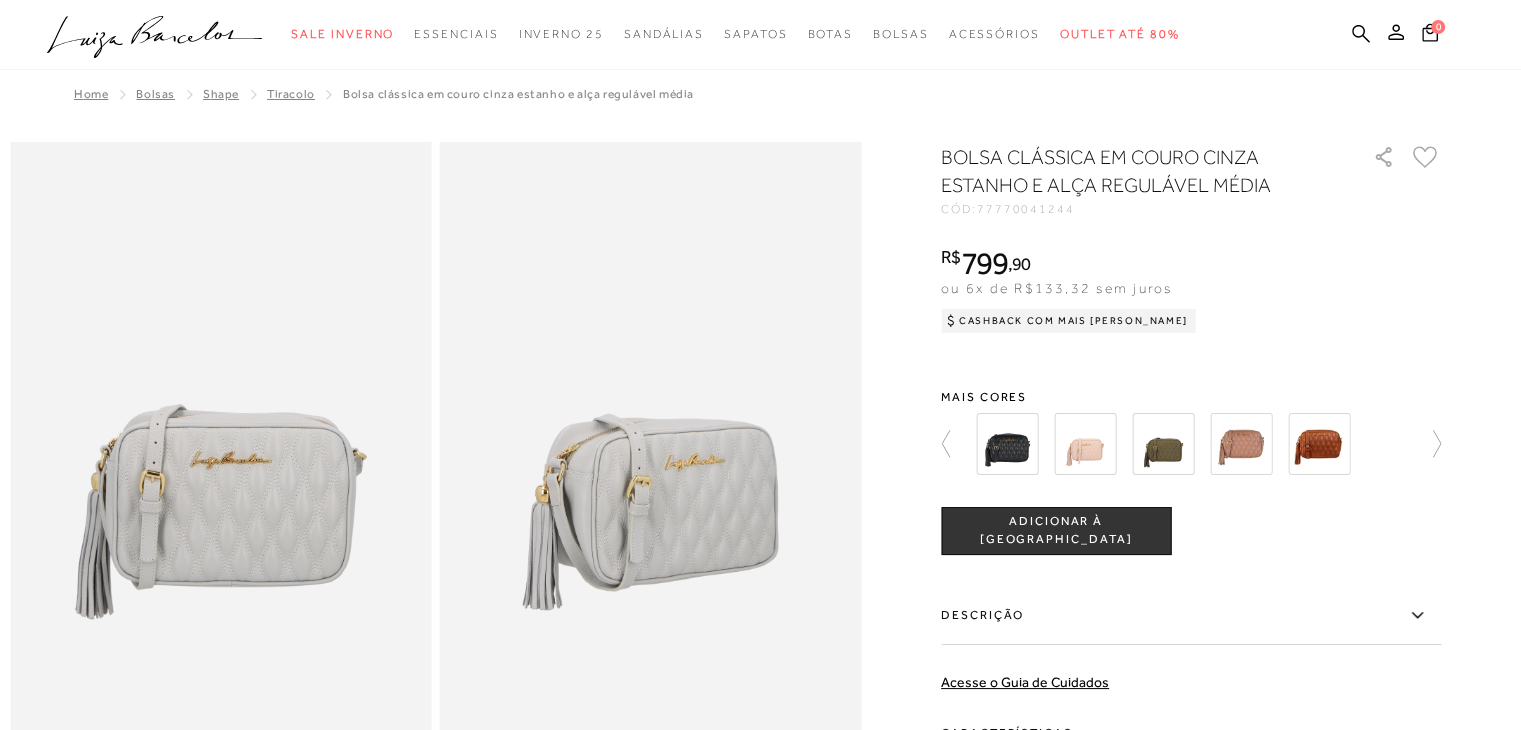click at bounding box center [1007, 444] 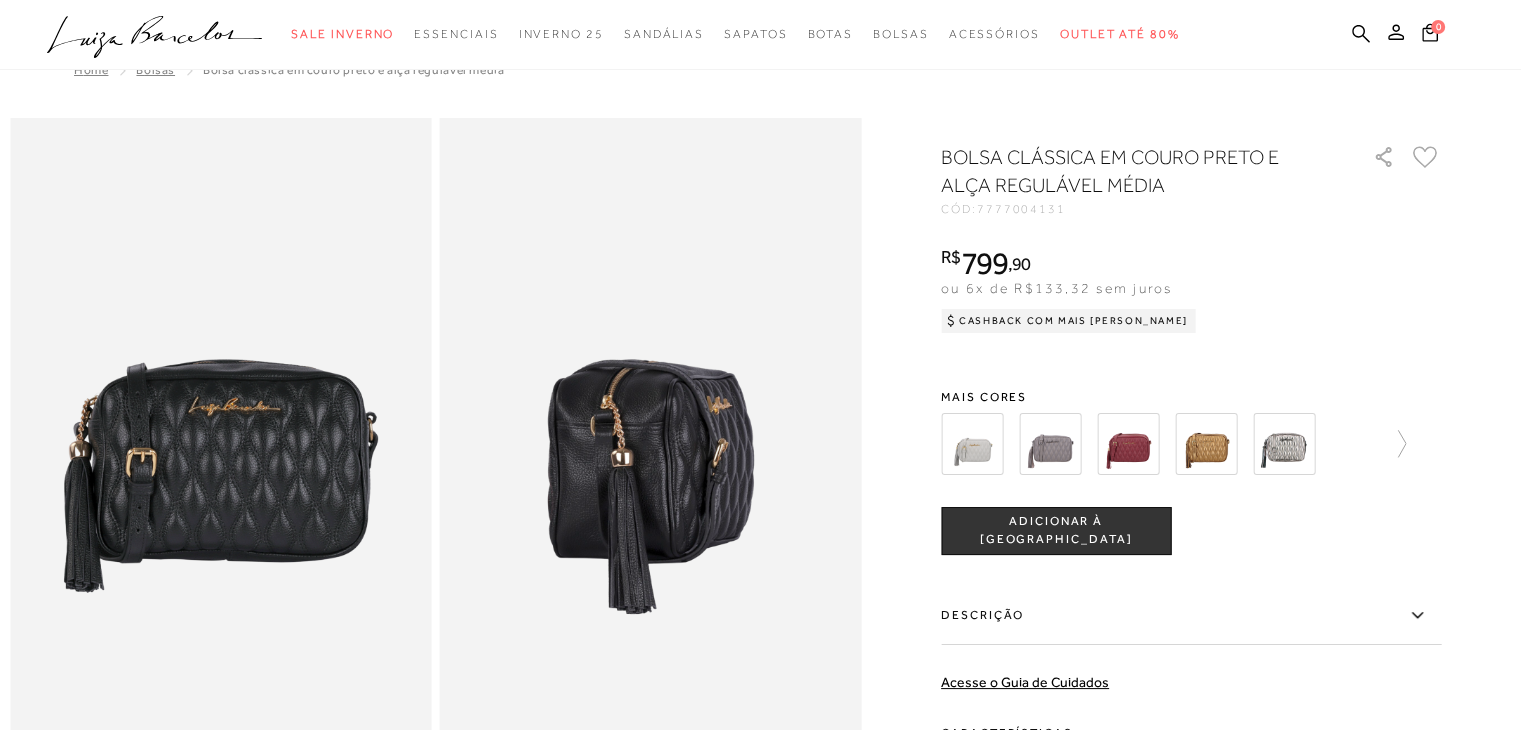scroll, scrollTop: 0, scrollLeft: 0, axis: both 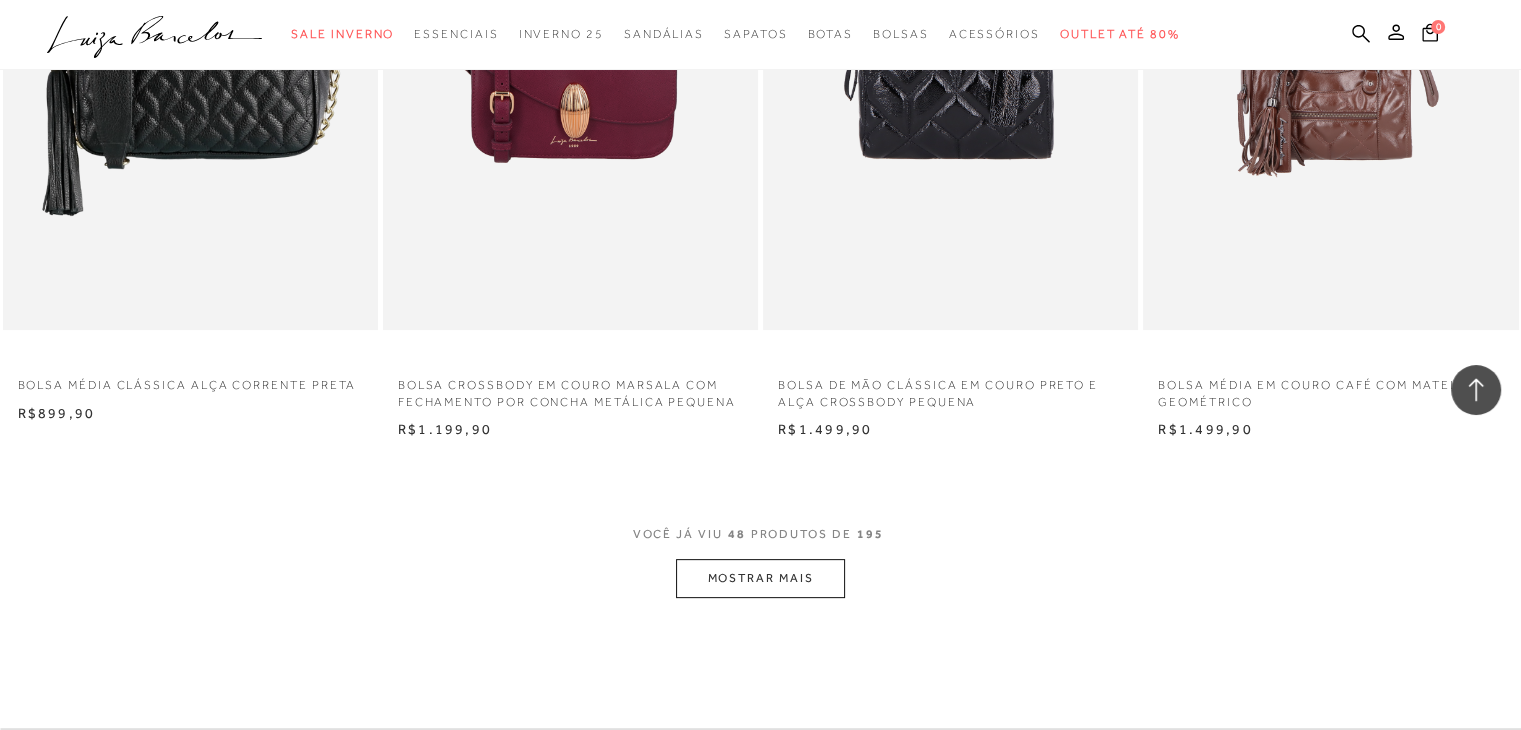 click on "MOSTRAR MAIS" at bounding box center [760, 578] 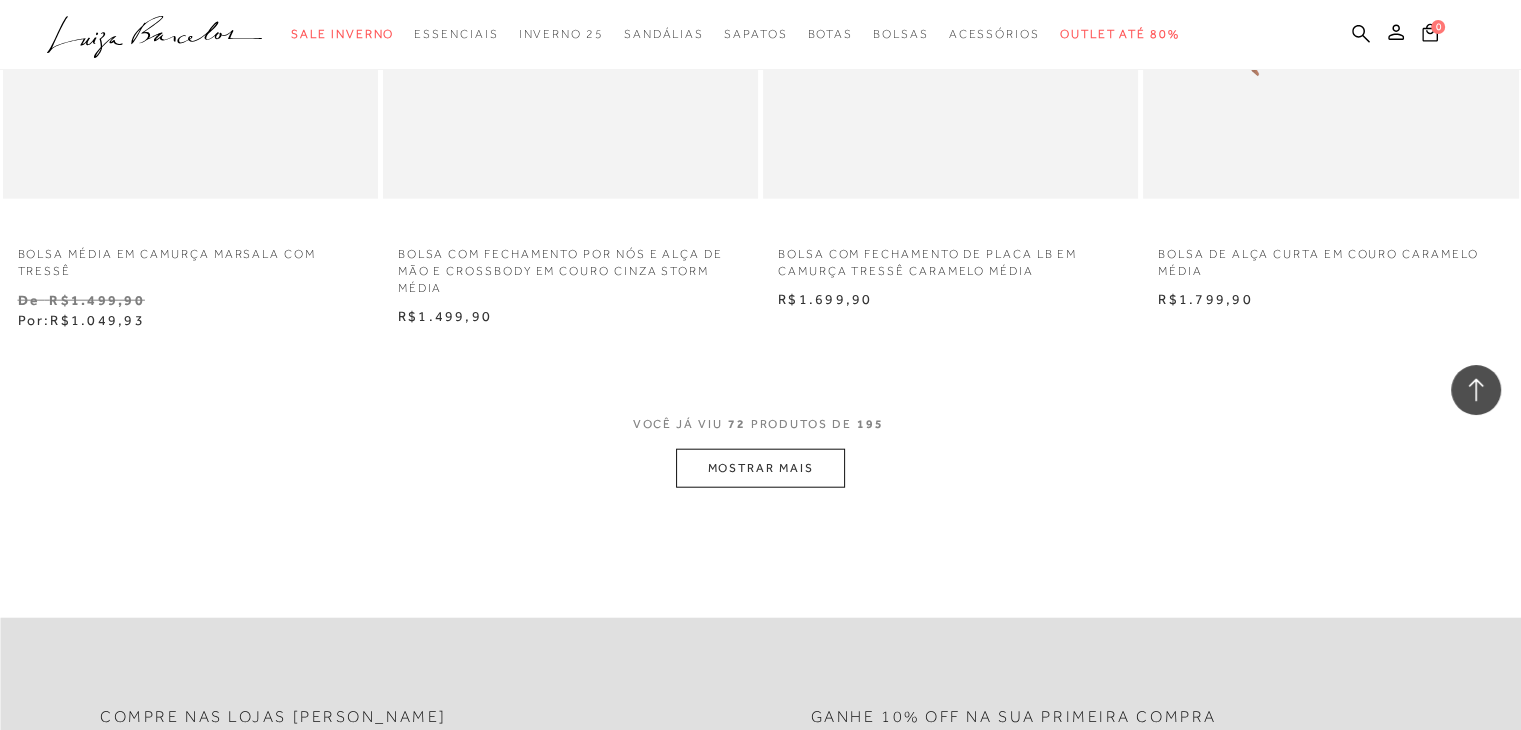 scroll, scrollTop: 12500, scrollLeft: 0, axis: vertical 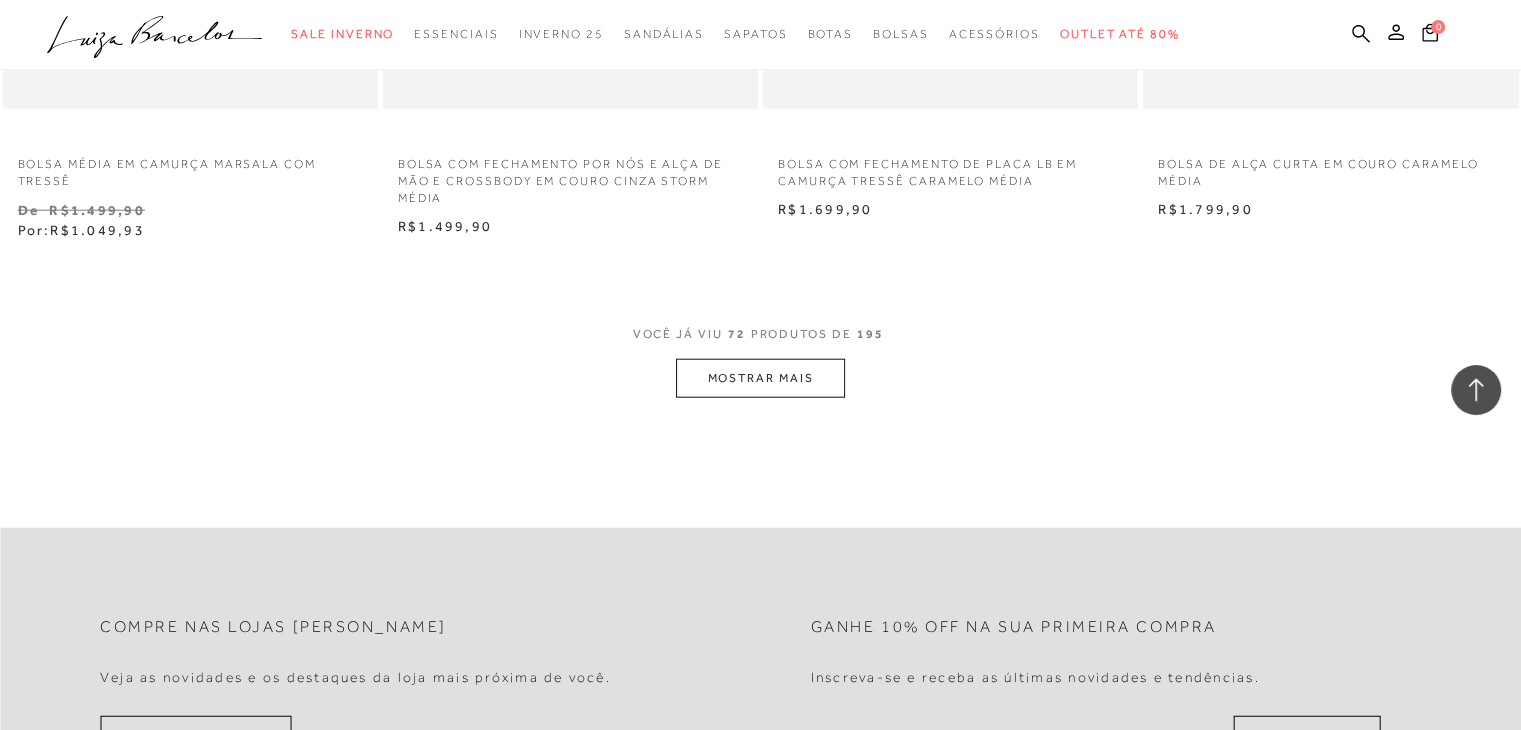 click on "MOSTRAR MAIS" at bounding box center [760, 378] 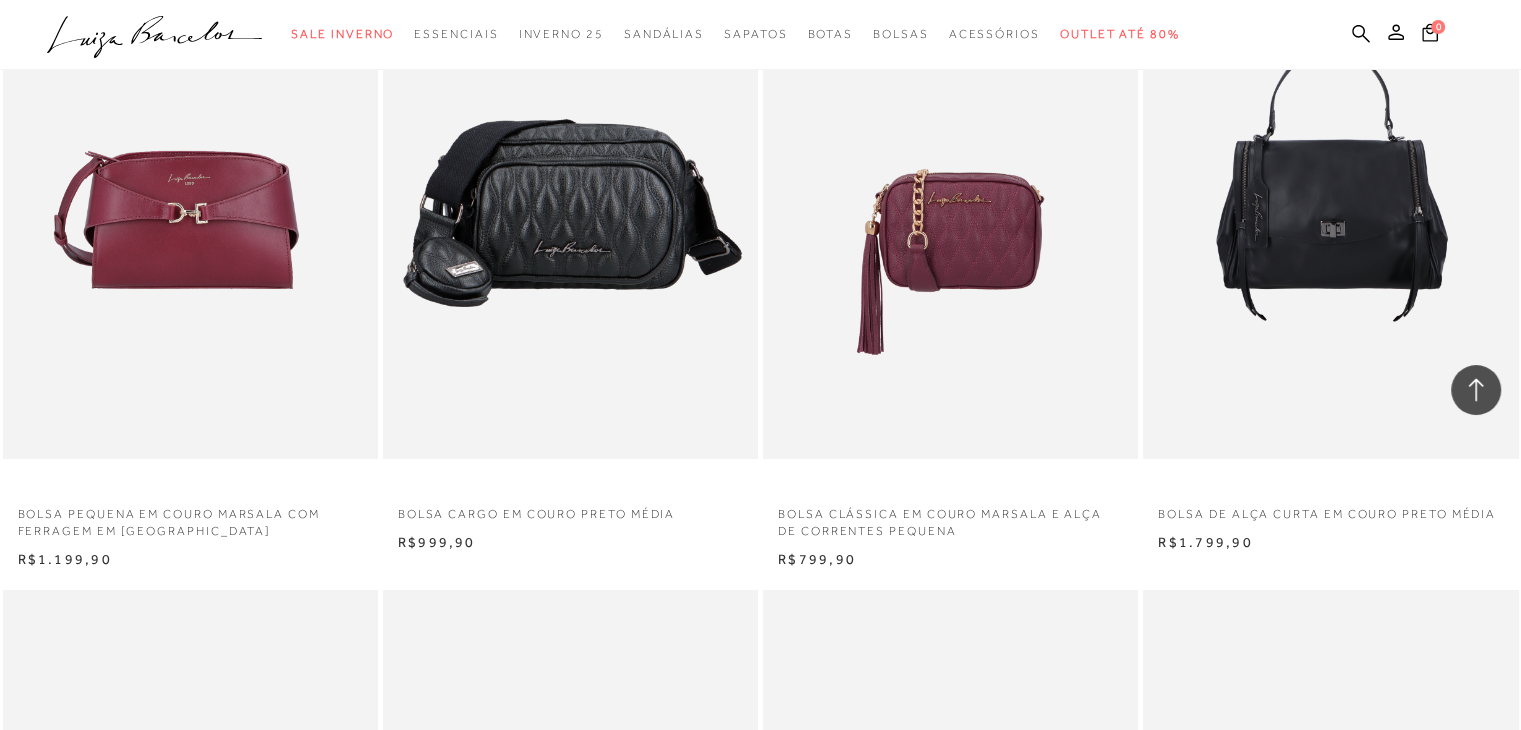 scroll, scrollTop: 14300, scrollLeft: 0, axis: vertical 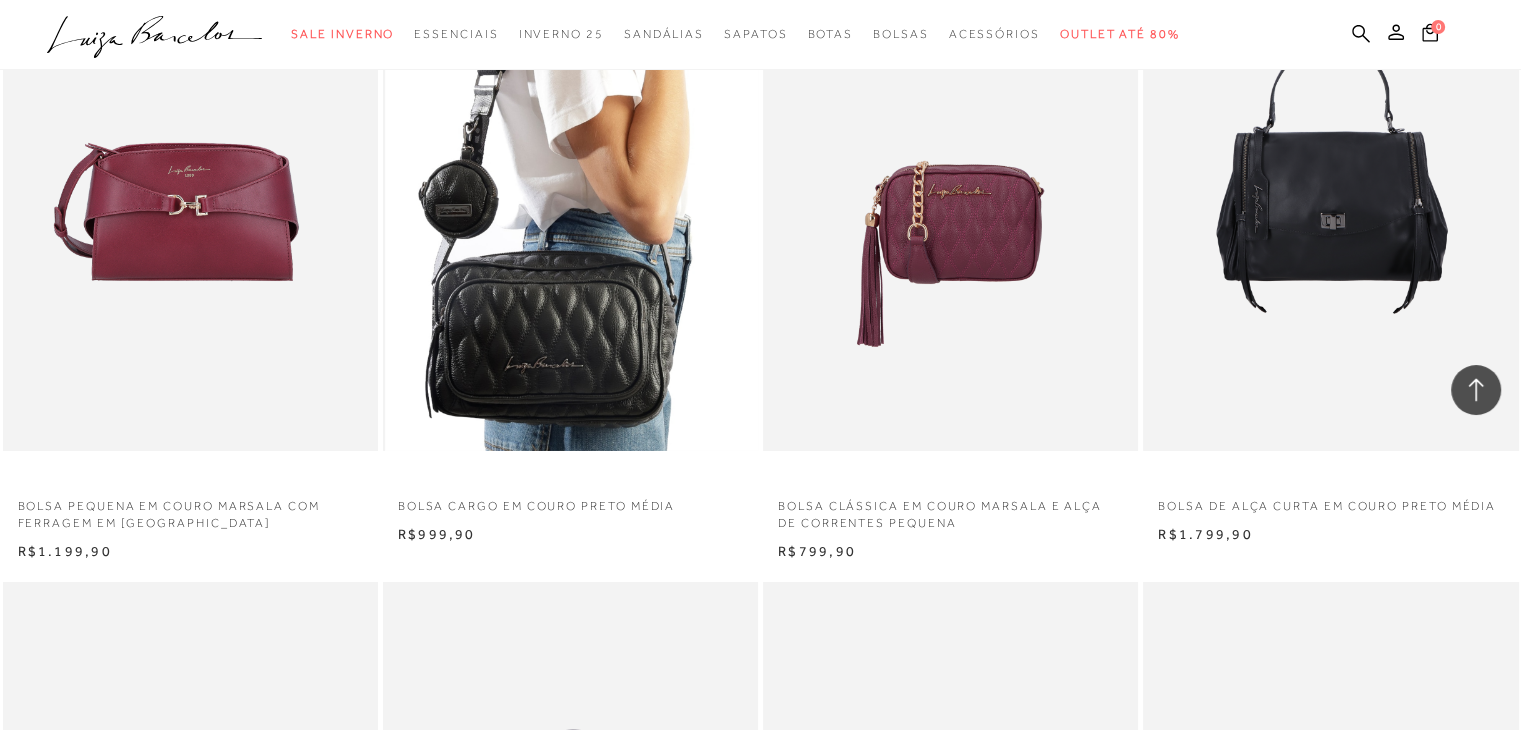 click at bounding box center [571, 170] 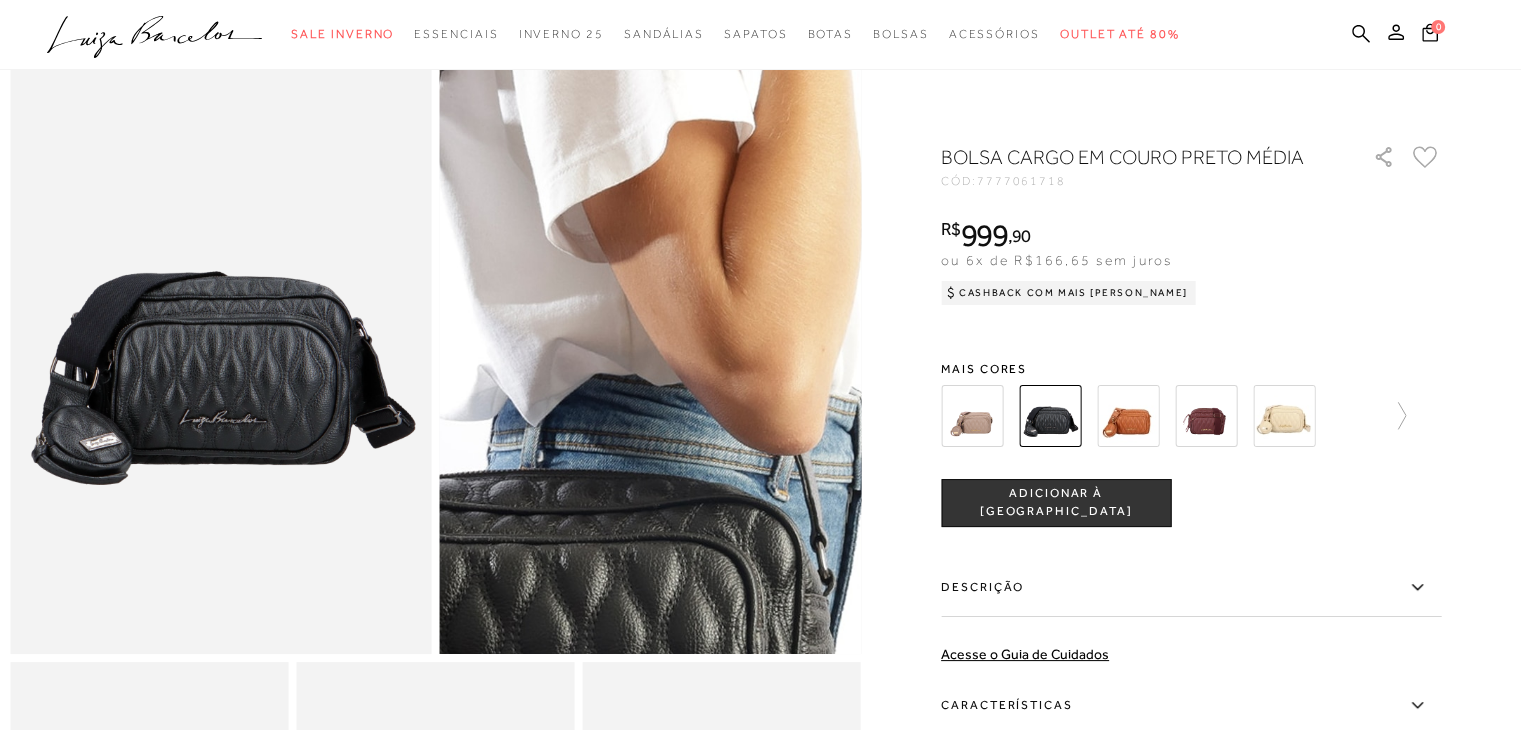 scroll, scrollTop: 200, scrollLeft: 0, axis: vertical 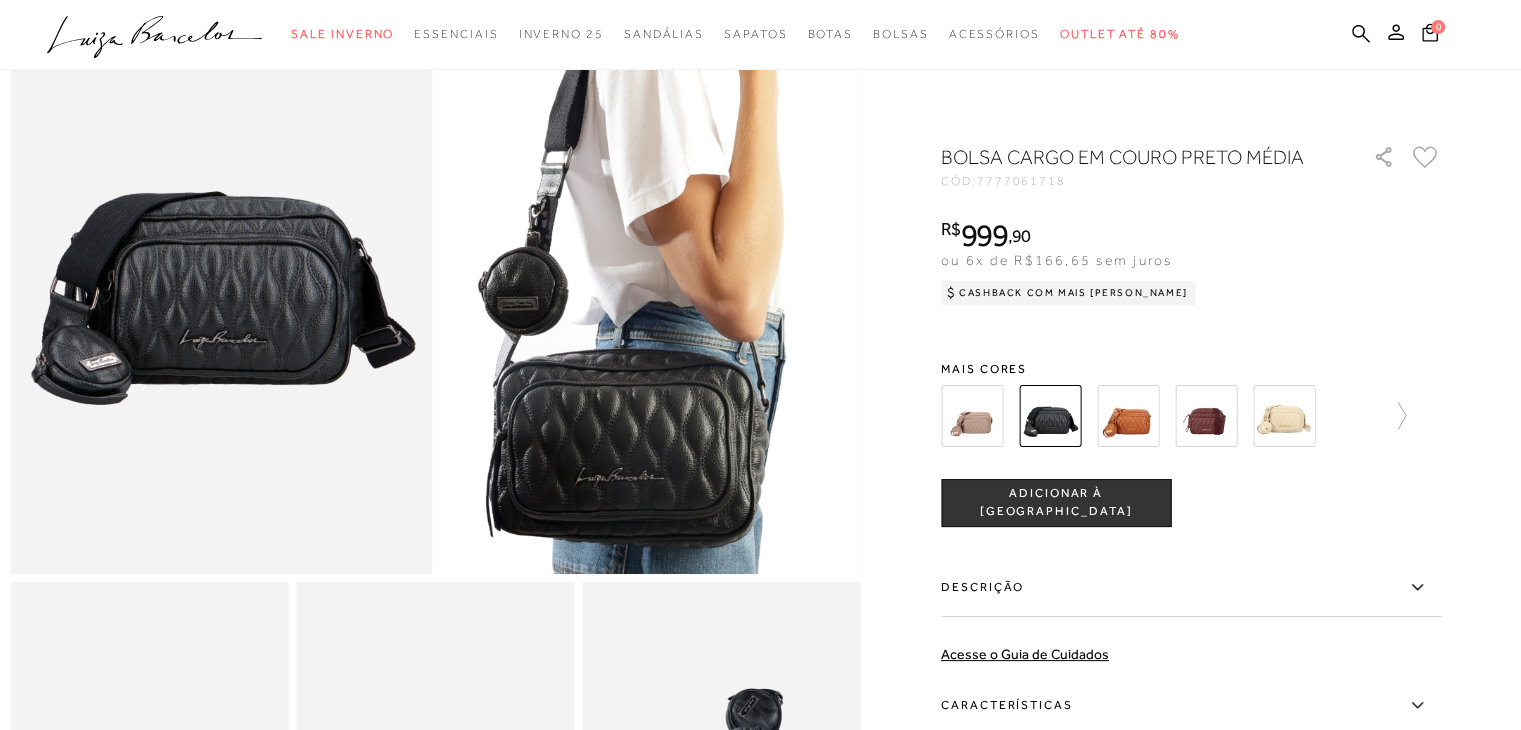 click at bounding box center (651, 258) 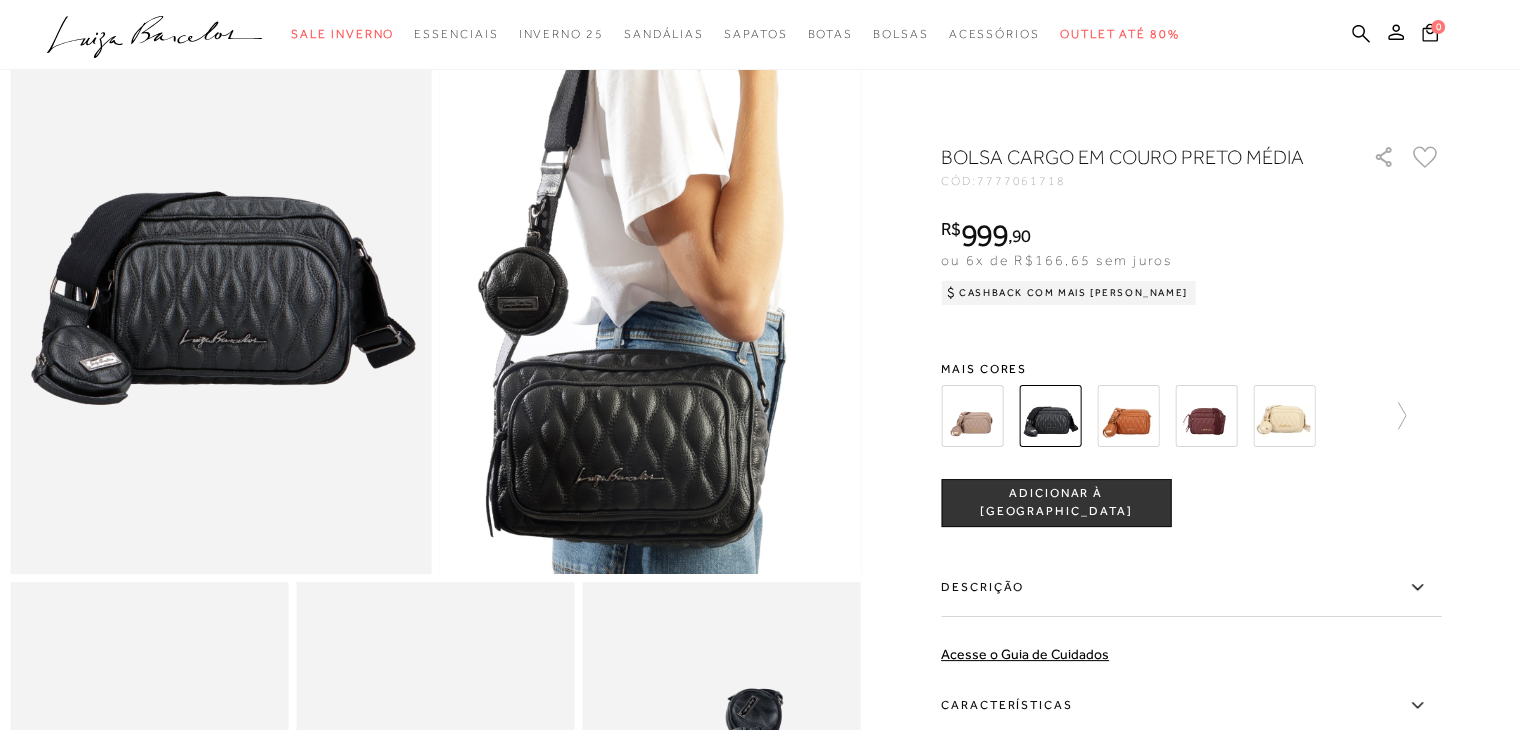 click on "ADICIONAR À [GEOGRAPHIC_DATA]" at bounding box center [1056, 503] 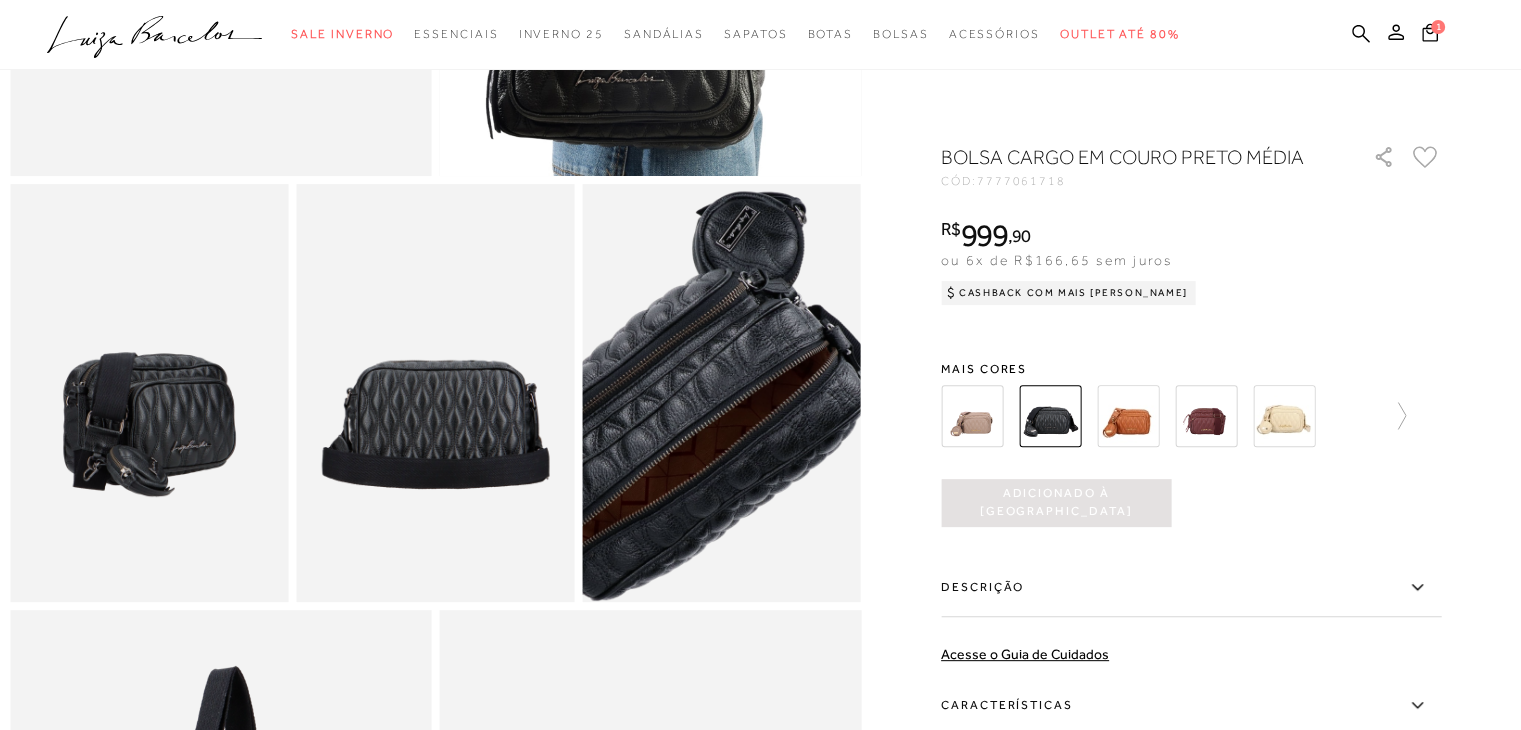 scroll, scrollTop: 600, scrollLeft: 0, axis: vertical 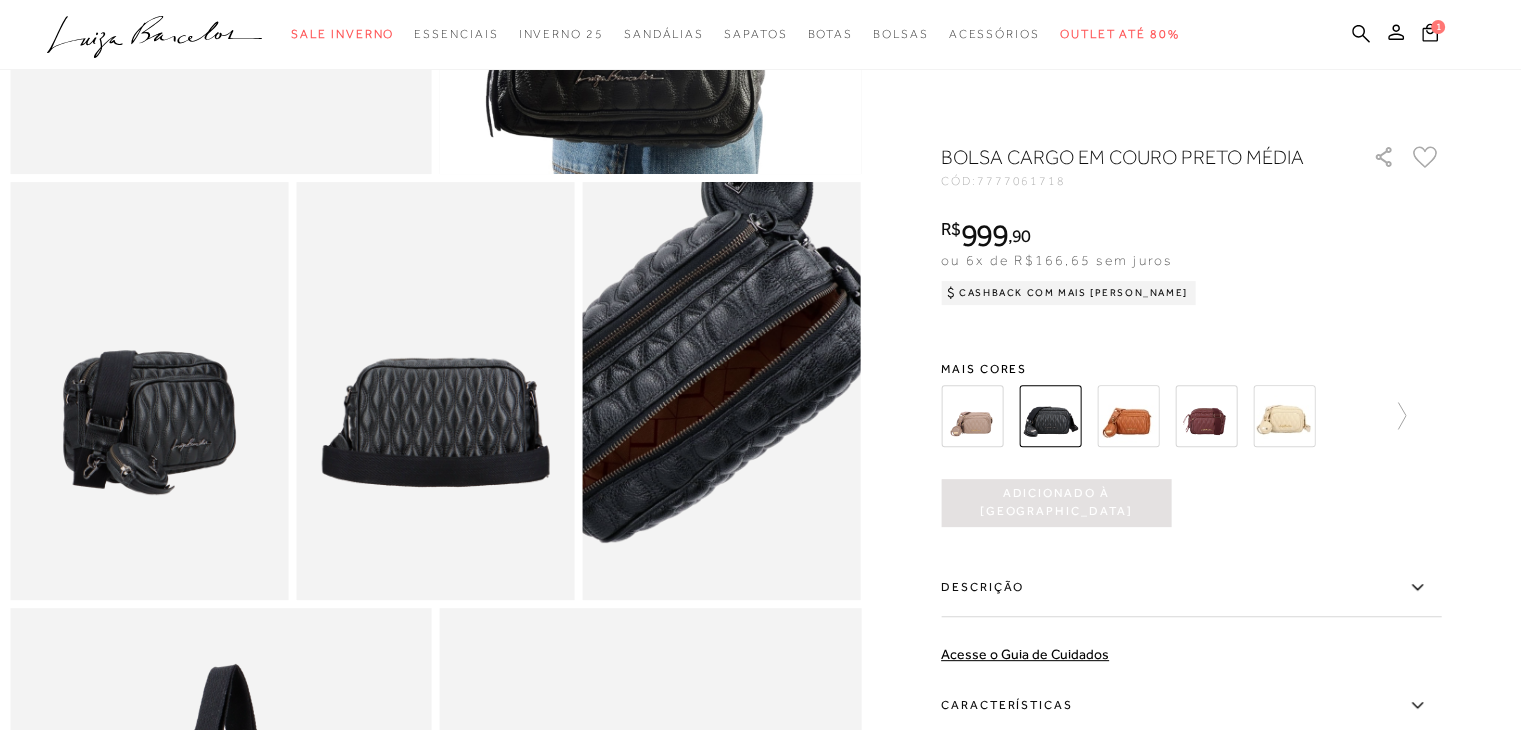 click at bounding box center (693, 338) 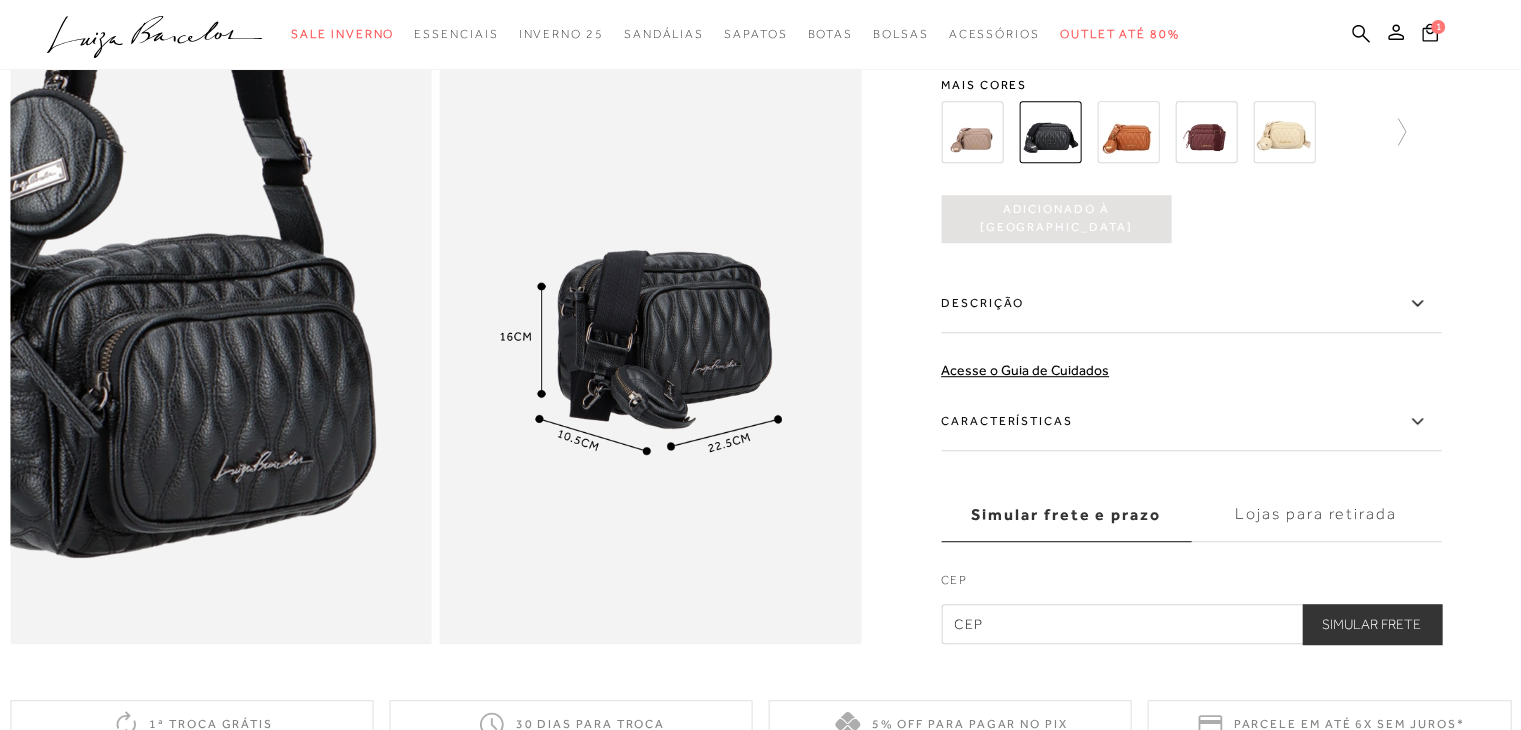 scroll, scrollTop: 1200, scrollLeft: 0, axis: vertical 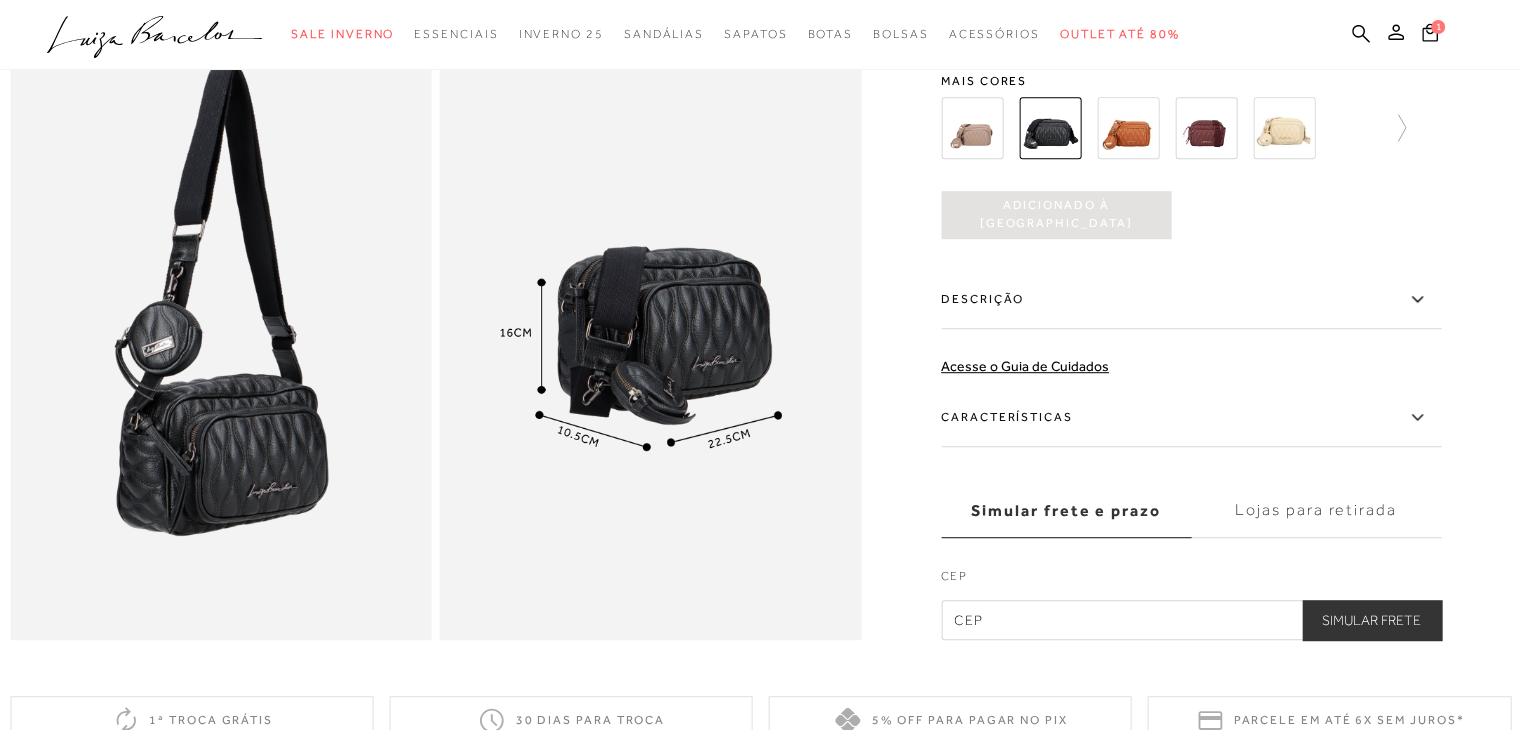 click at bounding box center [651, 324] 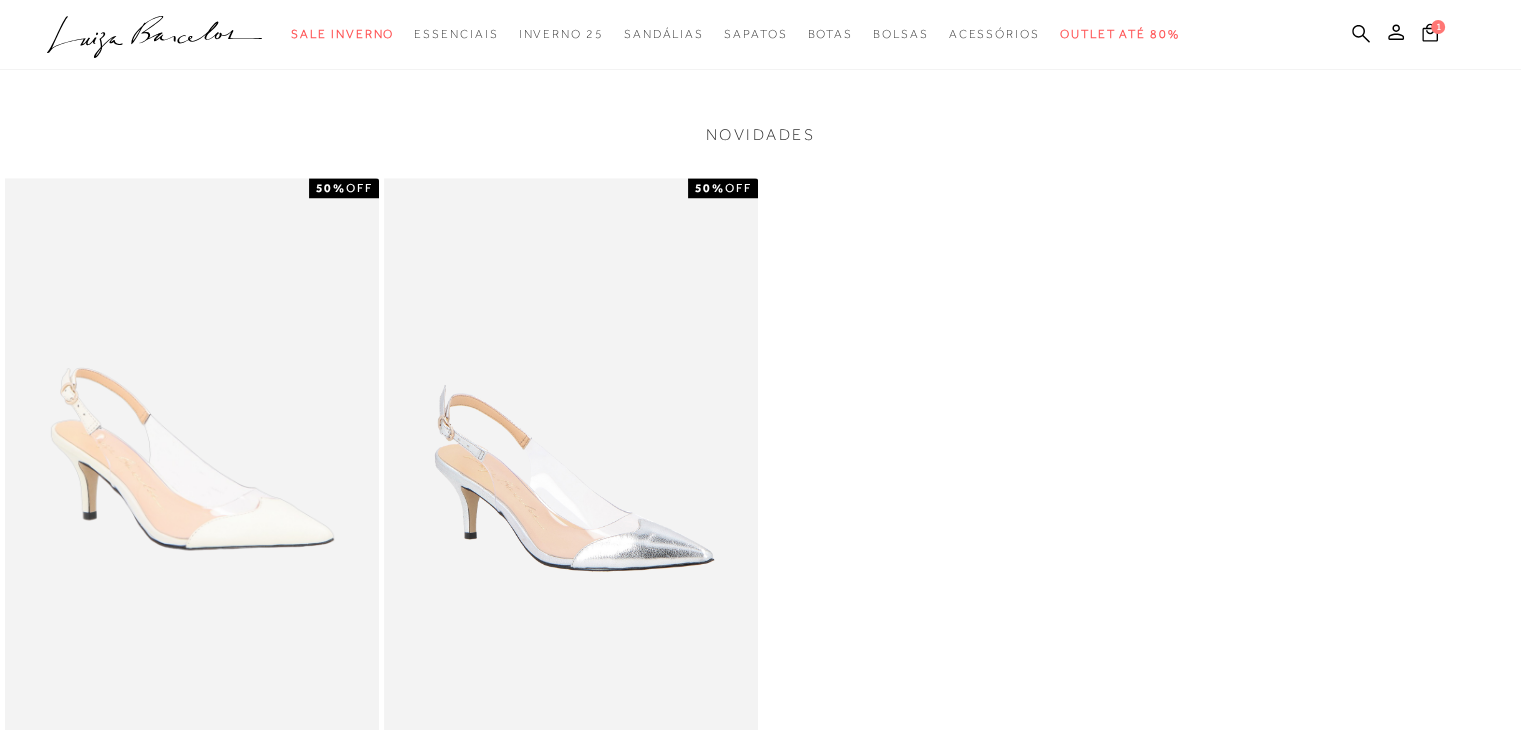 scroll, scrollTop: 2000, scrollLeft: 0, axis: vertical 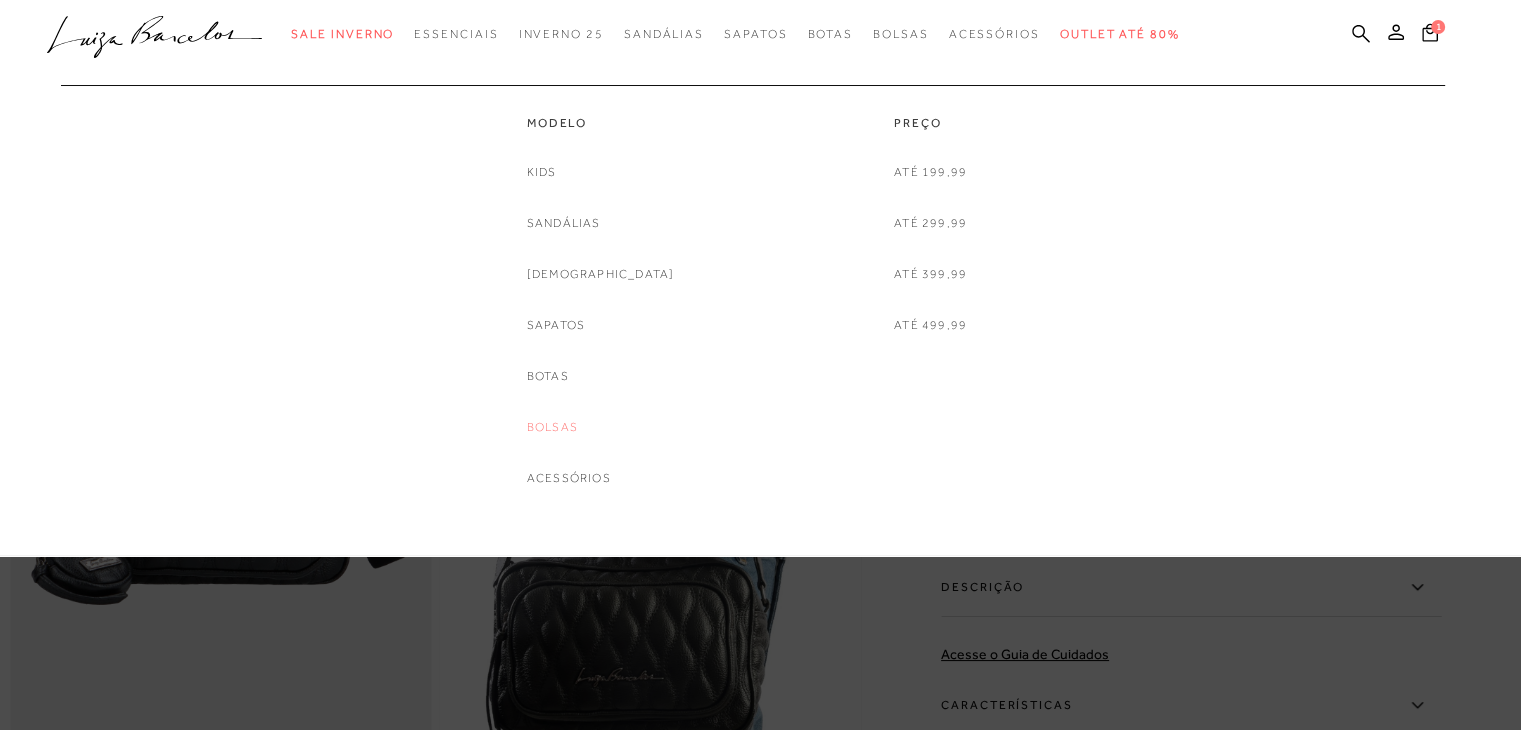 click on "Bolsas" at bounding box center [552, 427] 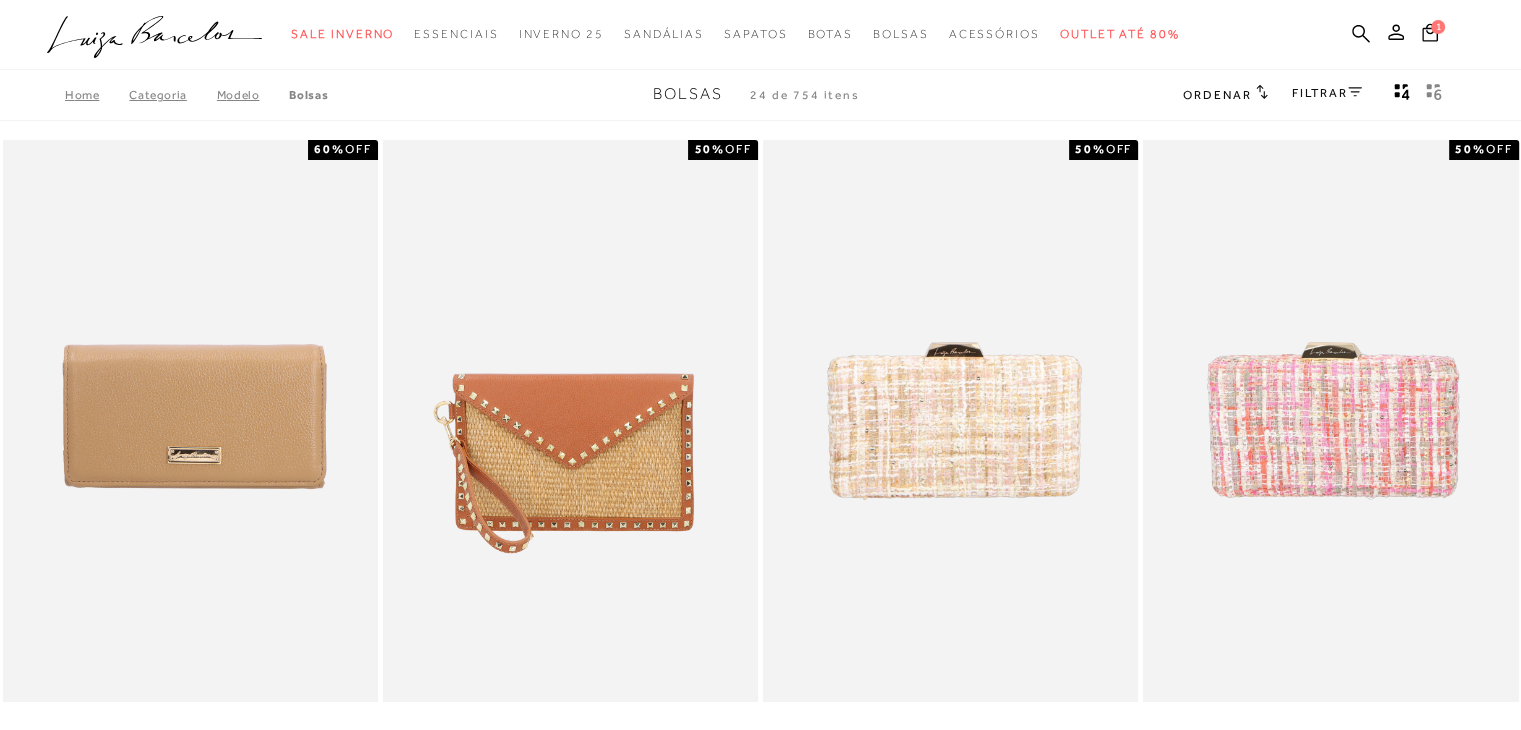 click 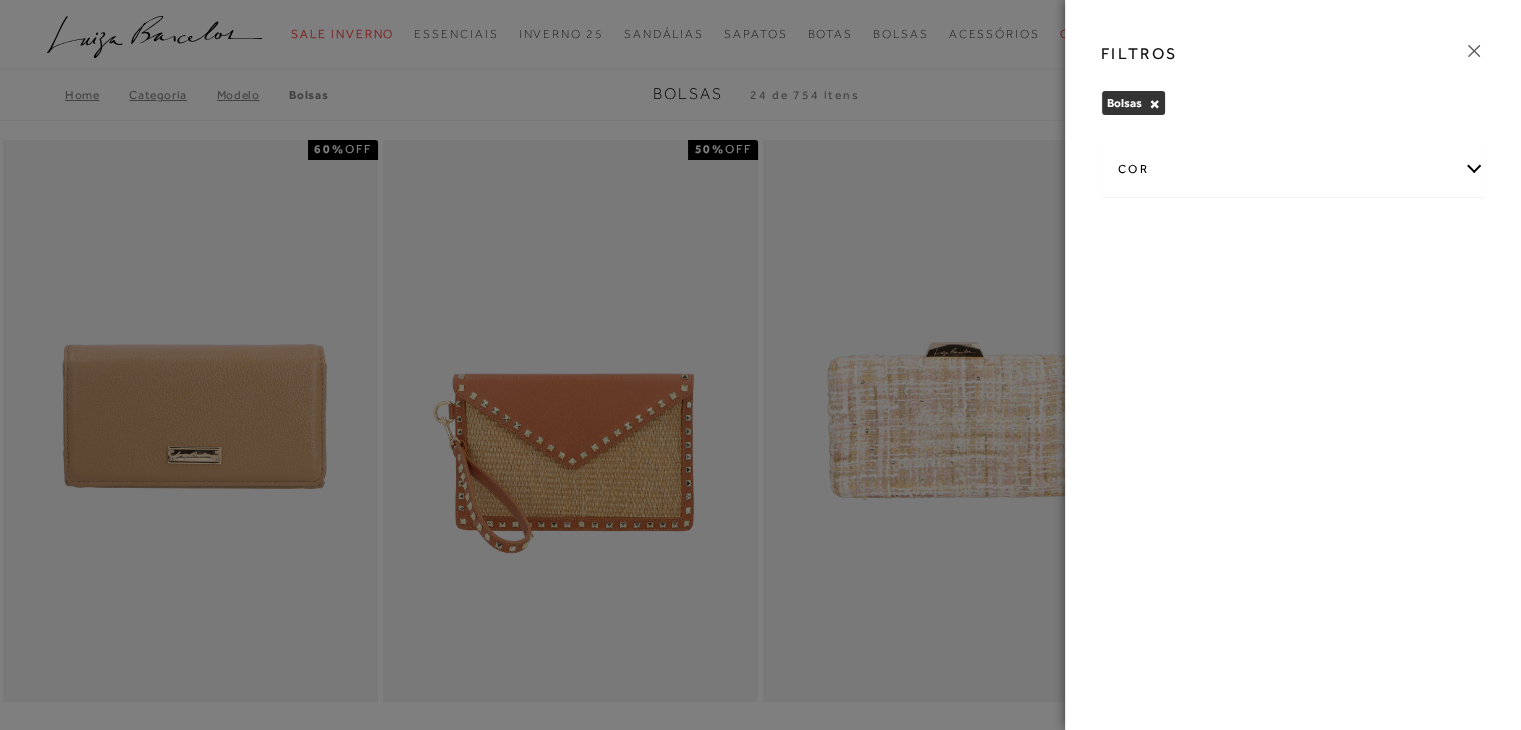 drag, startPoint x: 1480, startPoint y: 174, endPoint x: 1475, endPoint y: 185, distance: 12.083046 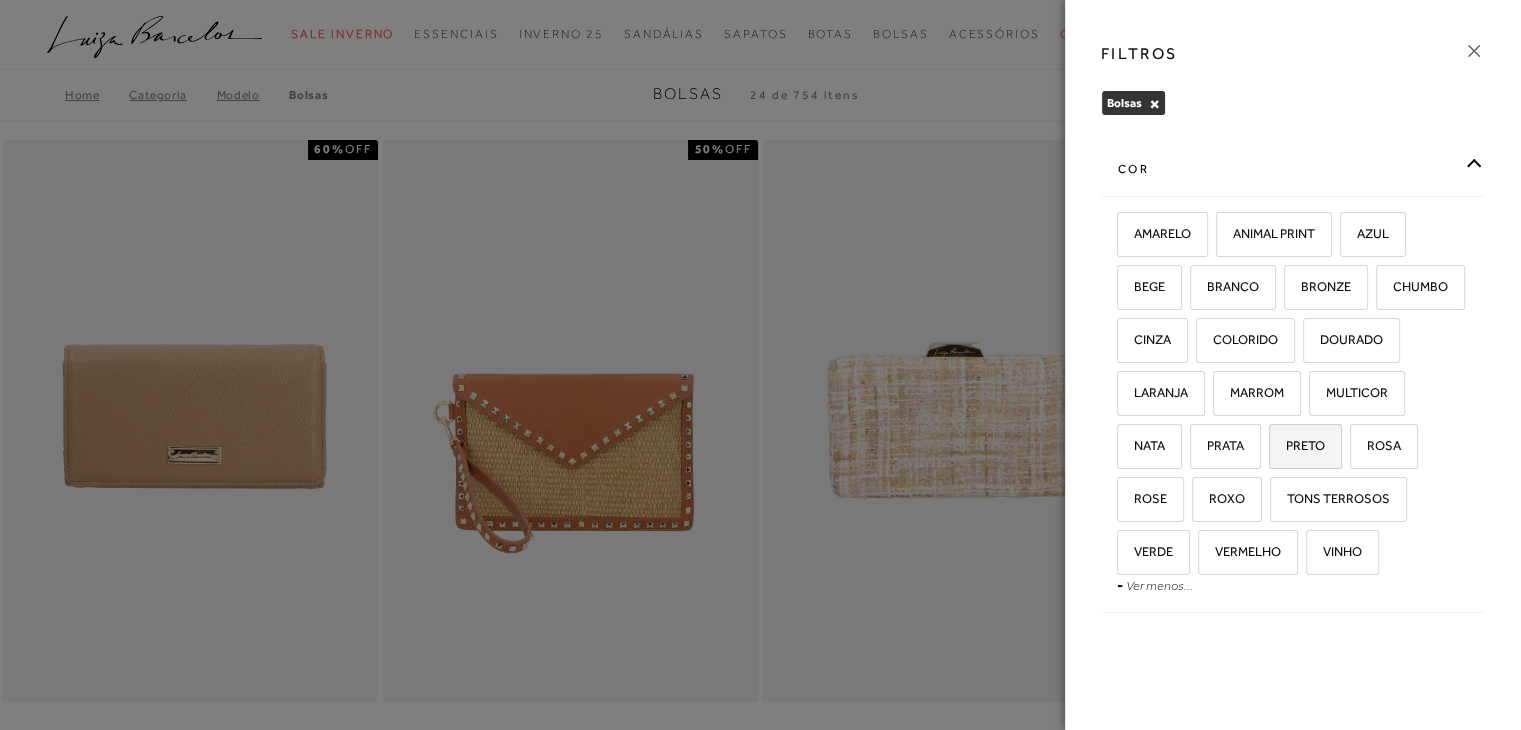 click on "PRETO" at bounding box center [1298, 445] 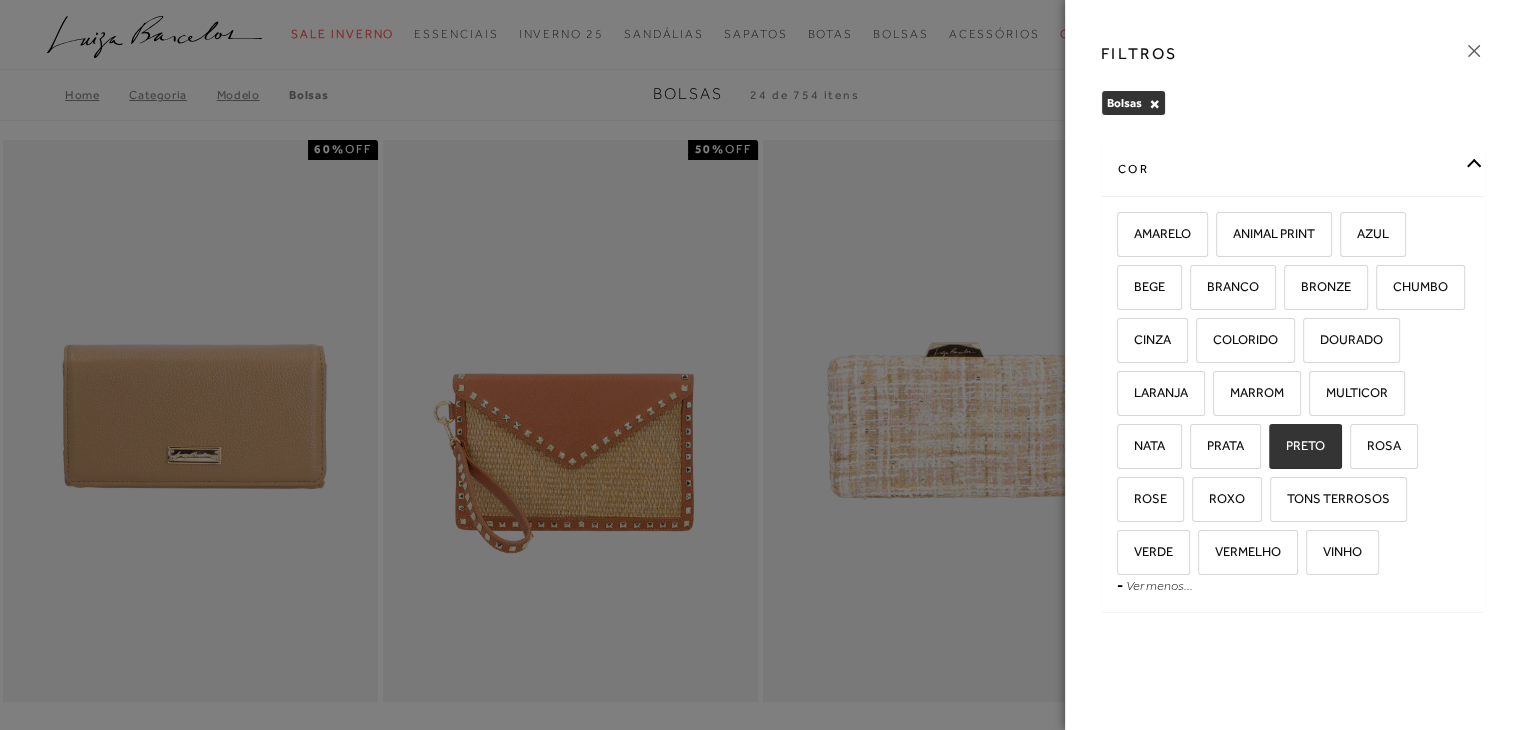 checkbox on "true" 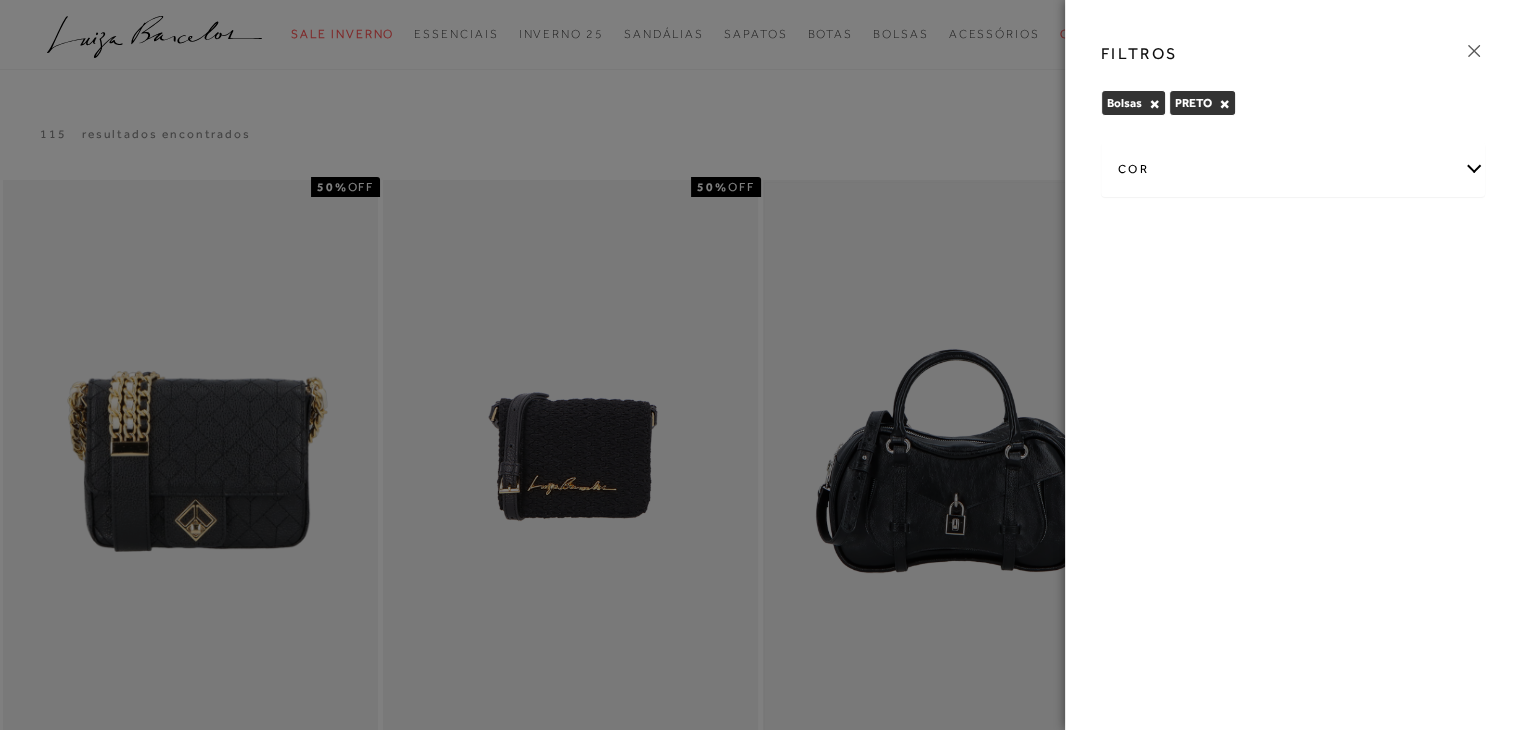 click at bounding box center (760, 365) 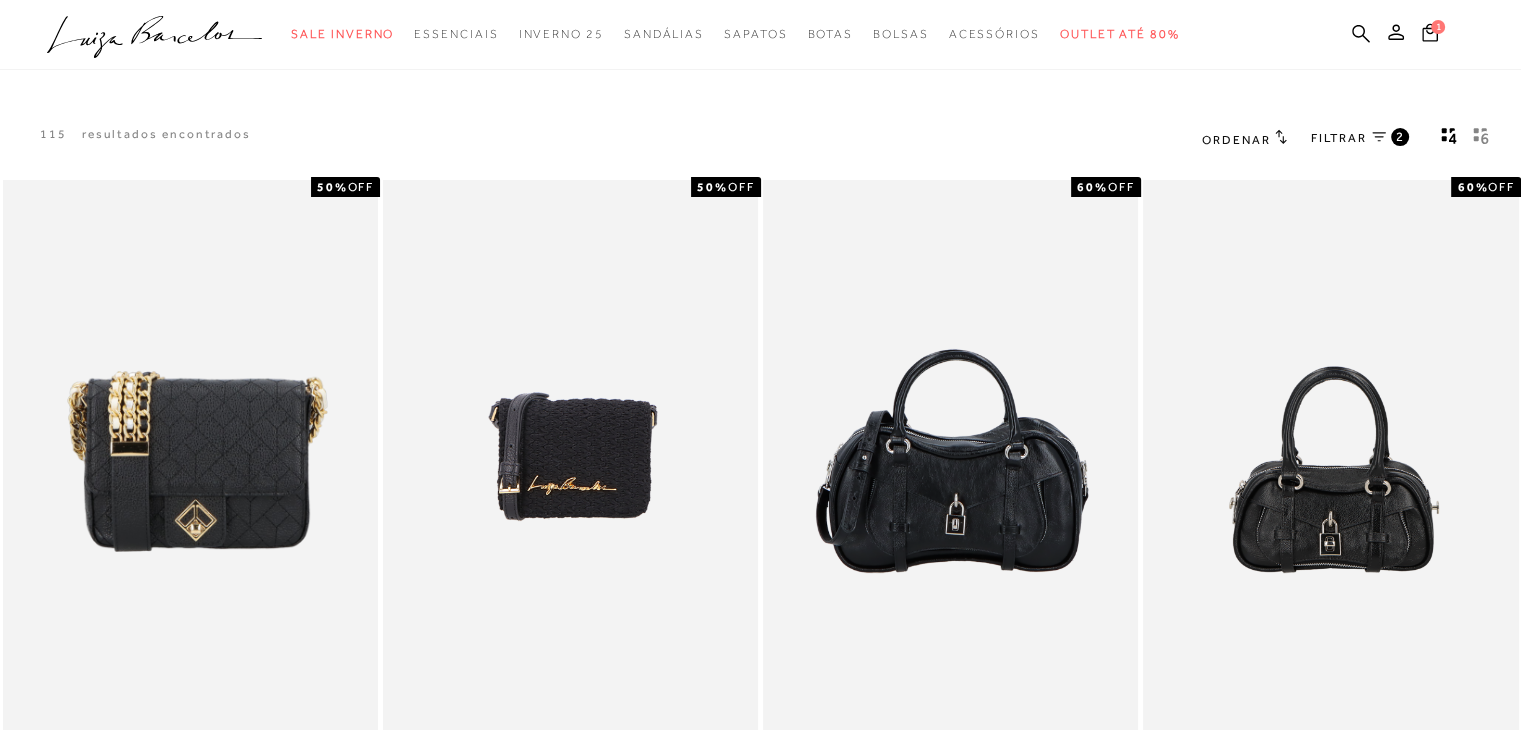 click at bounding box center (1330, 461) 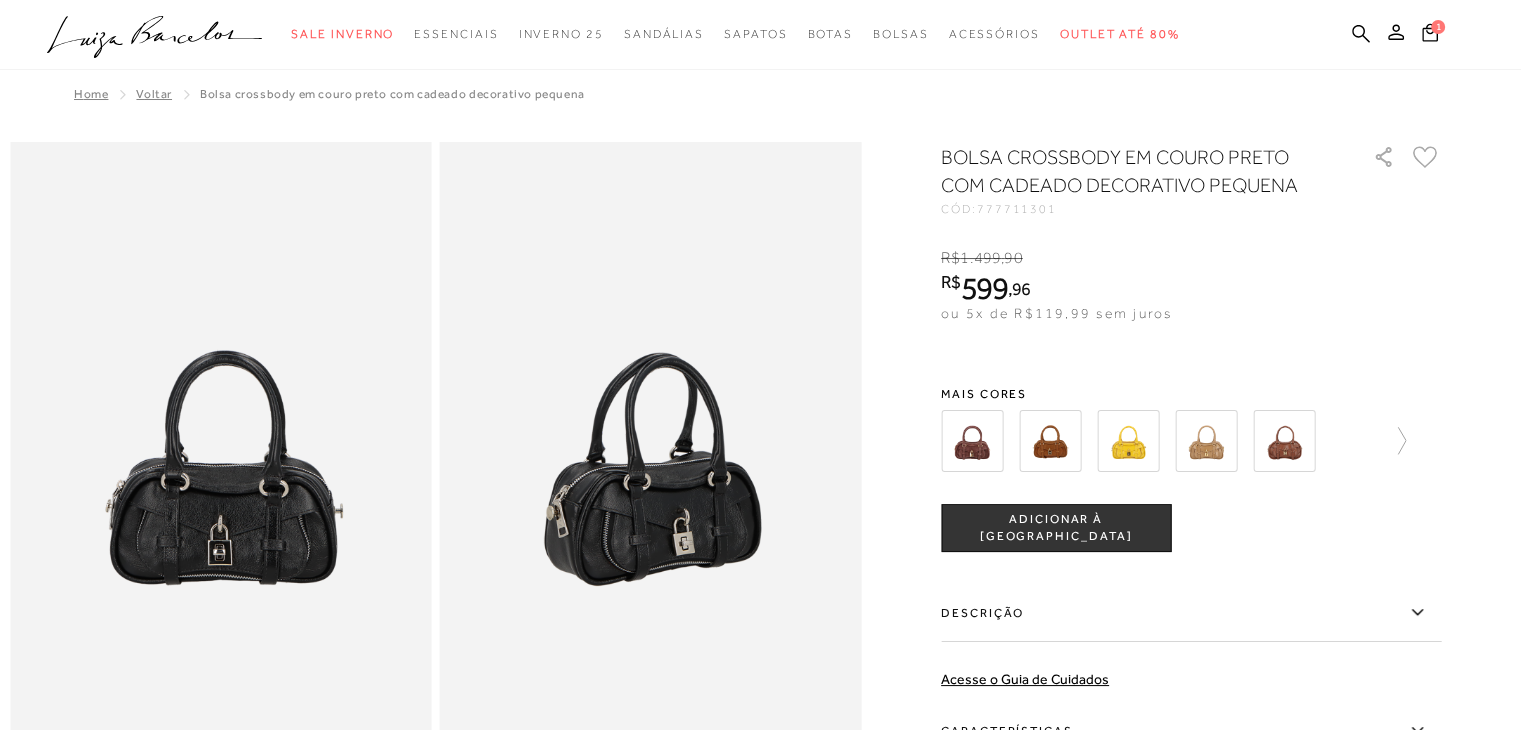 scroll, scrollTop: 0, scrollLeft: 0, axis: both 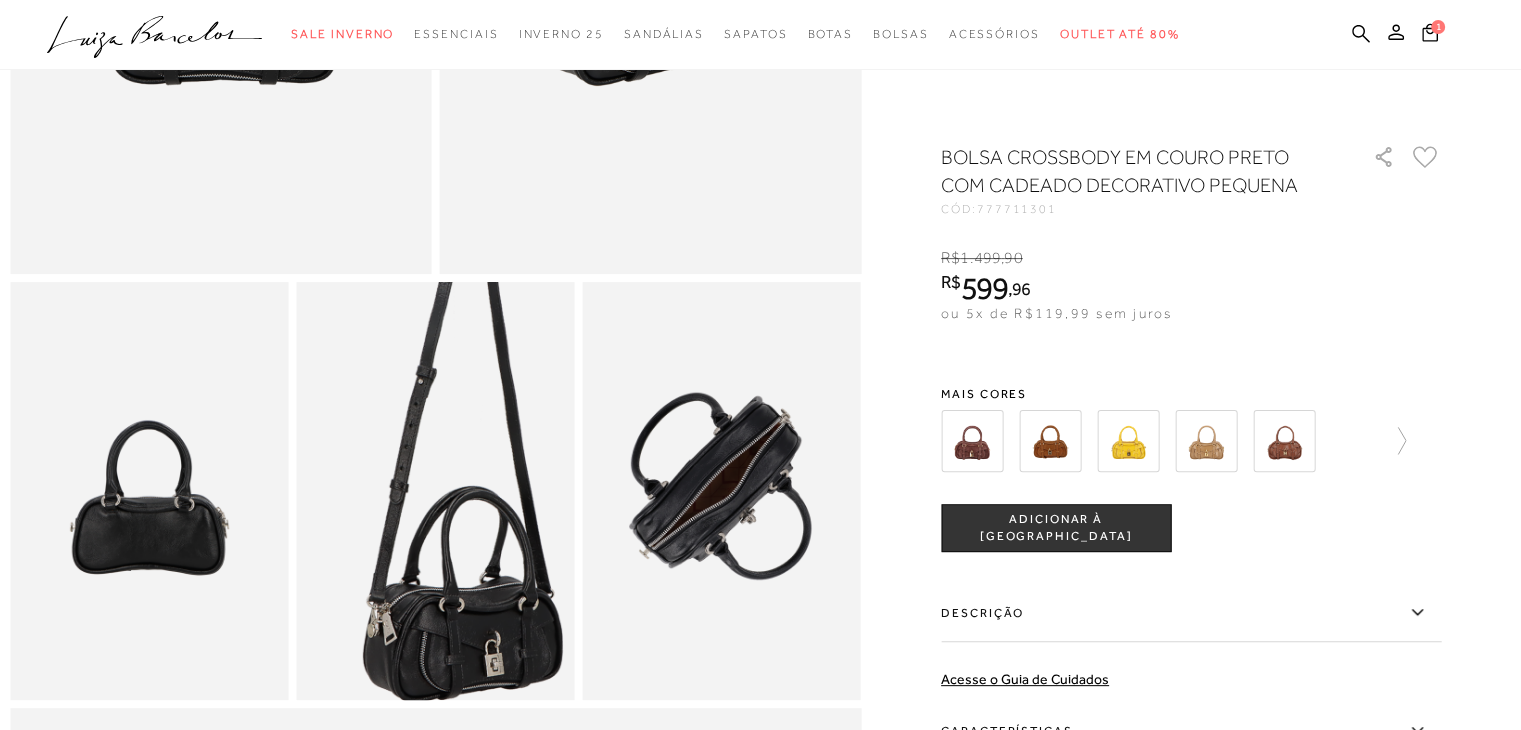 click at bounding box center (473, 445) 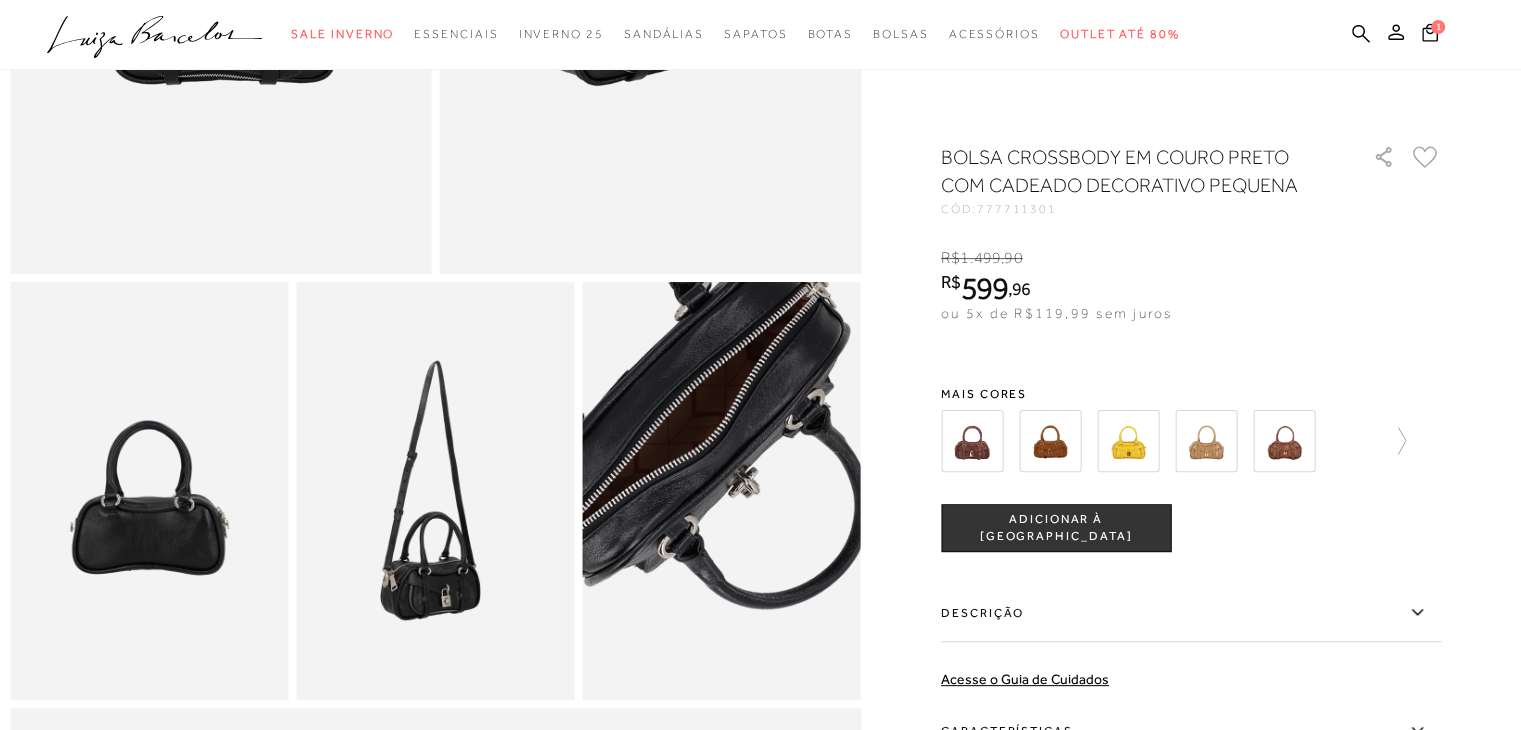click at bounding box center [691, 433] 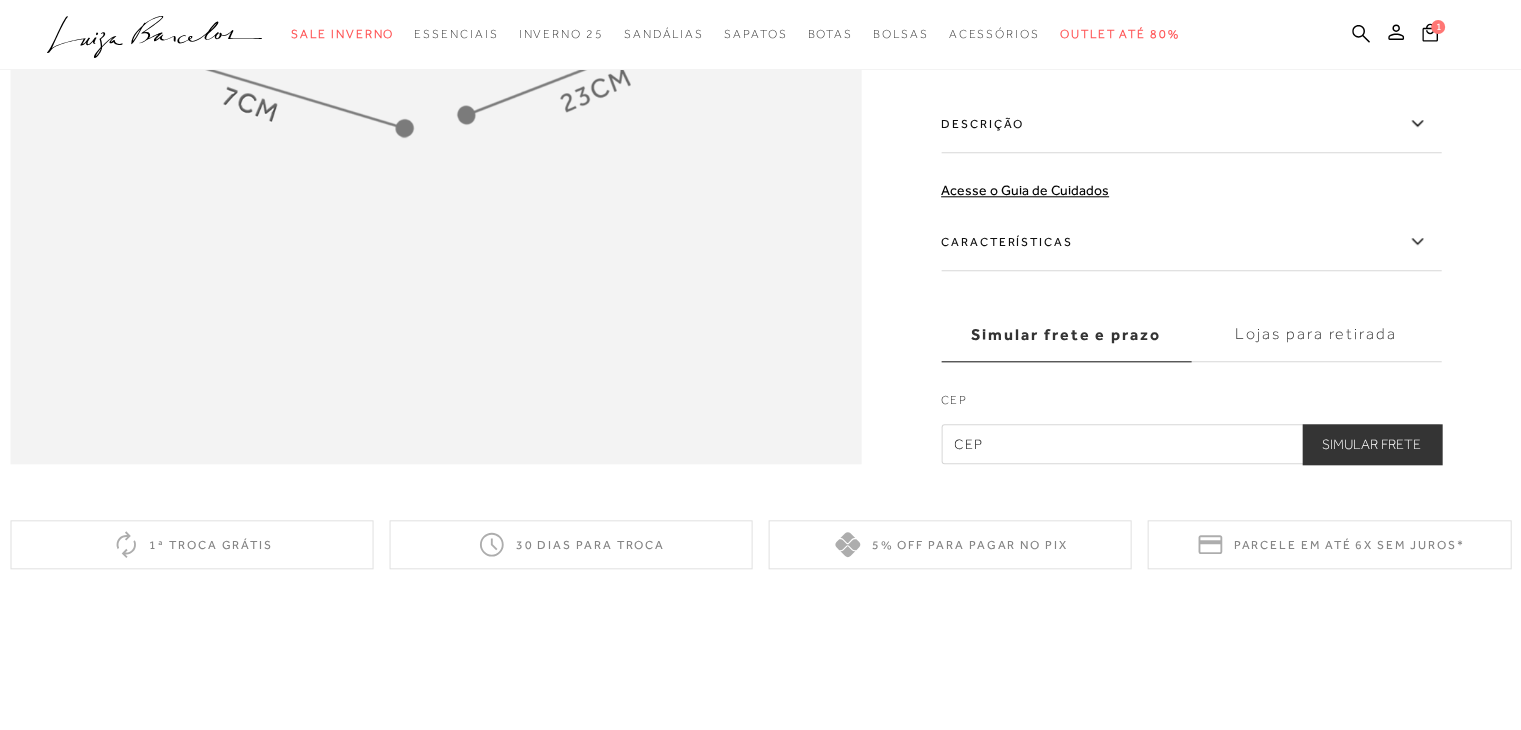 scroll, scrollTop: 2000, scrollLeft: 0, axis: vertical 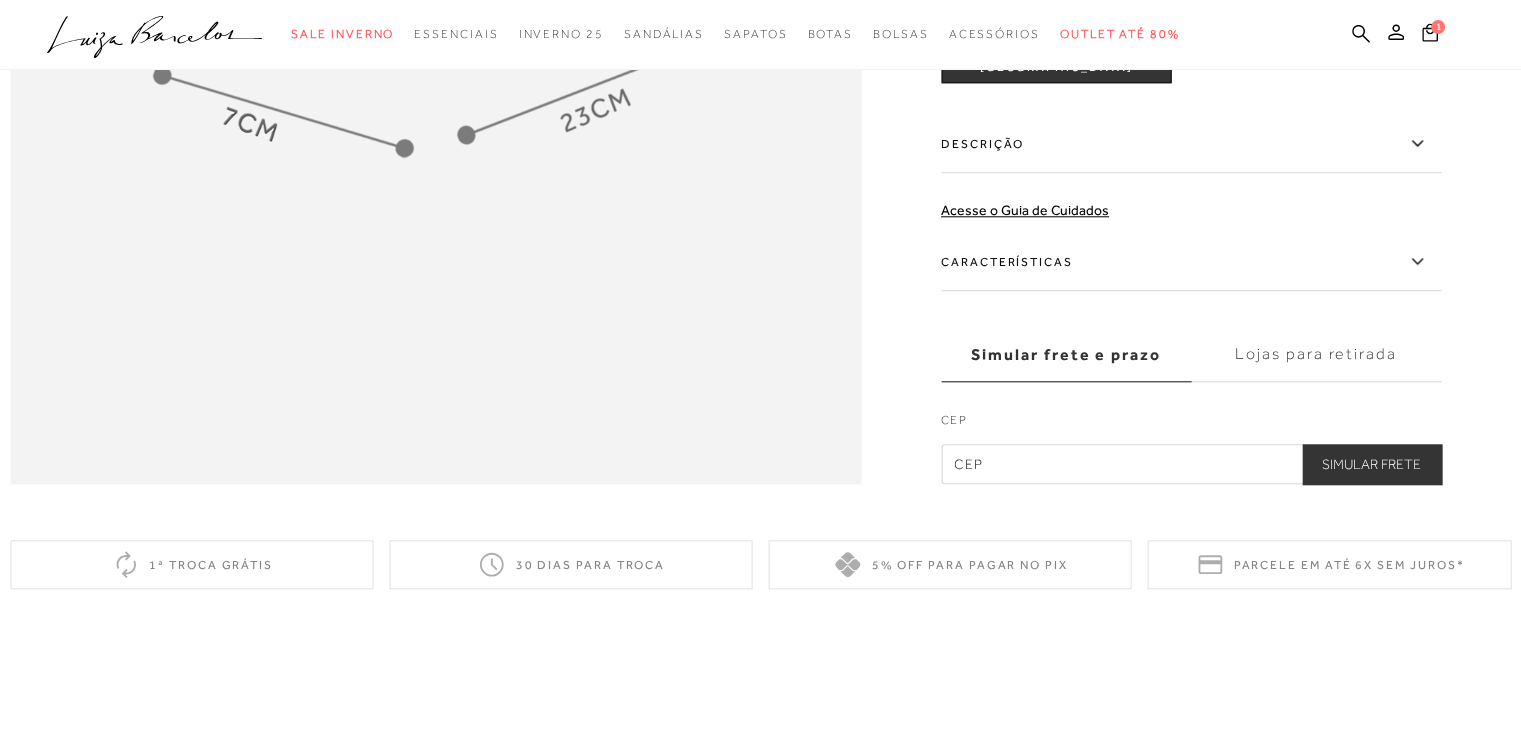 click on "Características" at bounding box center [1191, 262] 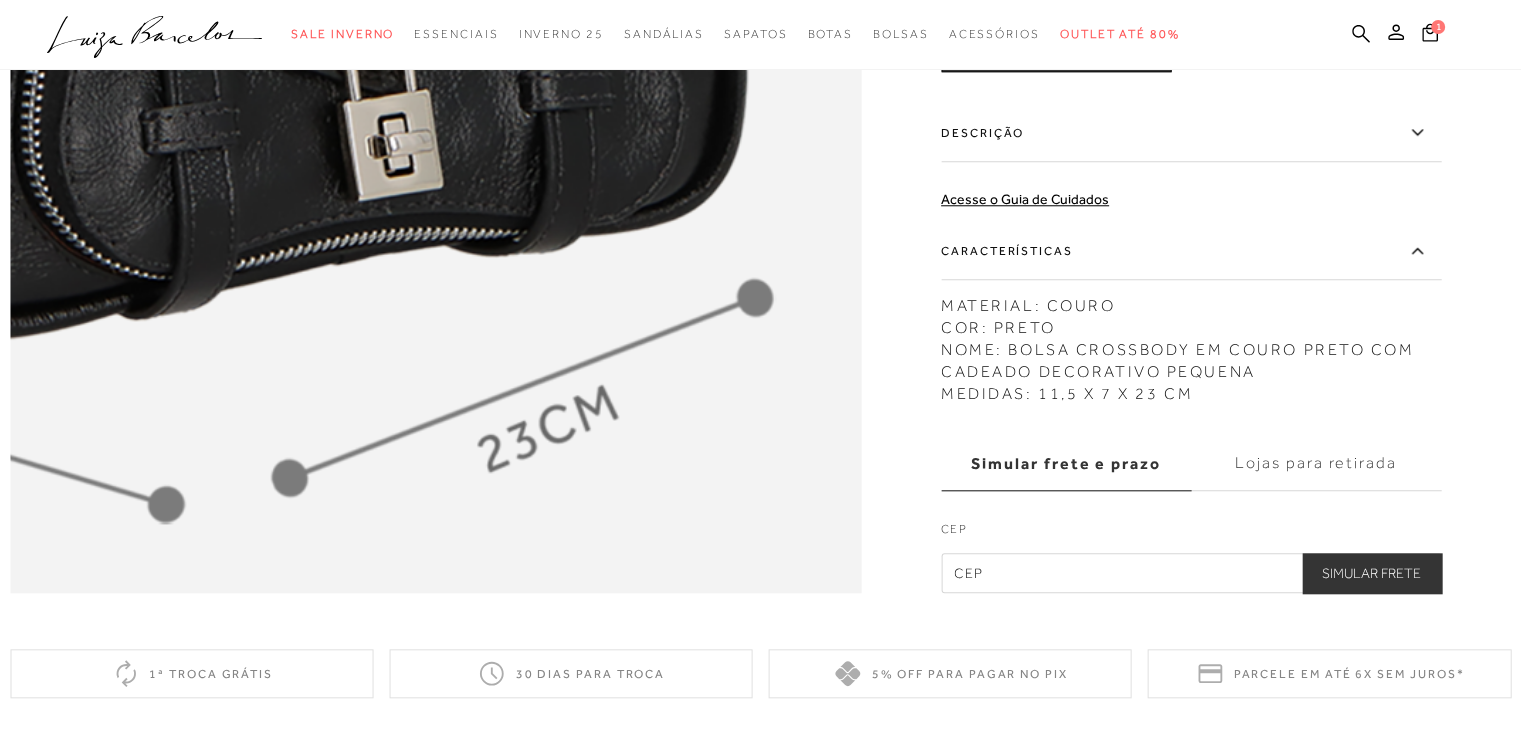 scroll, scrollTop: 1900, scrollLeft: 0, axis: vertical 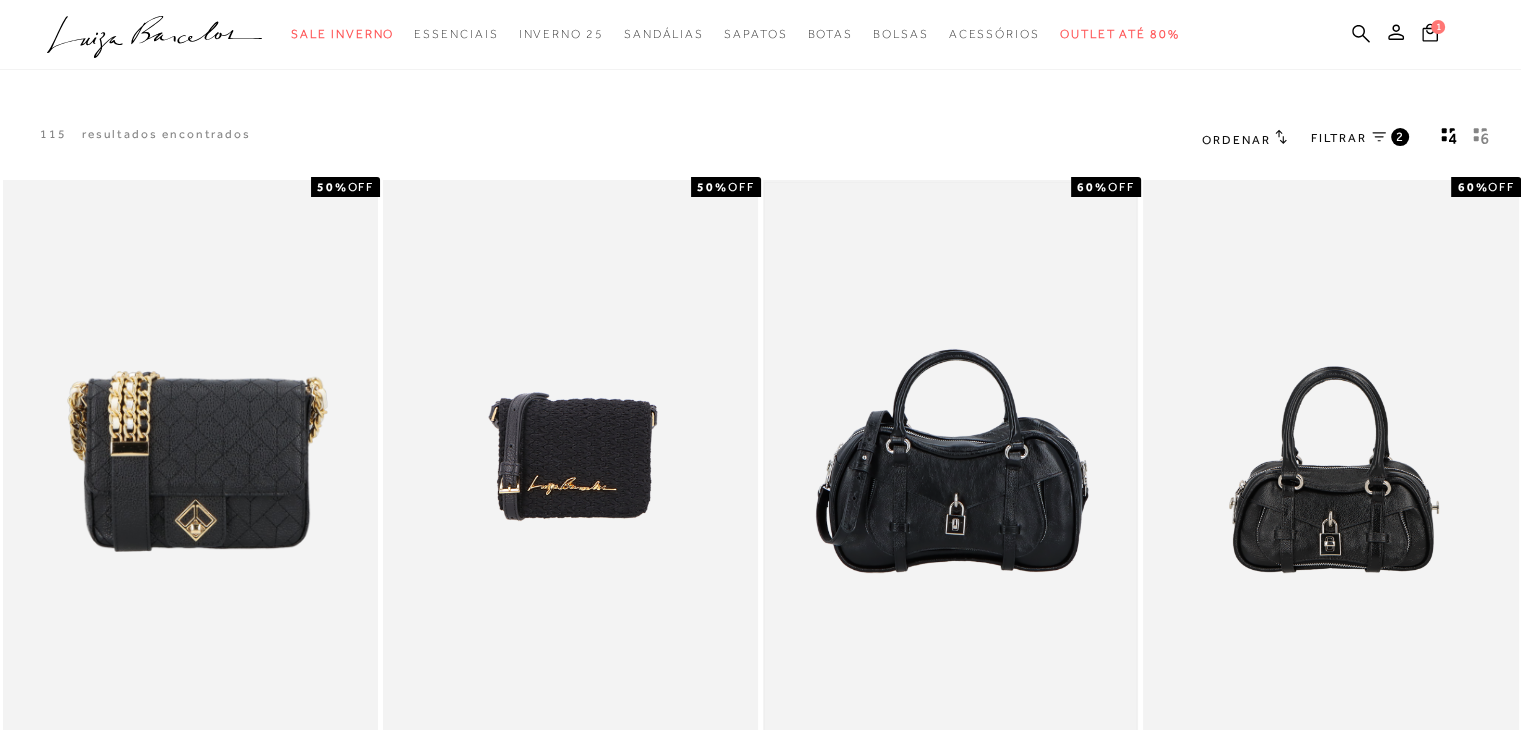 click at bounding box center [950, 461] 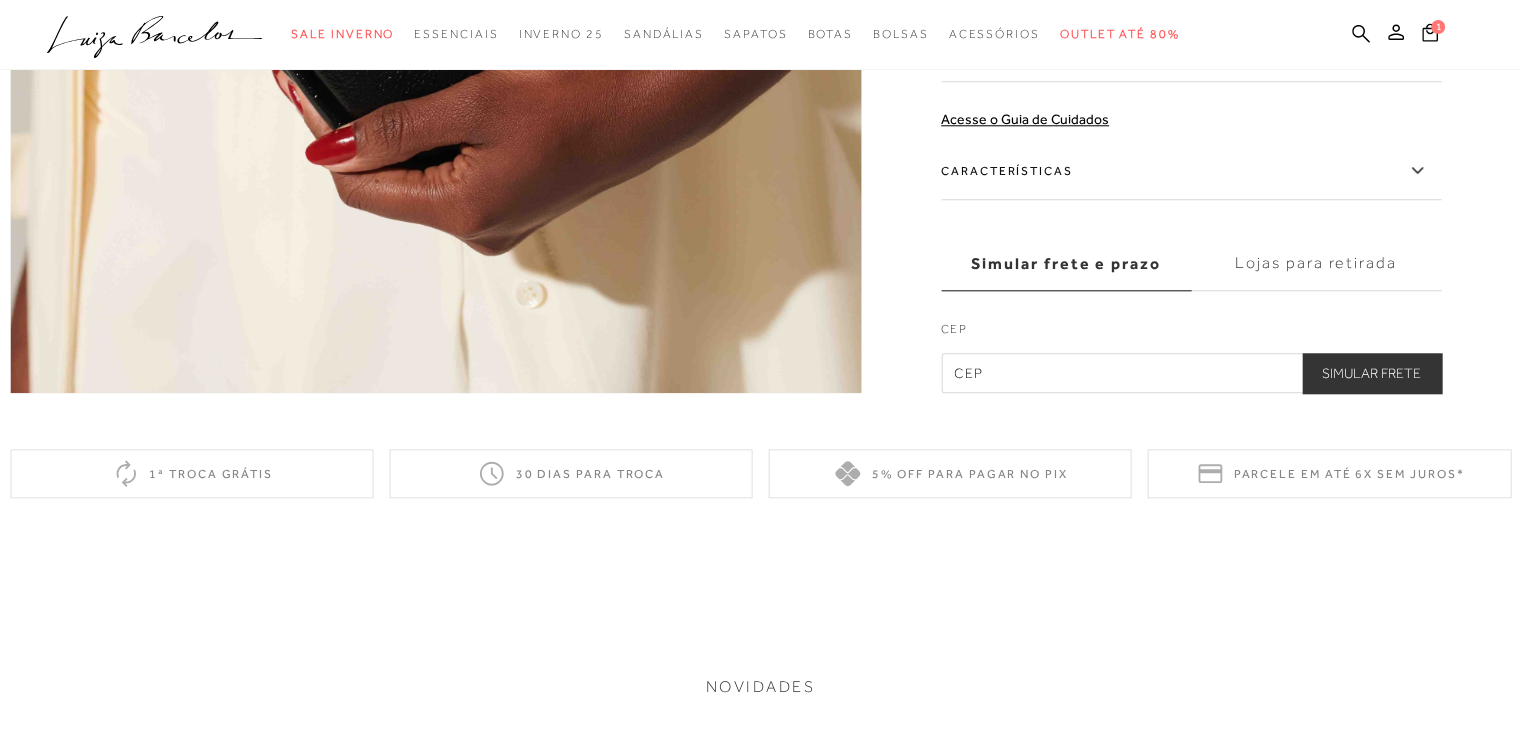 scroll, scrollTop: 2100, scrollLeft: 0, axis: vertical 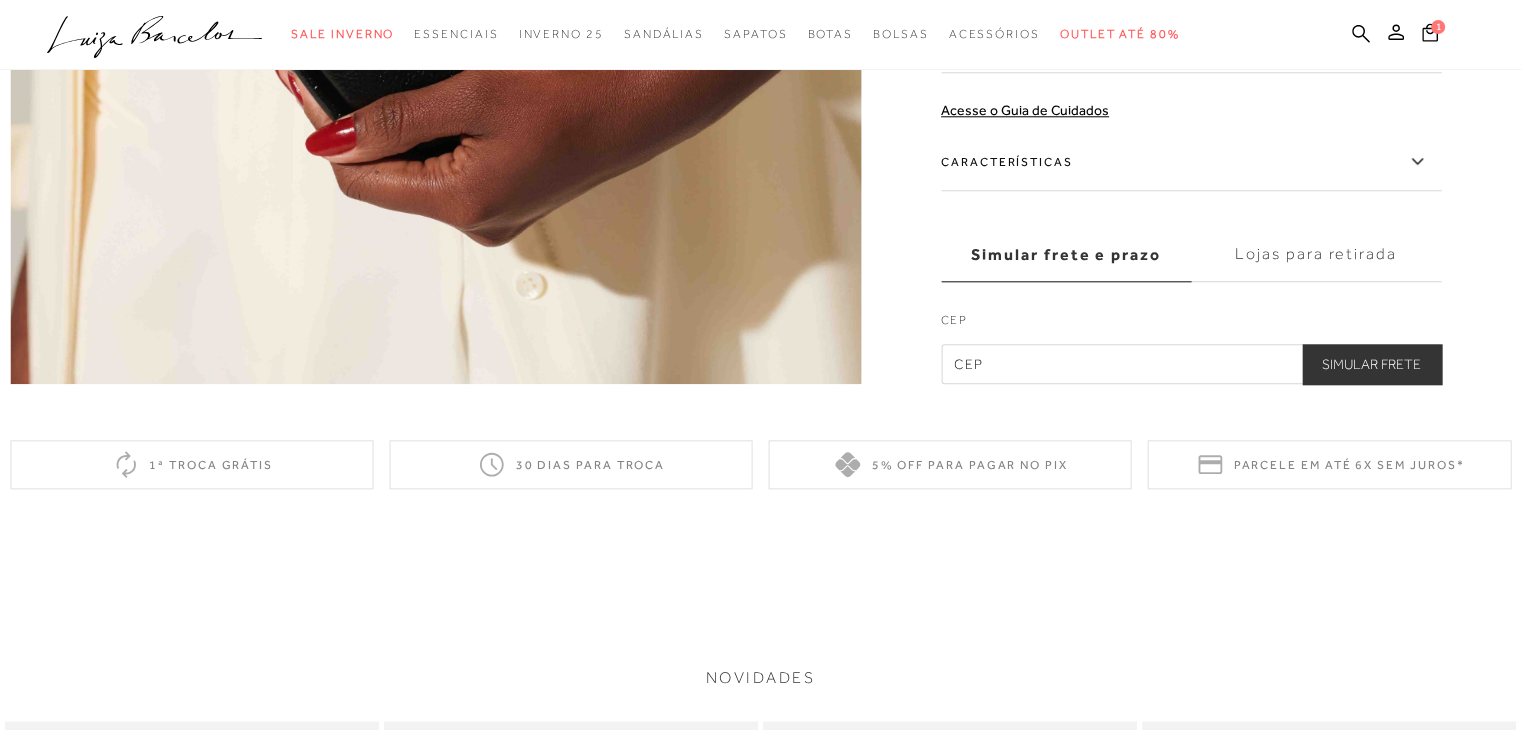 click on "Características" at bounding box center (1191, 162) 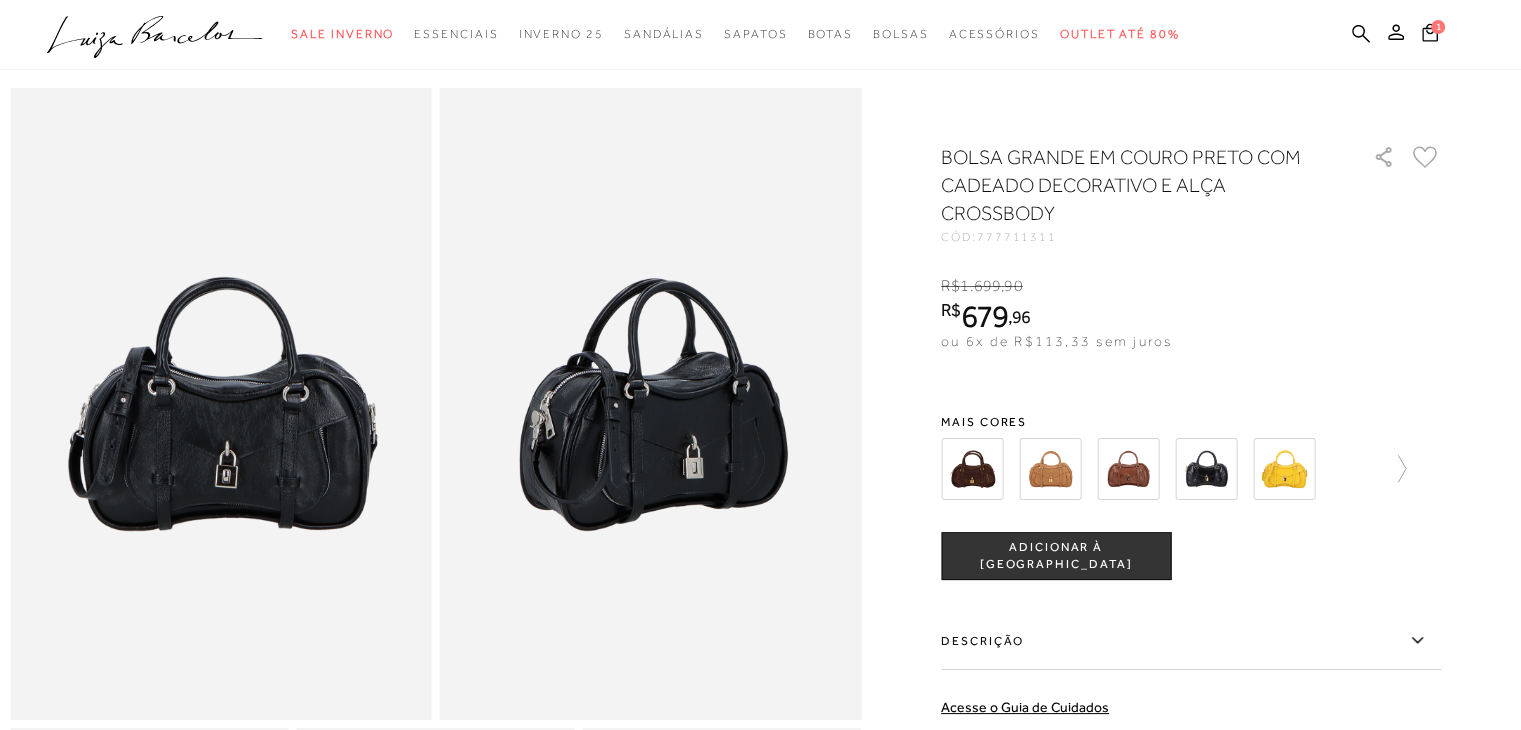 scroll, scrollTop: 0, scrollLeft: 0, axis: both 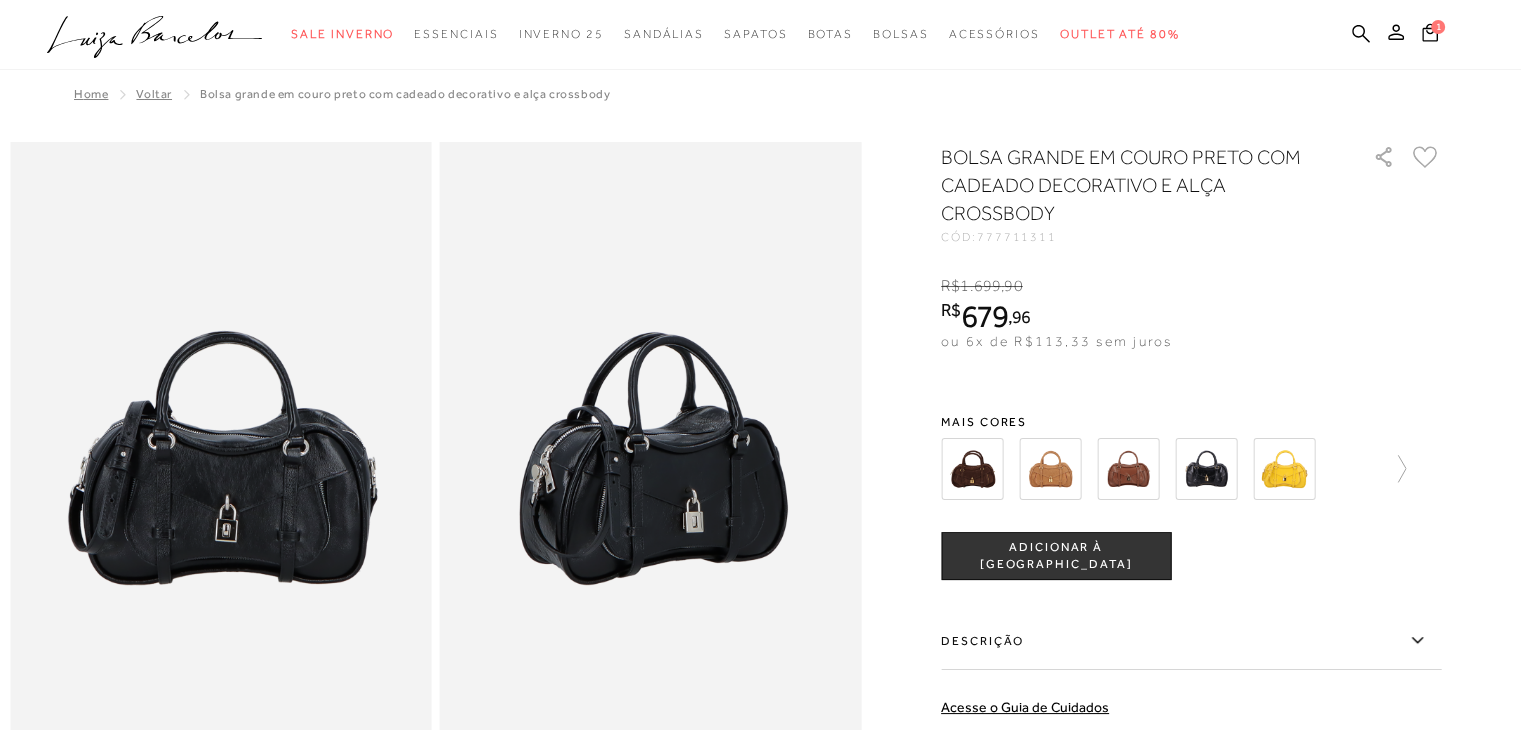 click on "ADICIONAR À [GEOGRAPHIC_DATA]" at bounding box center [1056, 556] 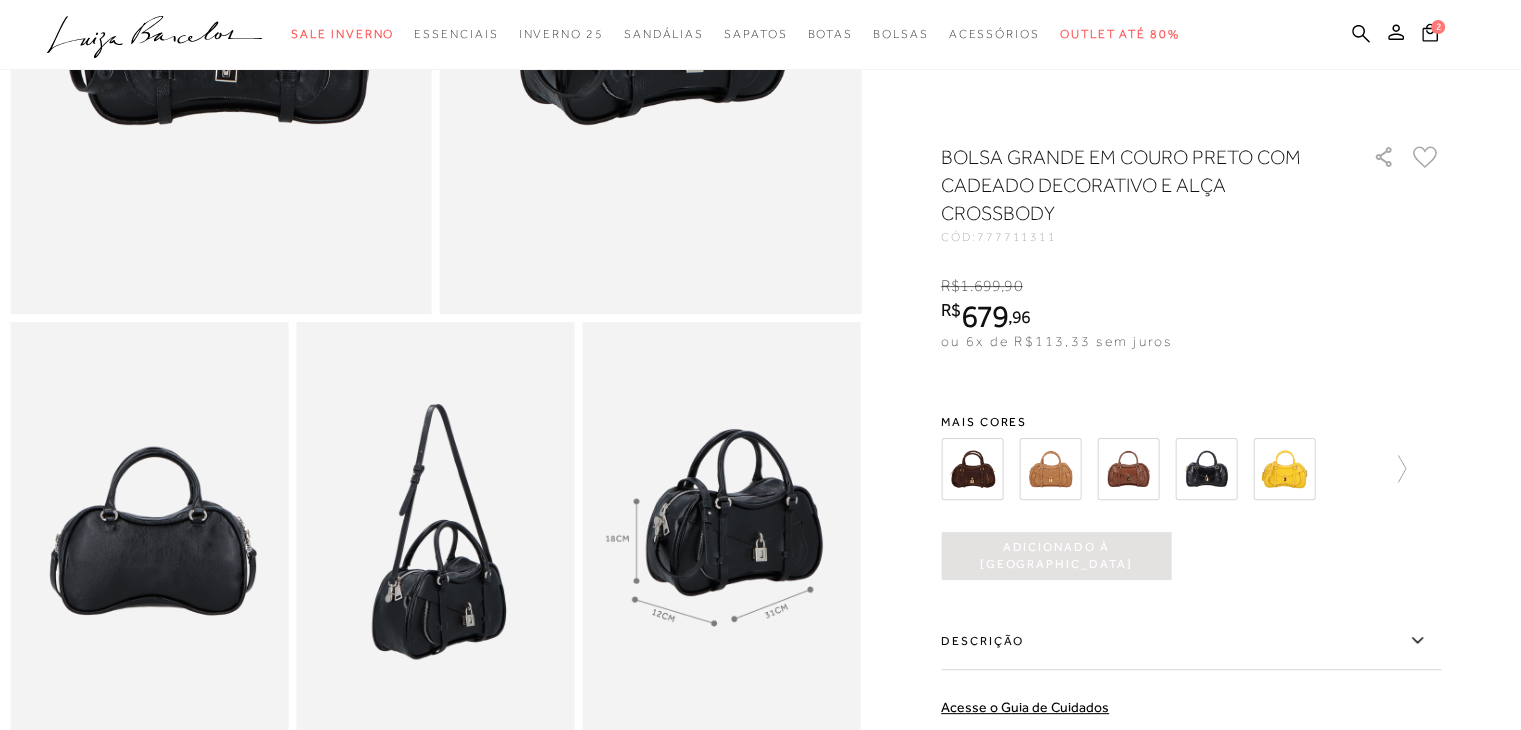 scroll, scrollTop: 500, scrollLeft: 0, axis: vertical 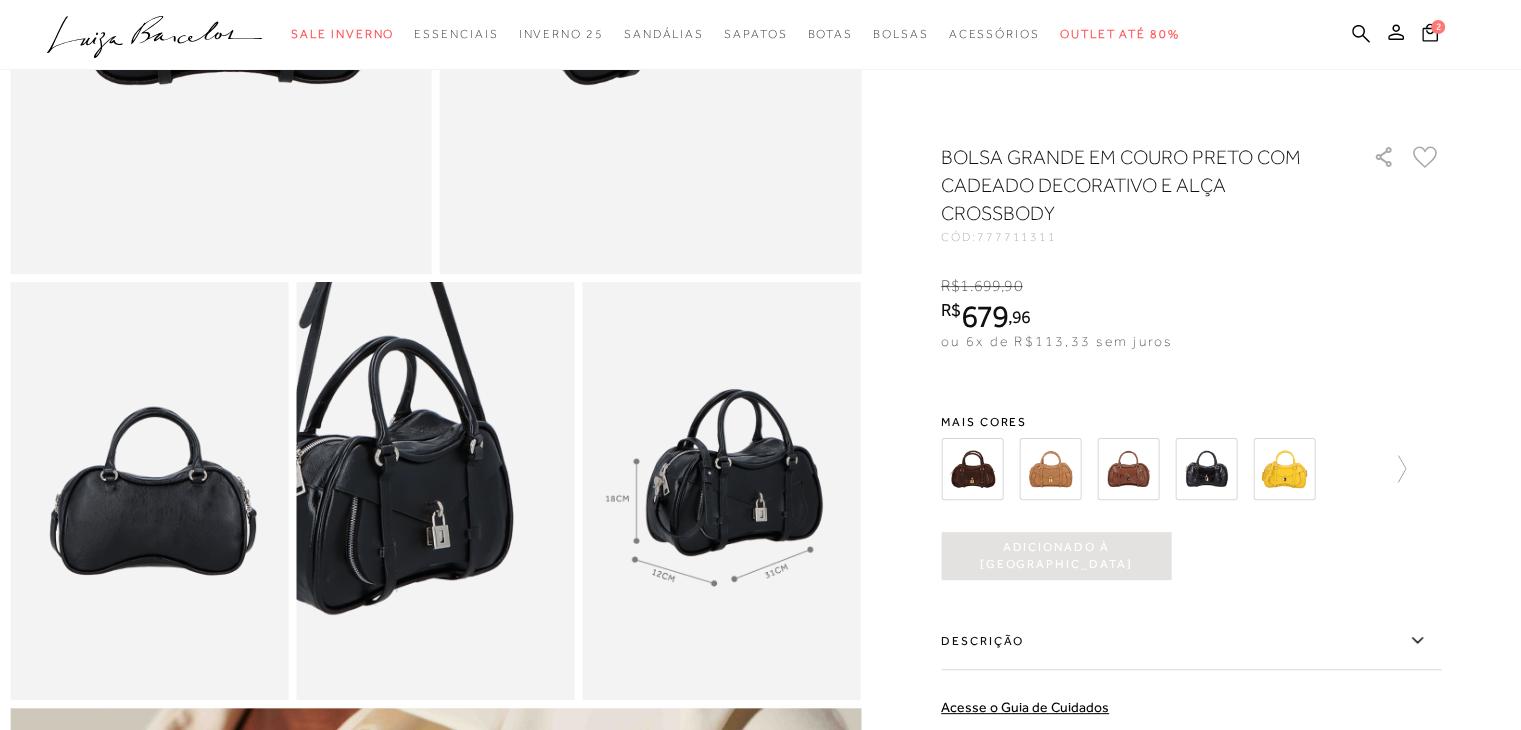 click at bounding box center (372, 359) 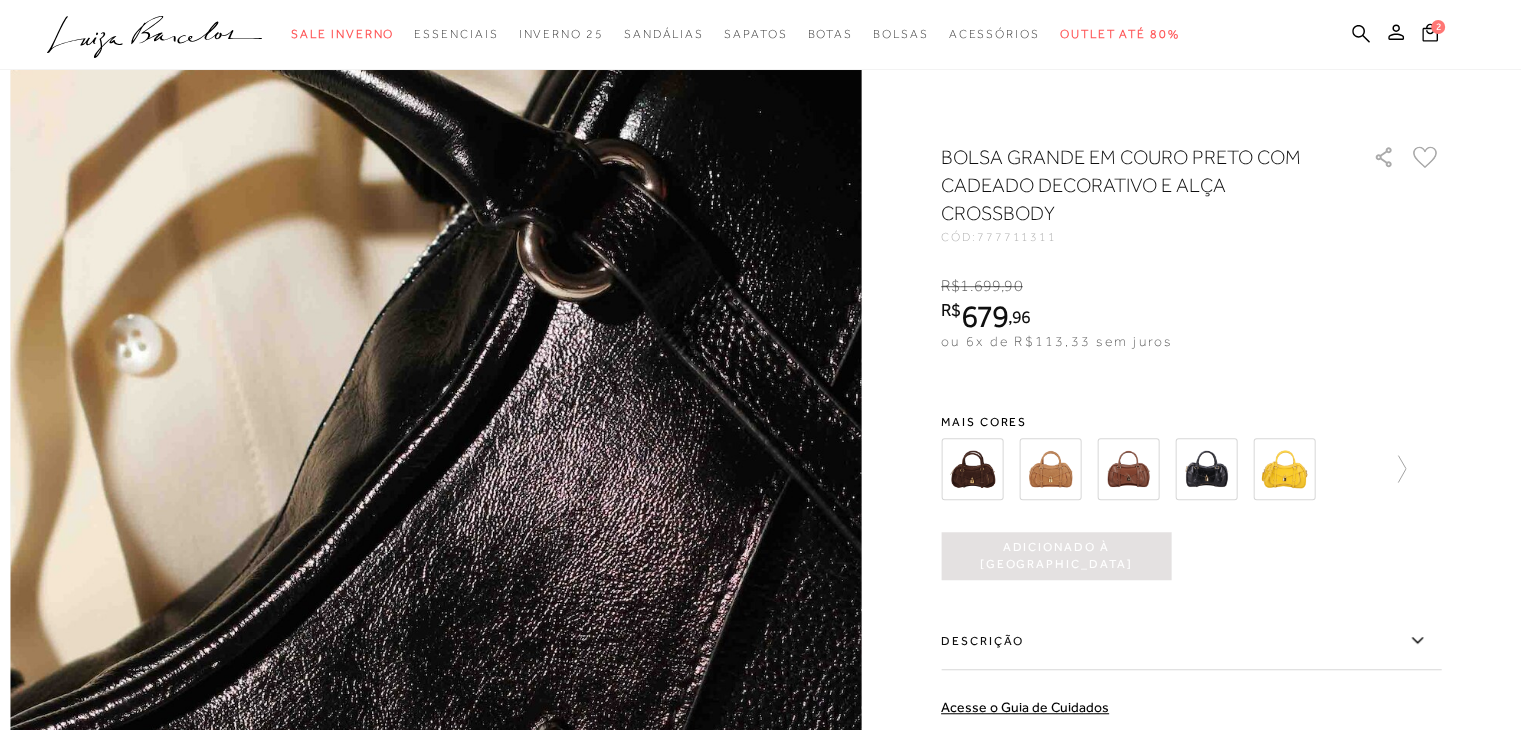 scroll, scrollTop: 1300, scrollLeft: 0, axis: vertical 